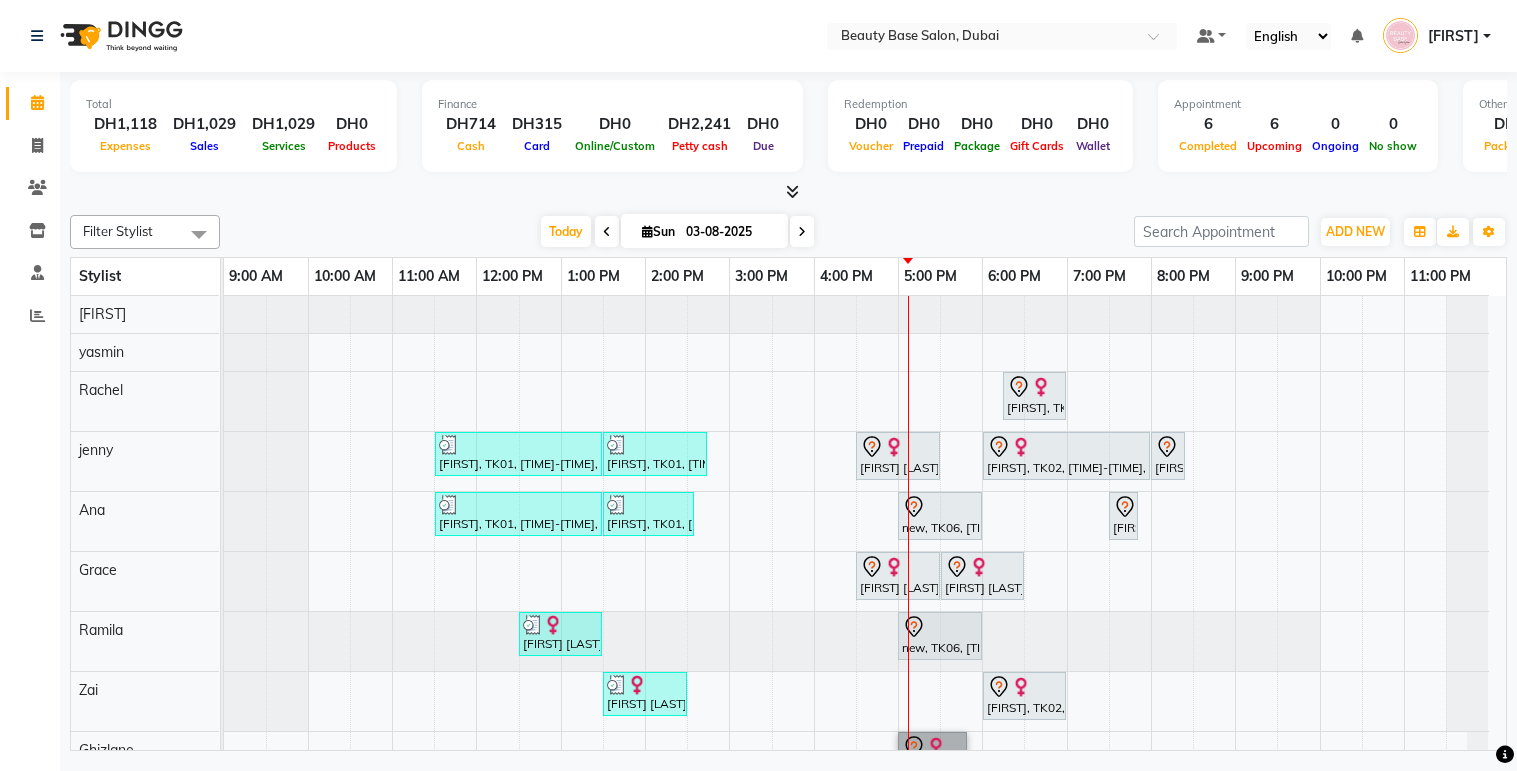 scroll, scrollTop: 0, scrollLeft: 0, axis: both 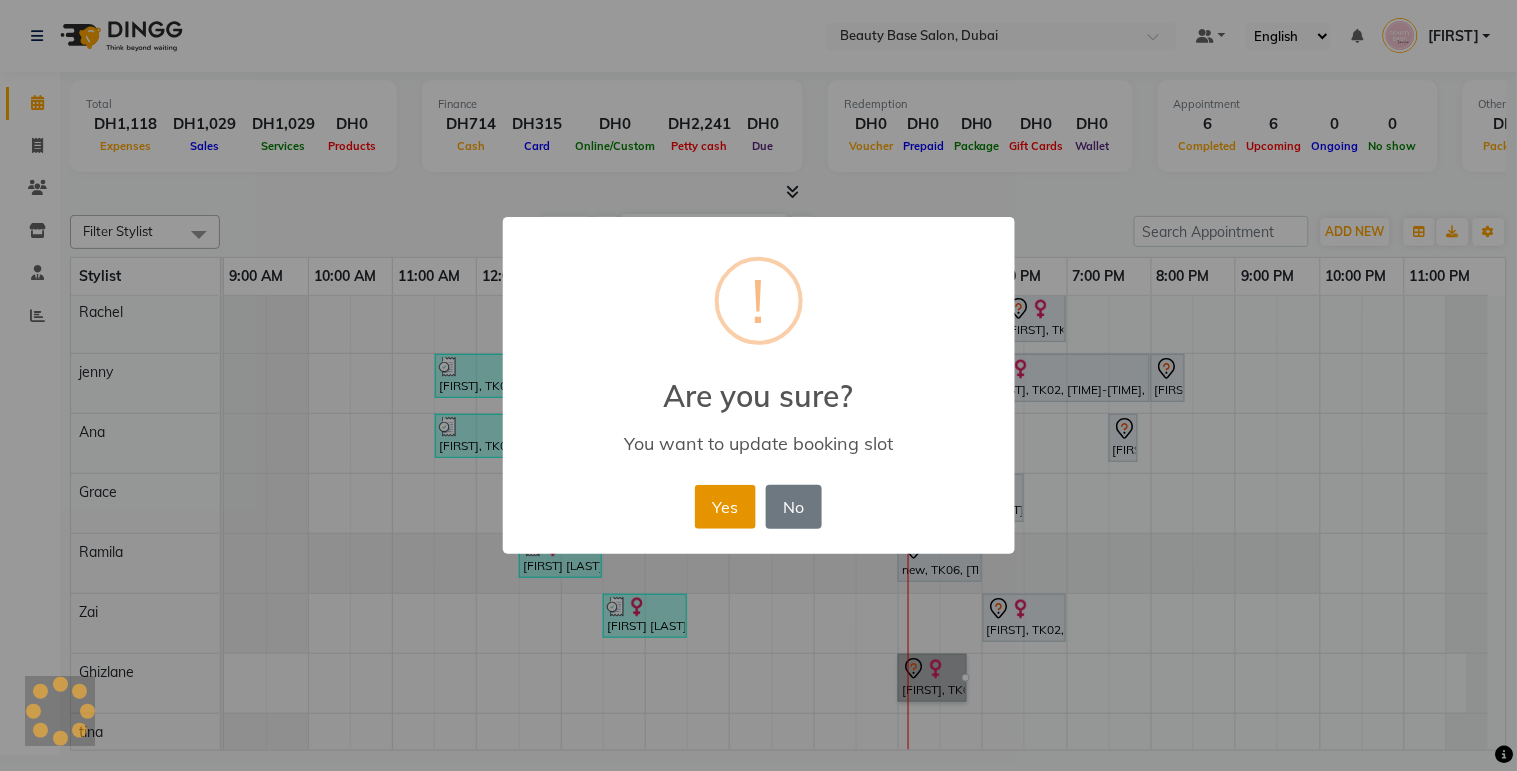 click on "Yes" at bounding box center (725, 507) 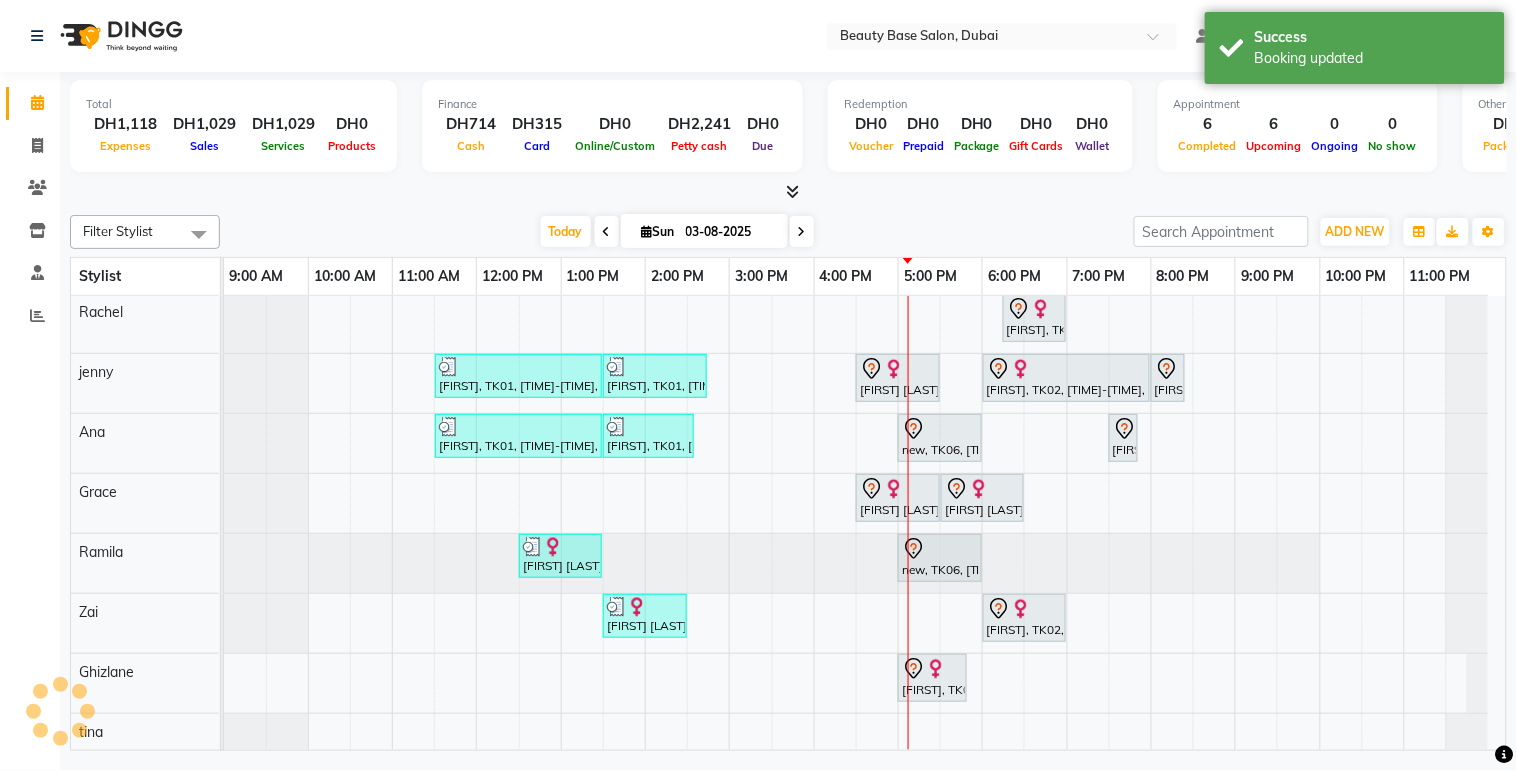 click at bounding box center (199, 234) 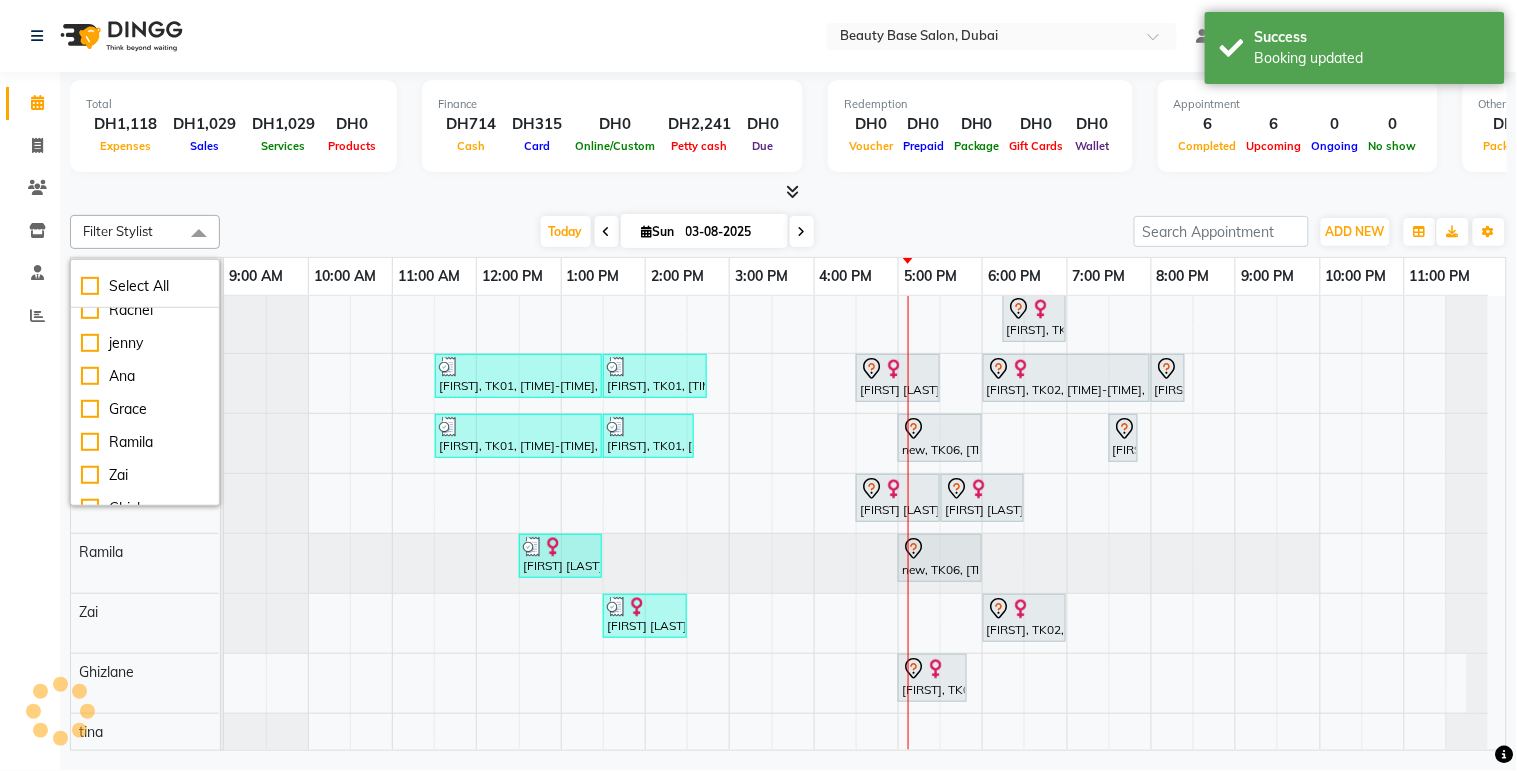 scroll, scrollTop: 133, scrollLeft: 0, axis: vertical 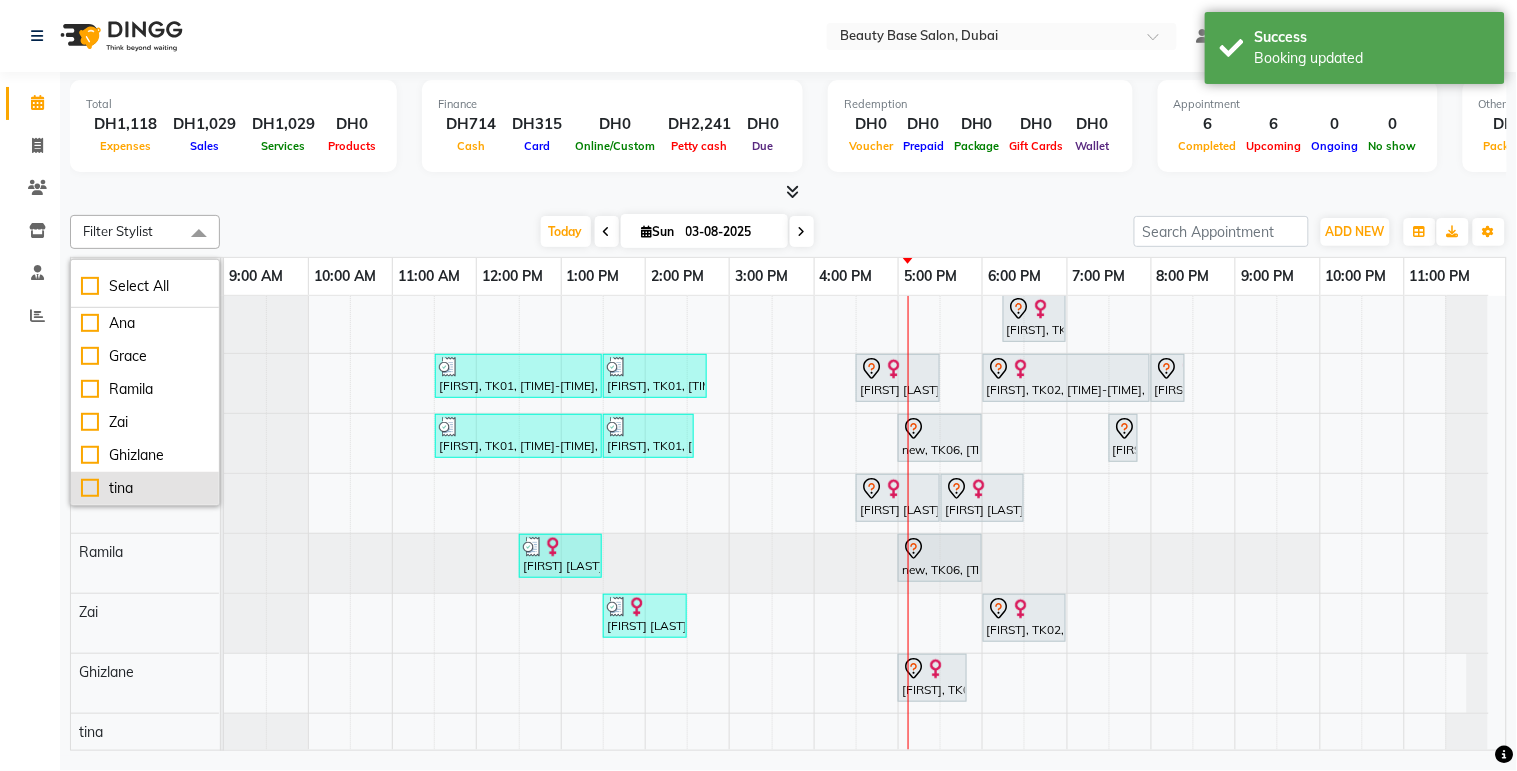 click on "tina" at bounding box center (145, 488) 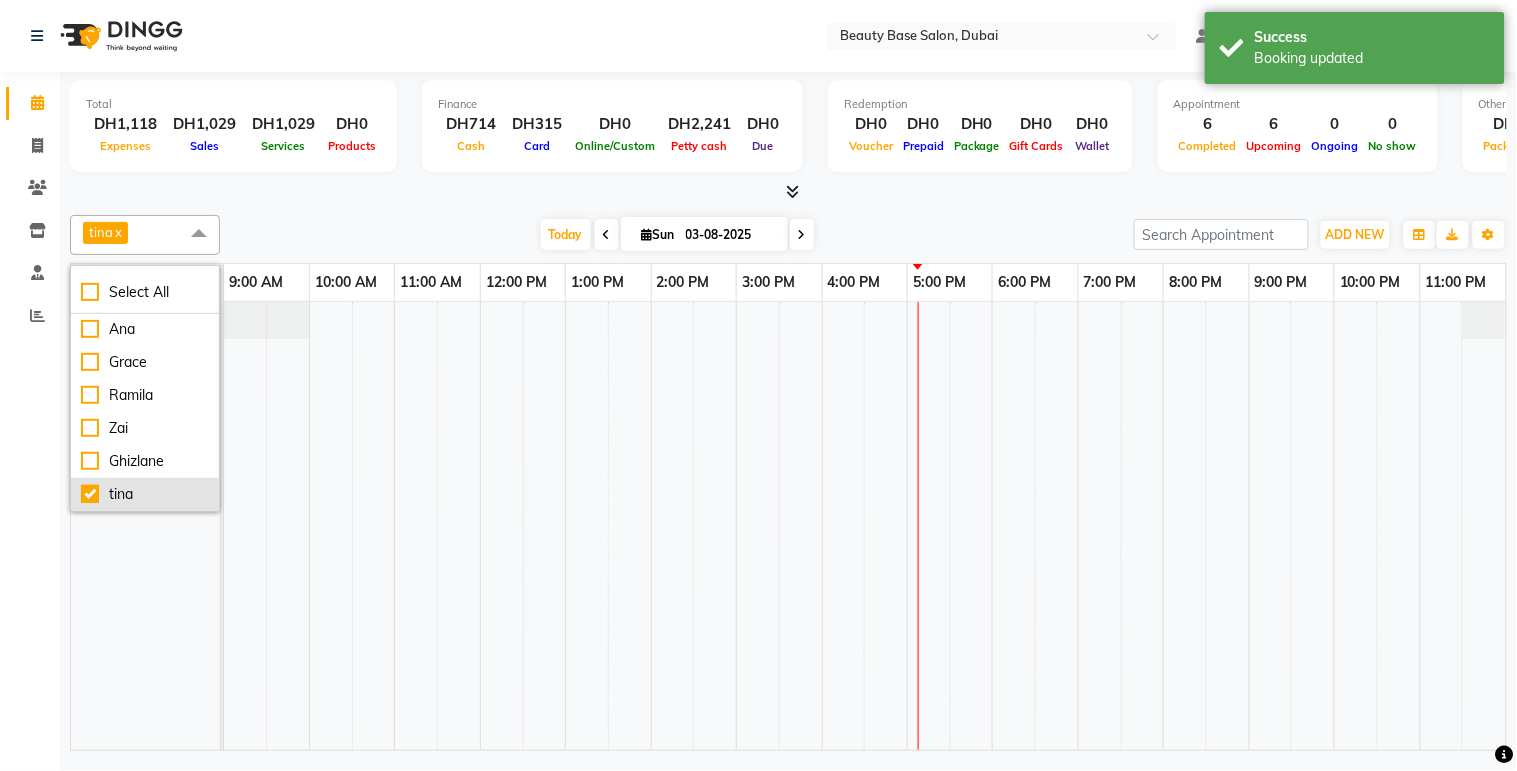 scroll, scrollTop: 0, scrollLeft: 0, axis: both 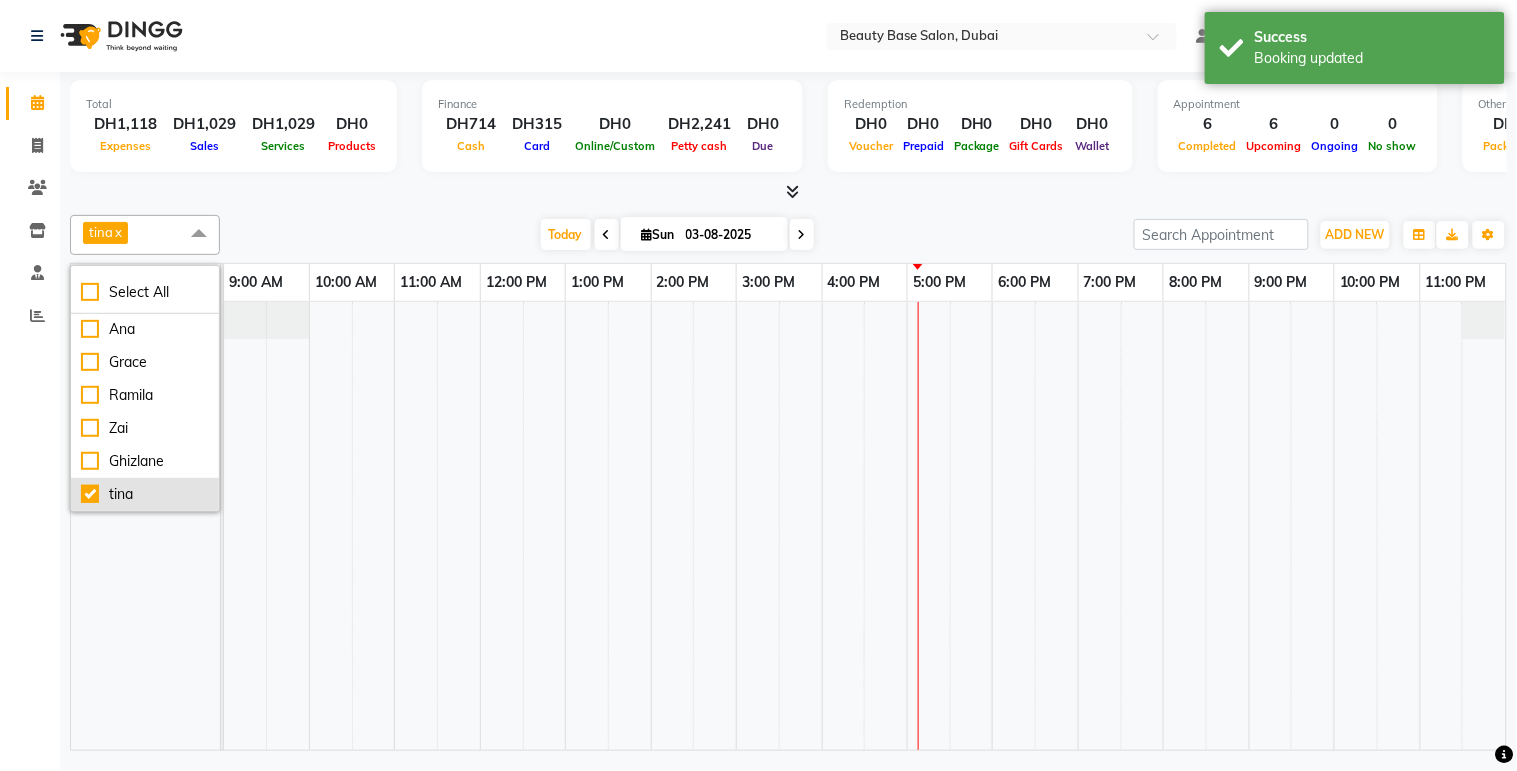 click on "tina" at bounding box center (145, 494) 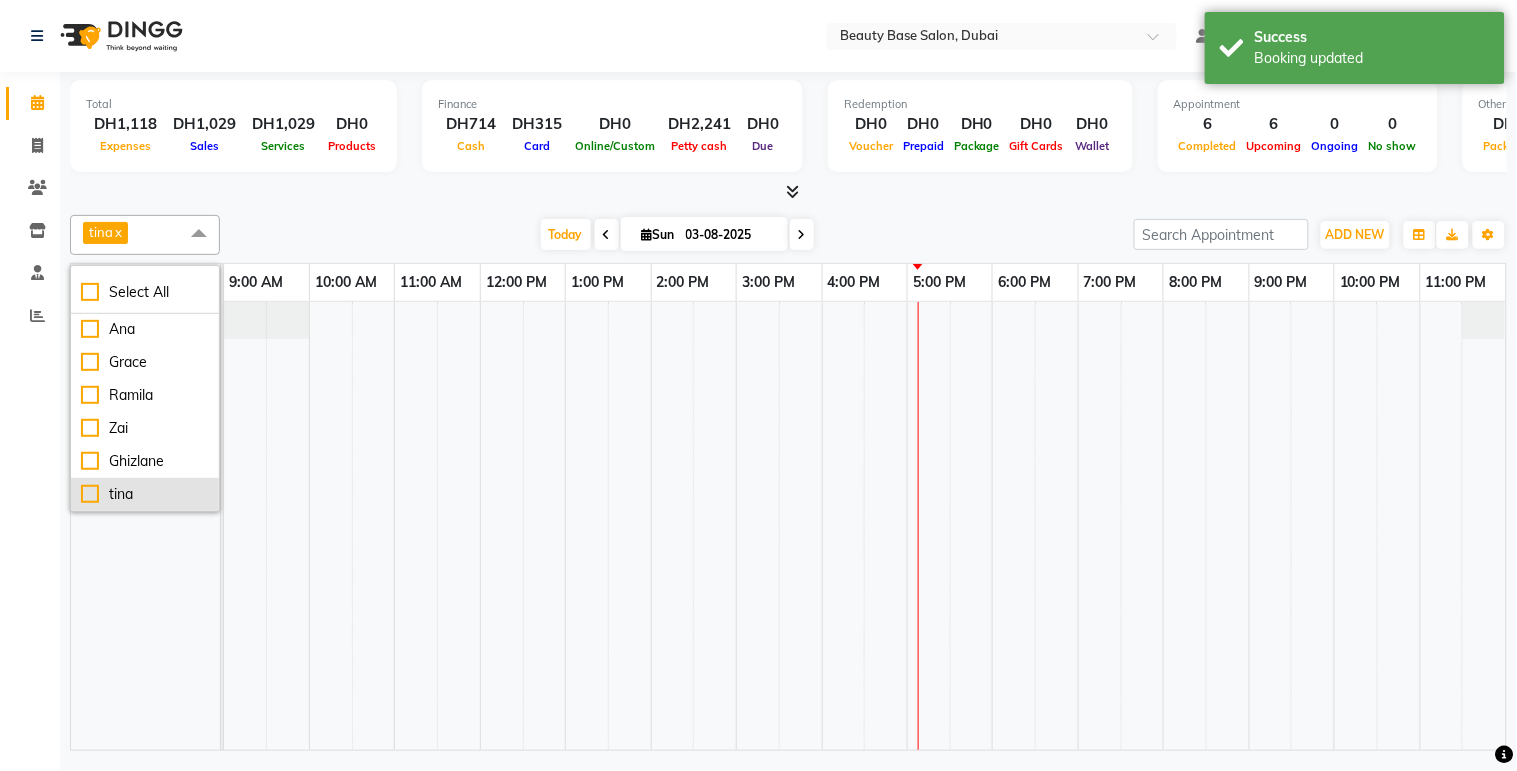 checkbox on "false" 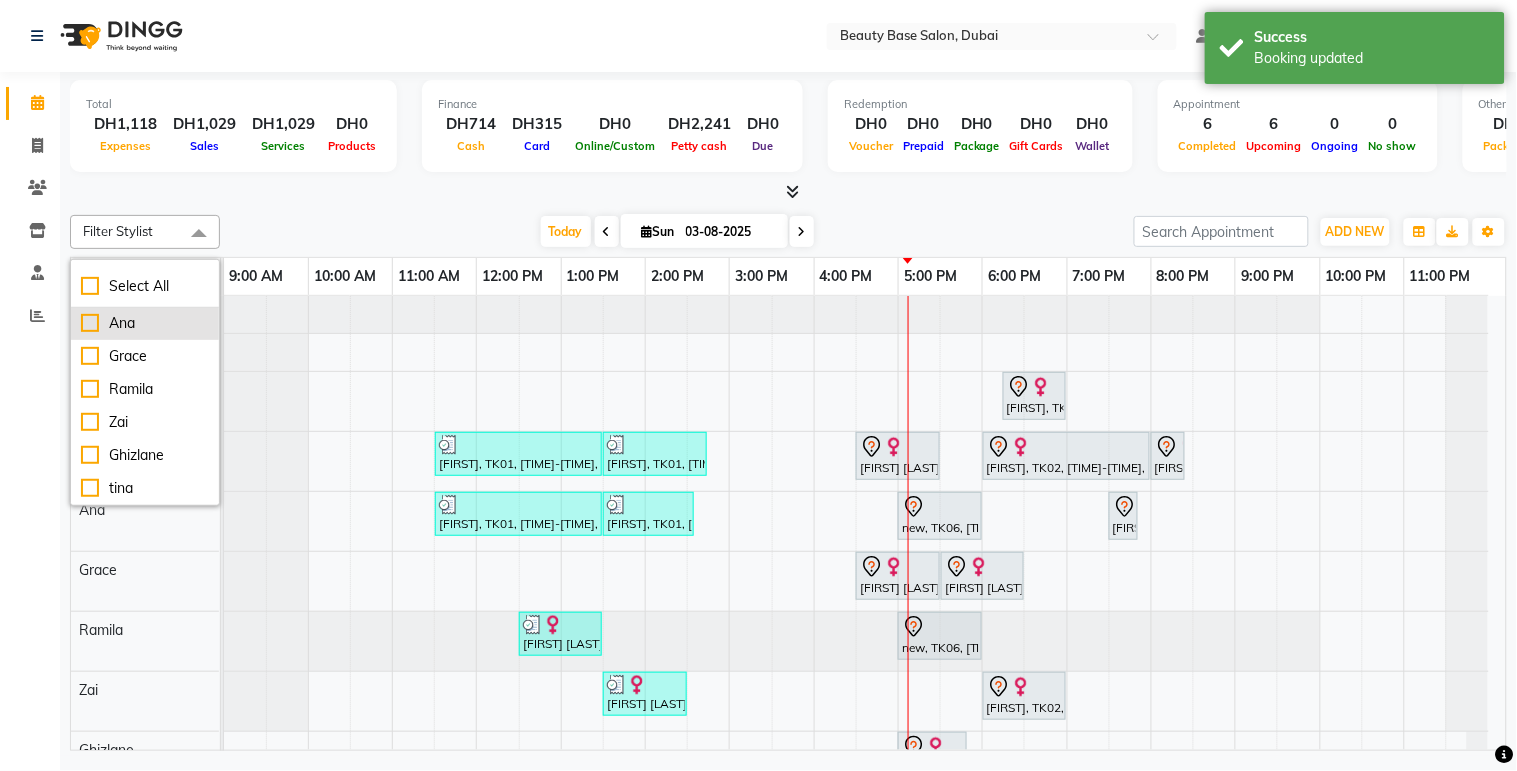 click on "Ana" at bounding box center [145, 323] 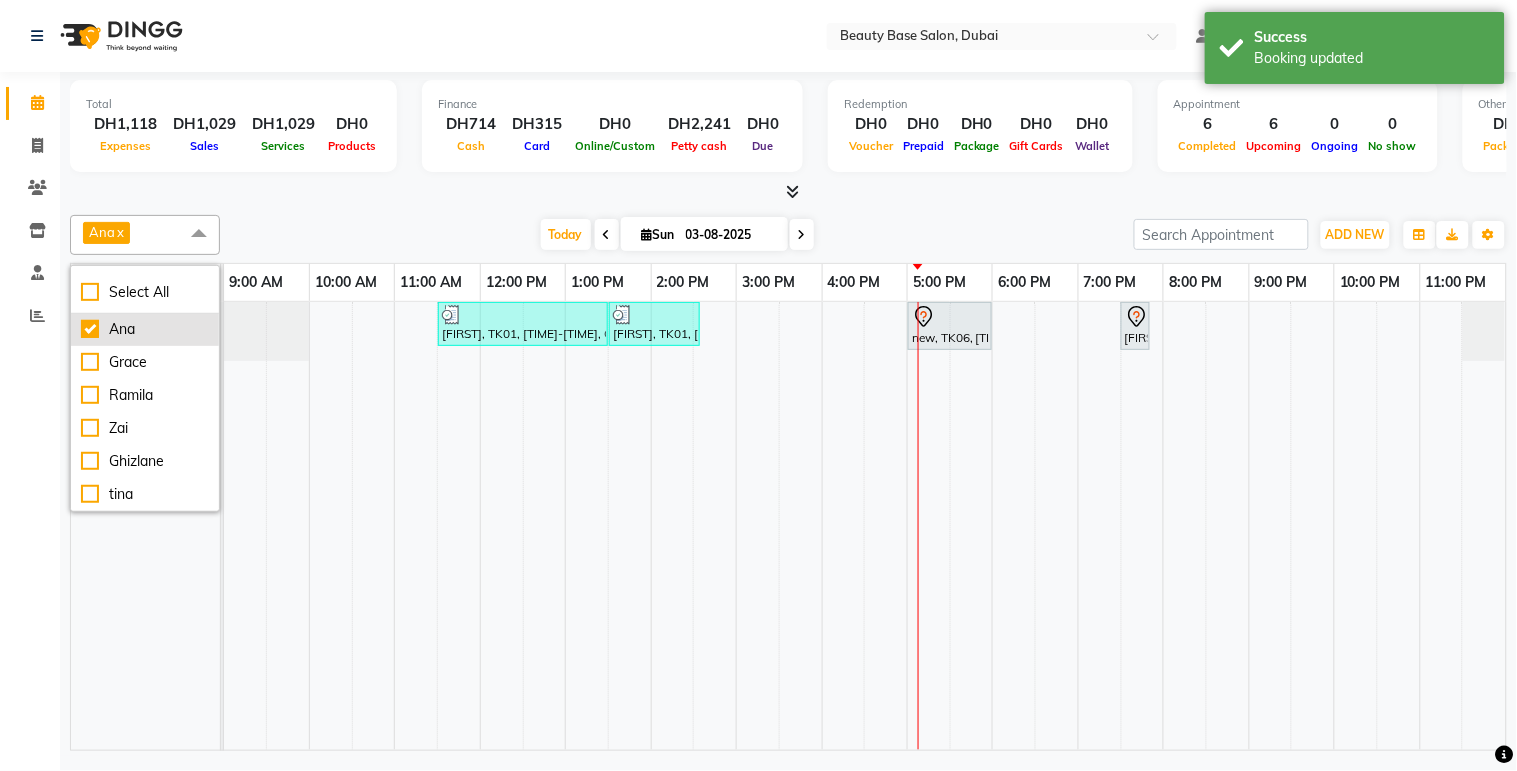 checkbox on "true" 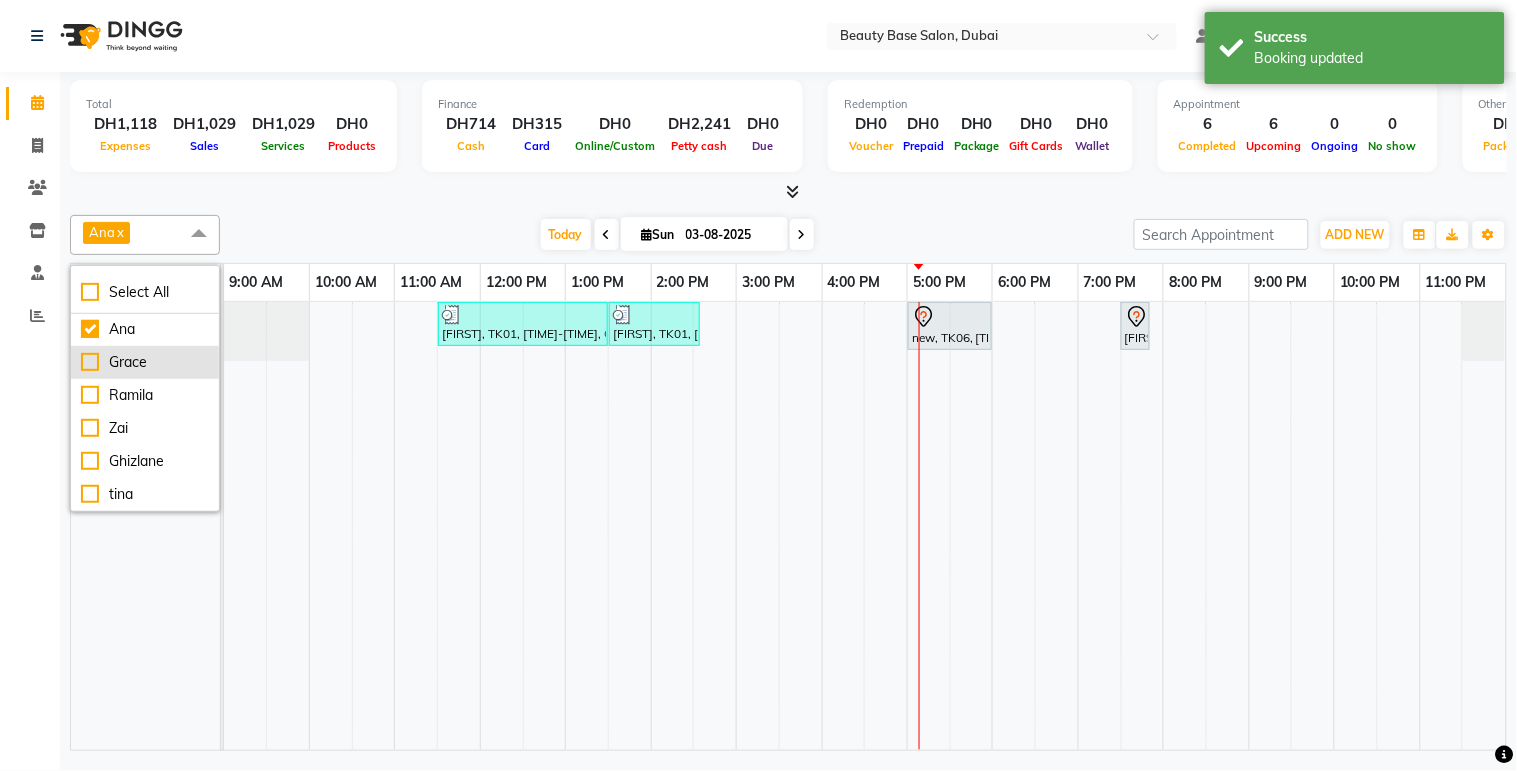 click on "Grace" at bounding box center [145, 362] 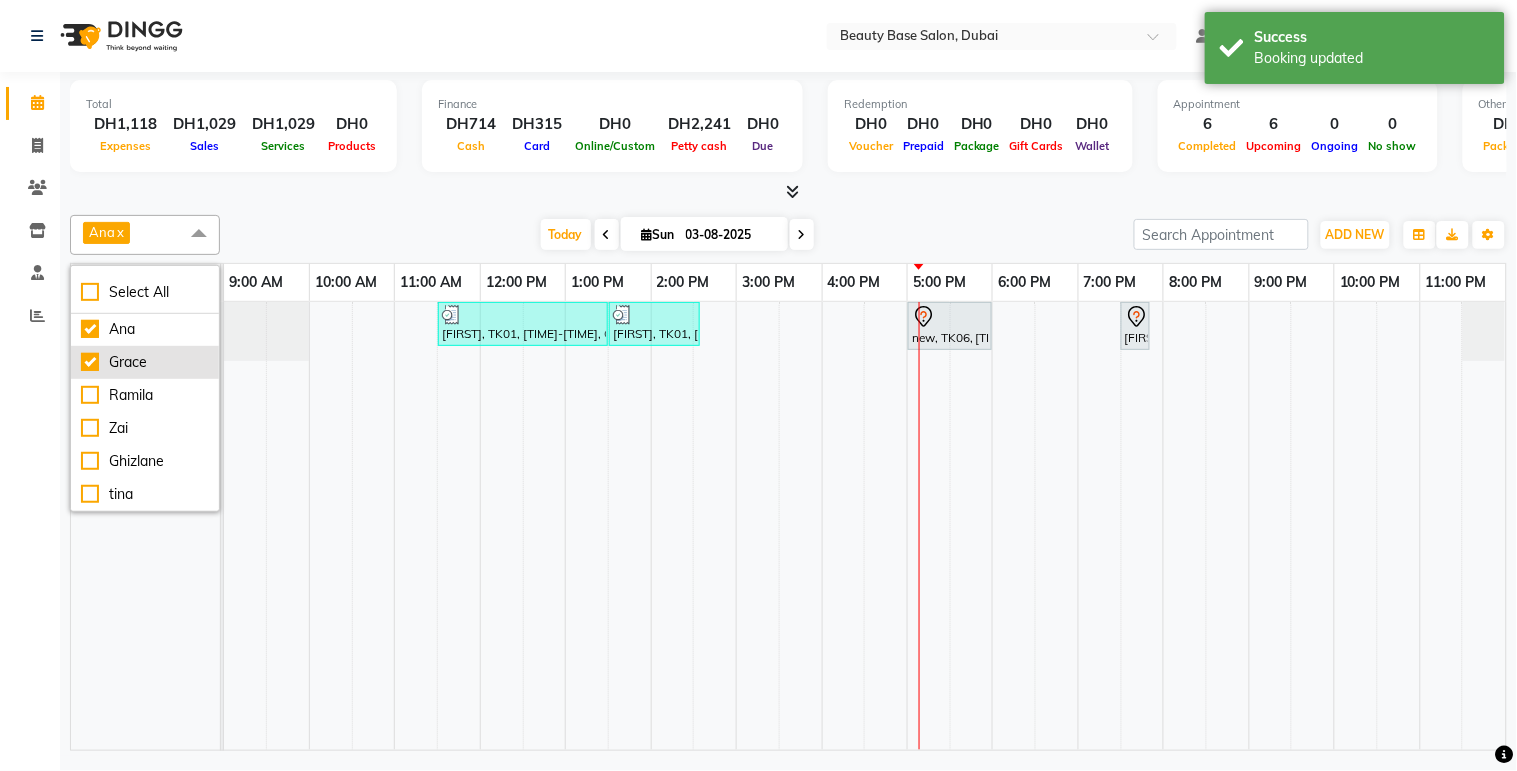 checkbox on "true" 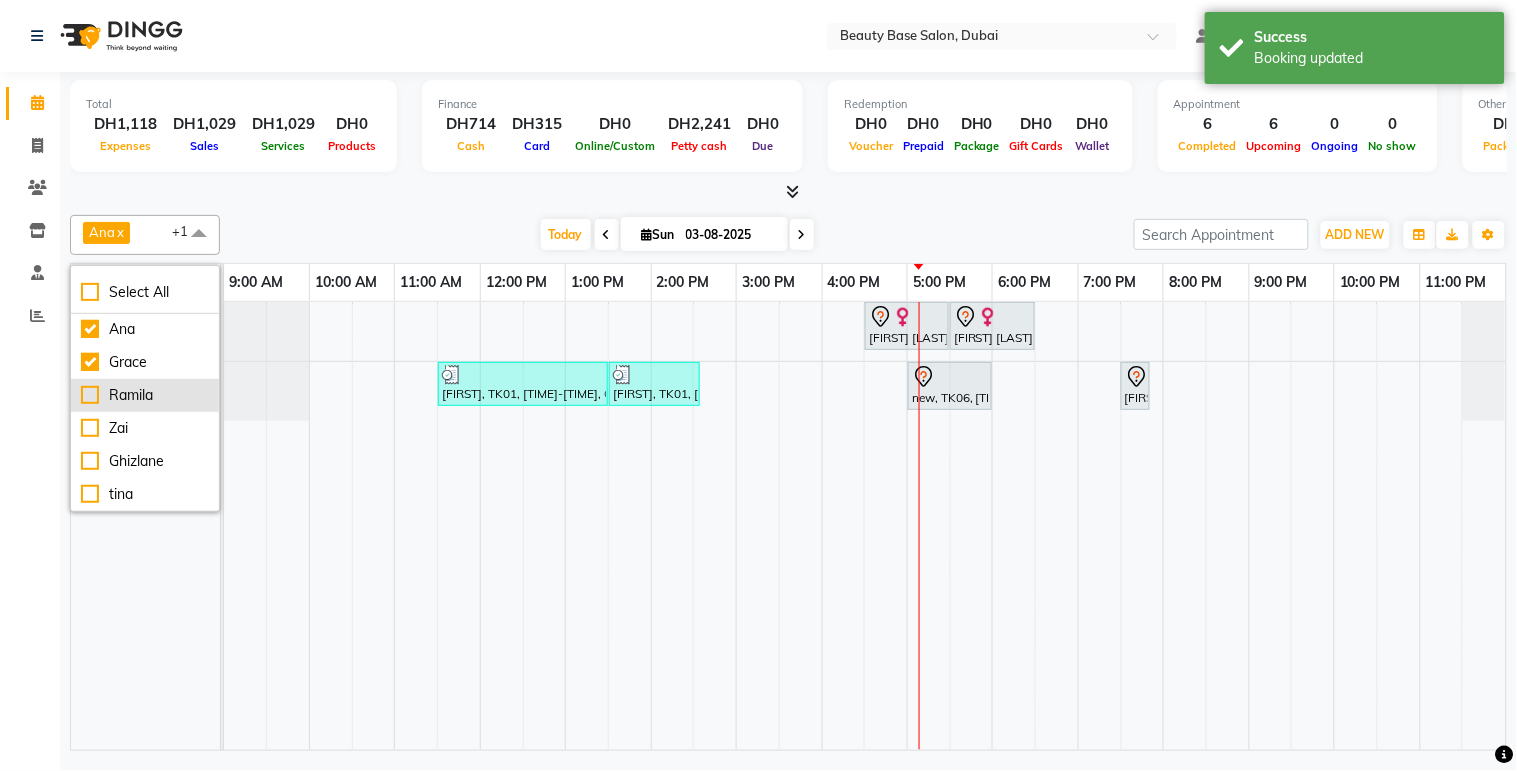 click on "Ramila" at bounding box center (145, 395) 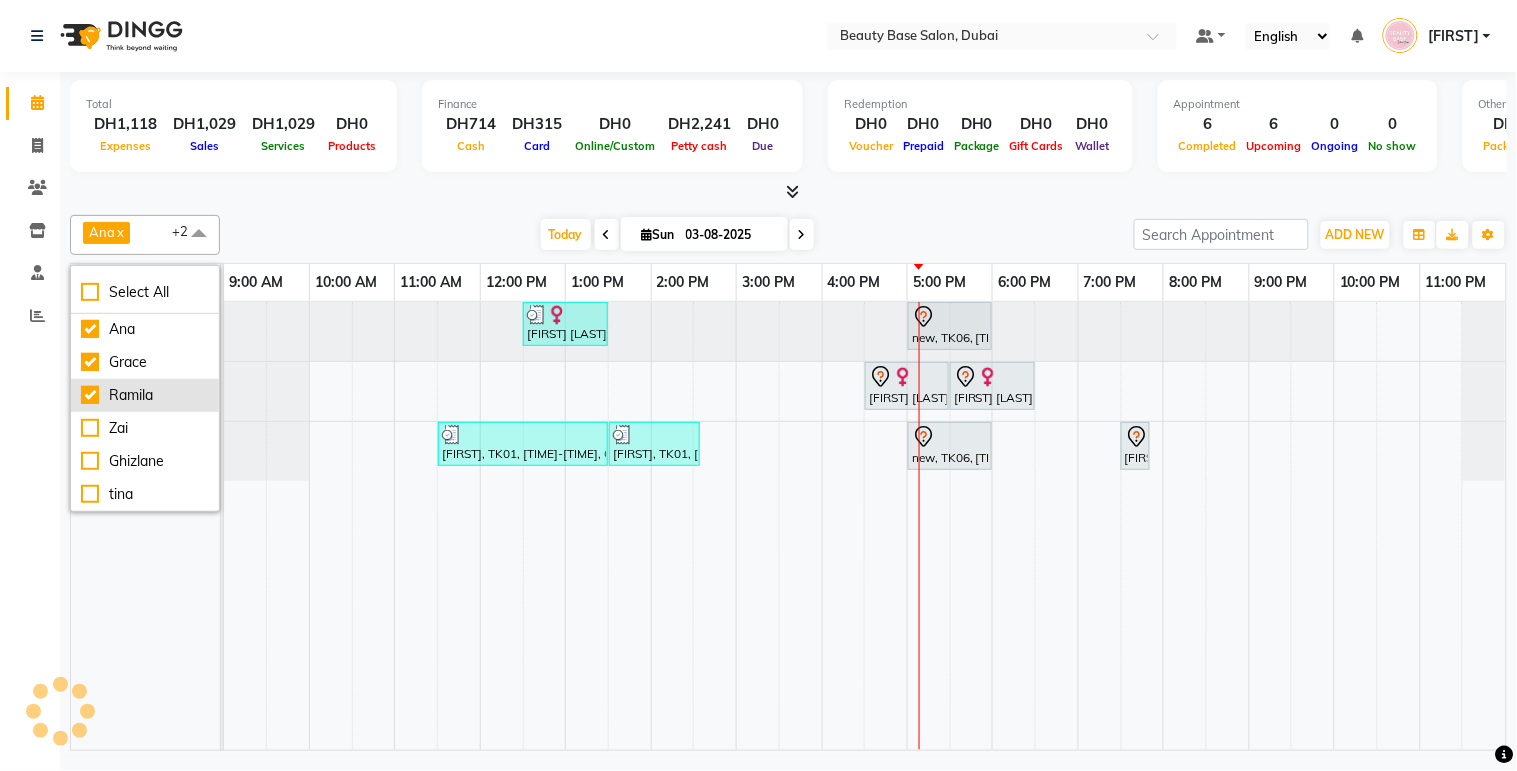 checkbox on "true" 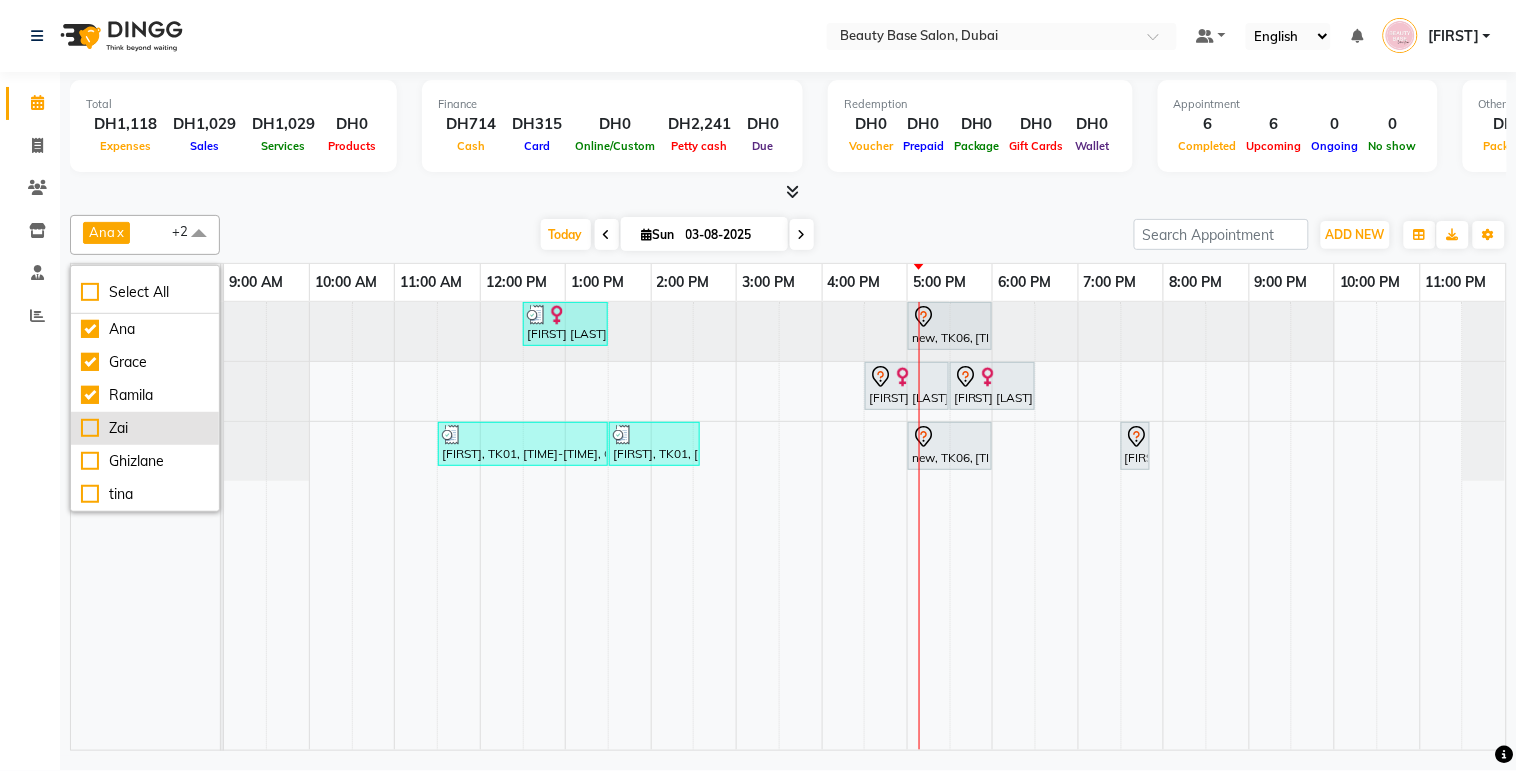 click on "Zai" at bounding box center [145, 428] 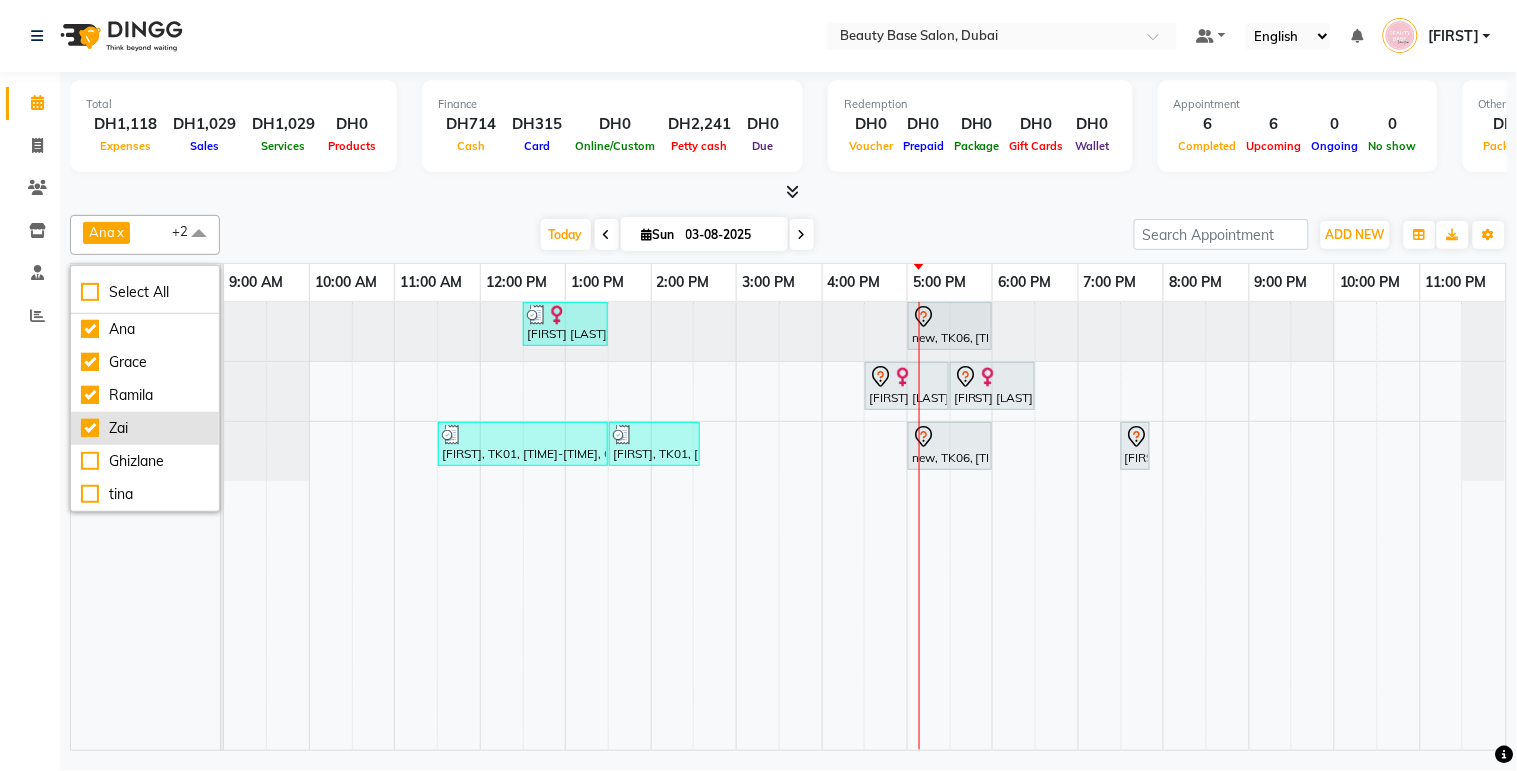 checkbox on "true" 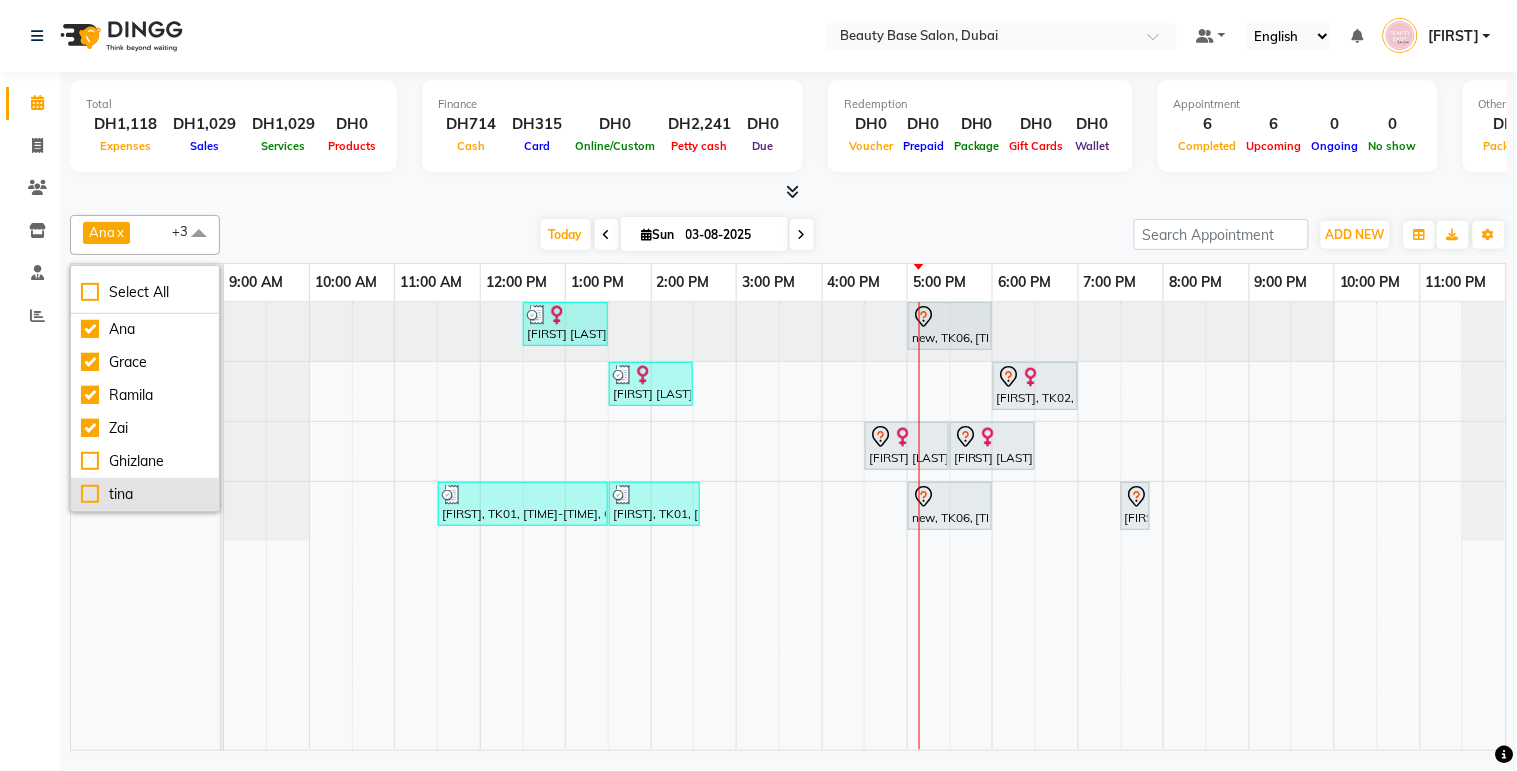 click on "tina" at bounding box center (145, 494) 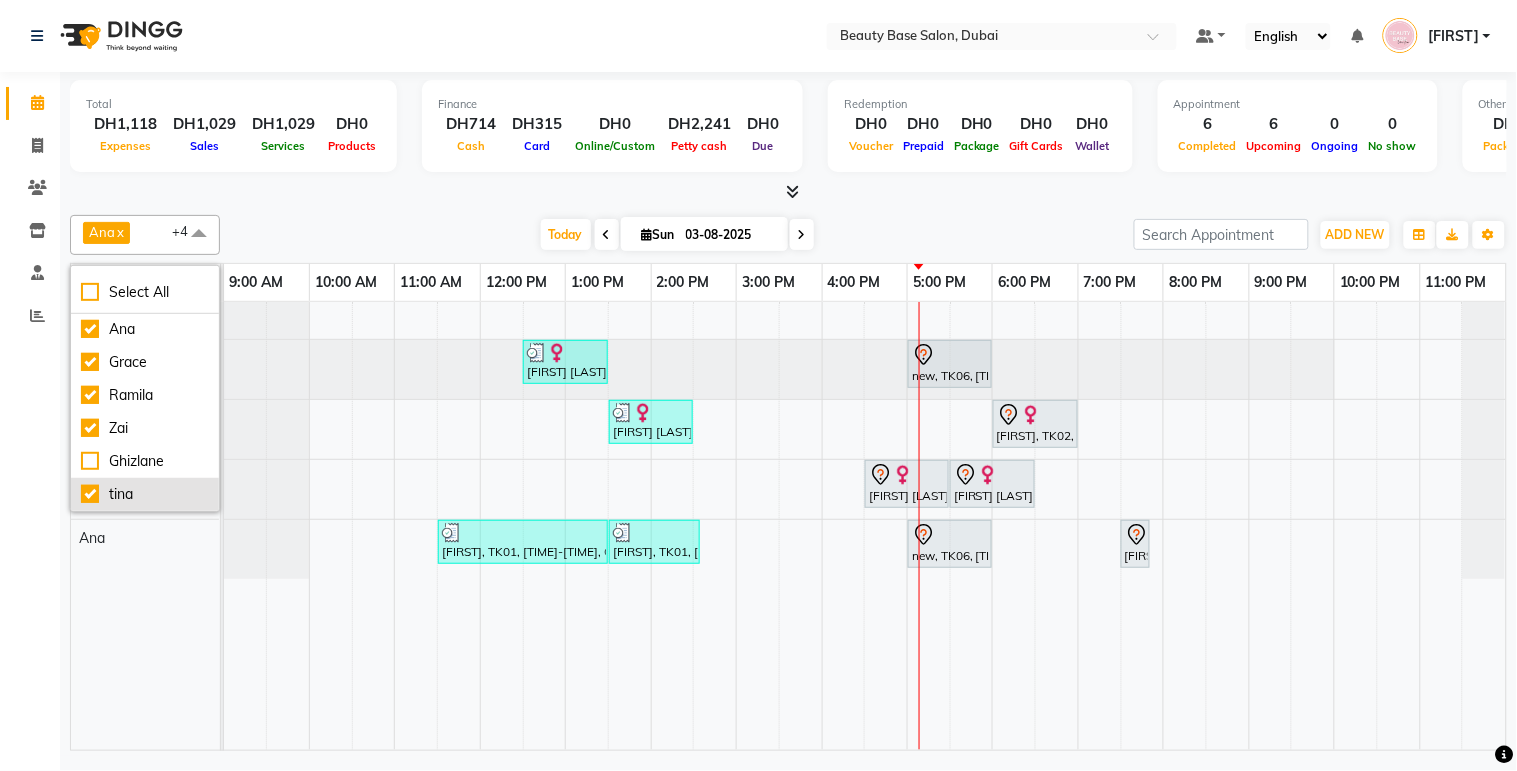 checkbox on "true" 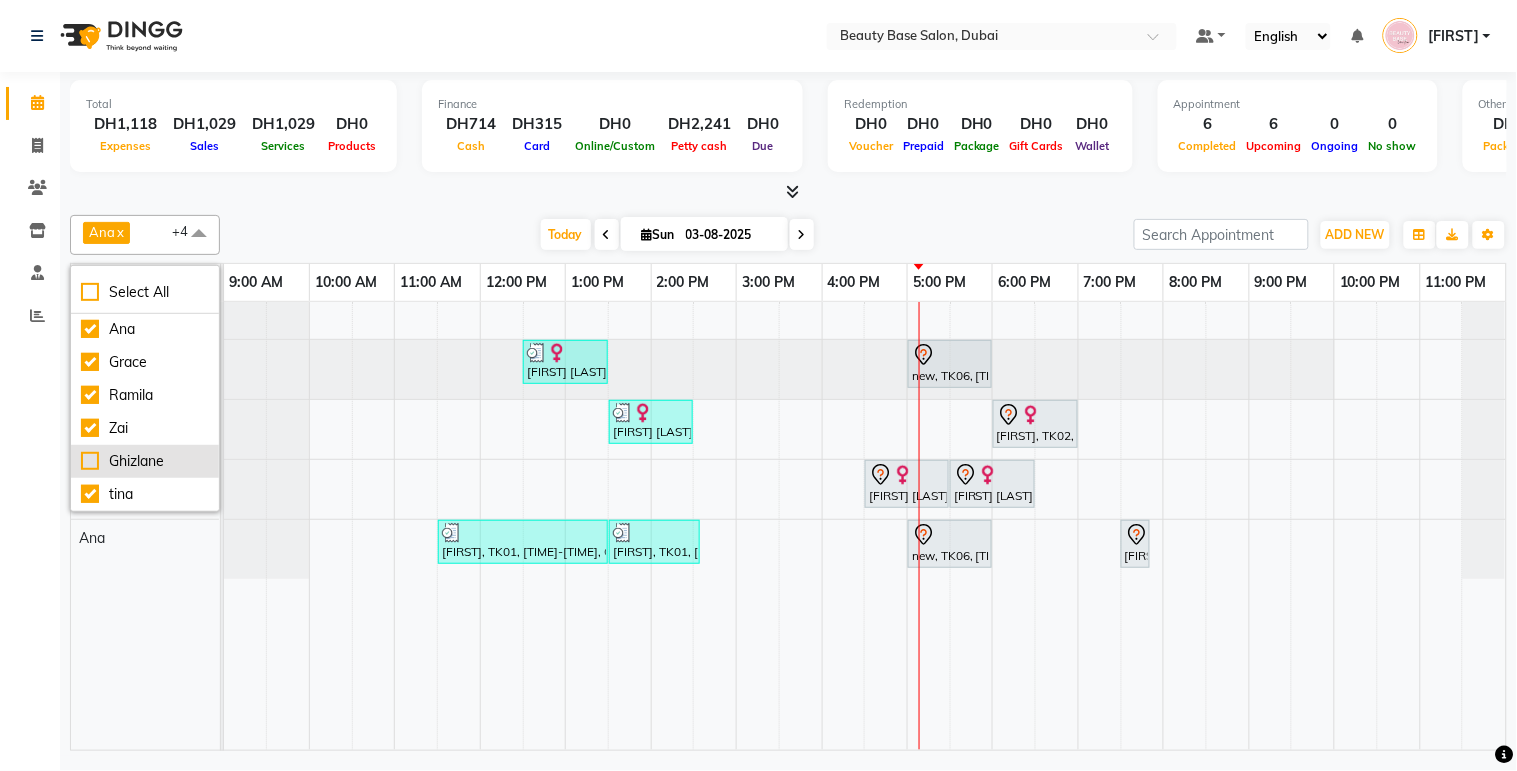 click on "Ghizlane" at bounding box center (145, 461) 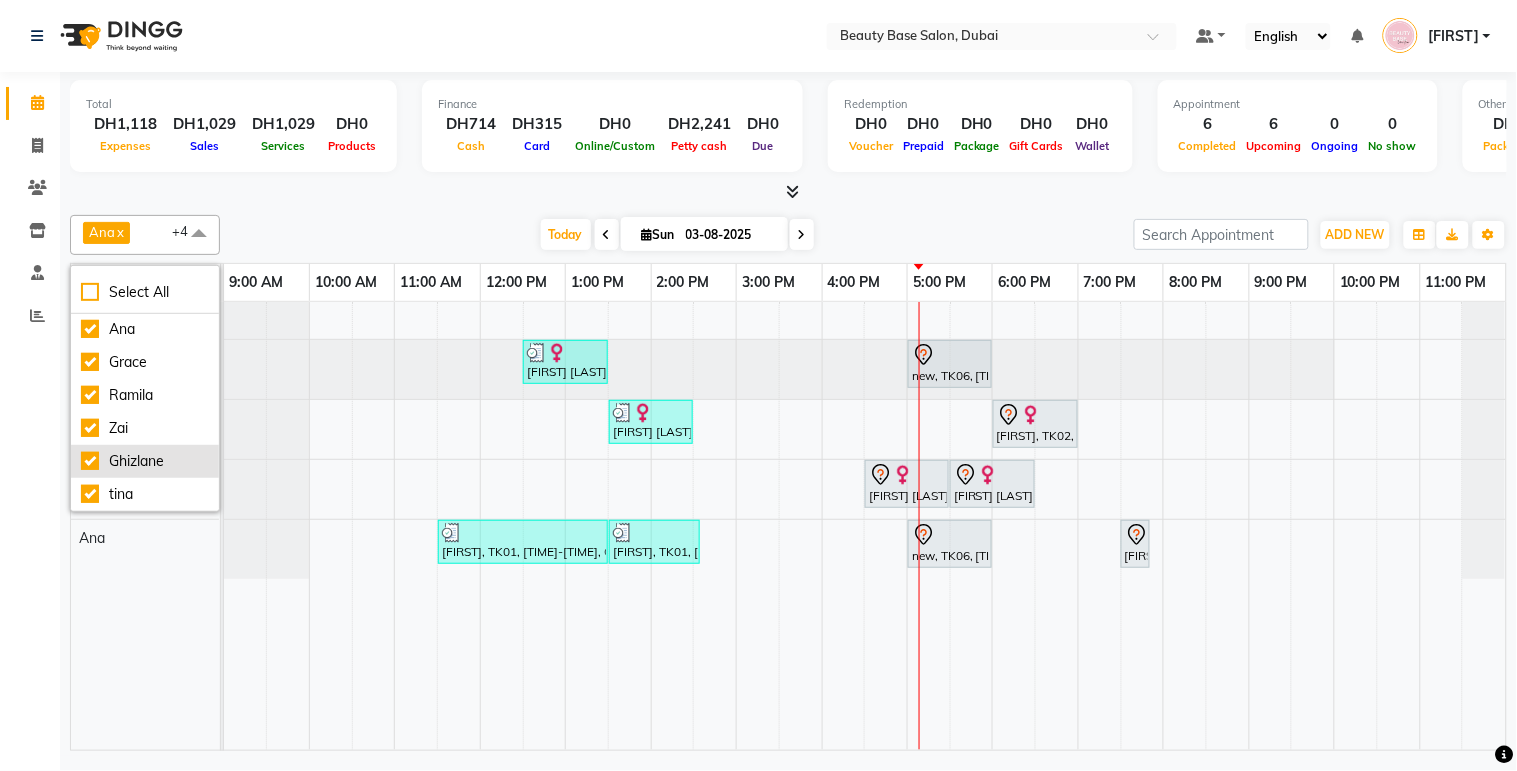 checkbox on "true" 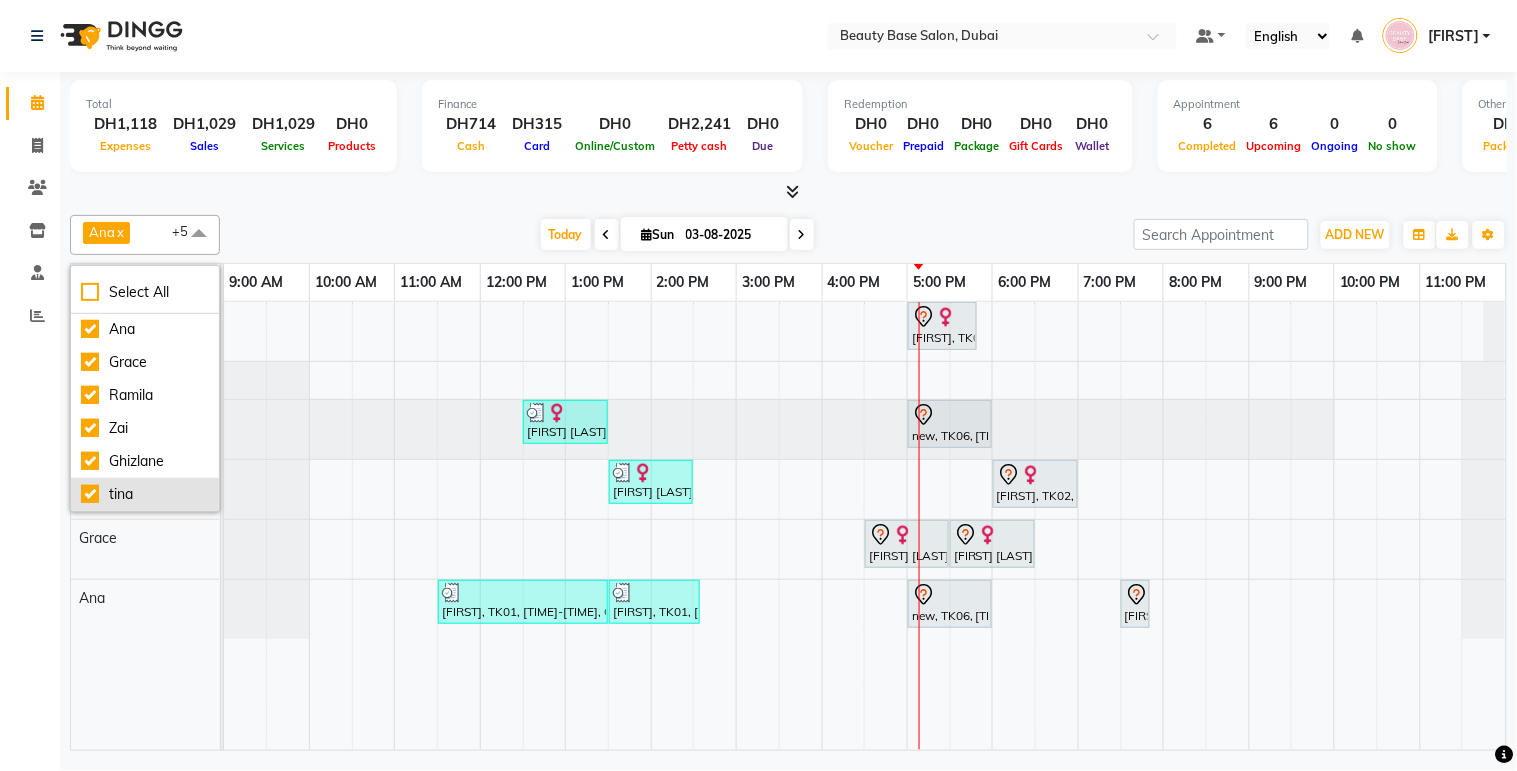 click on "tina" at bounding box center [145, 494] 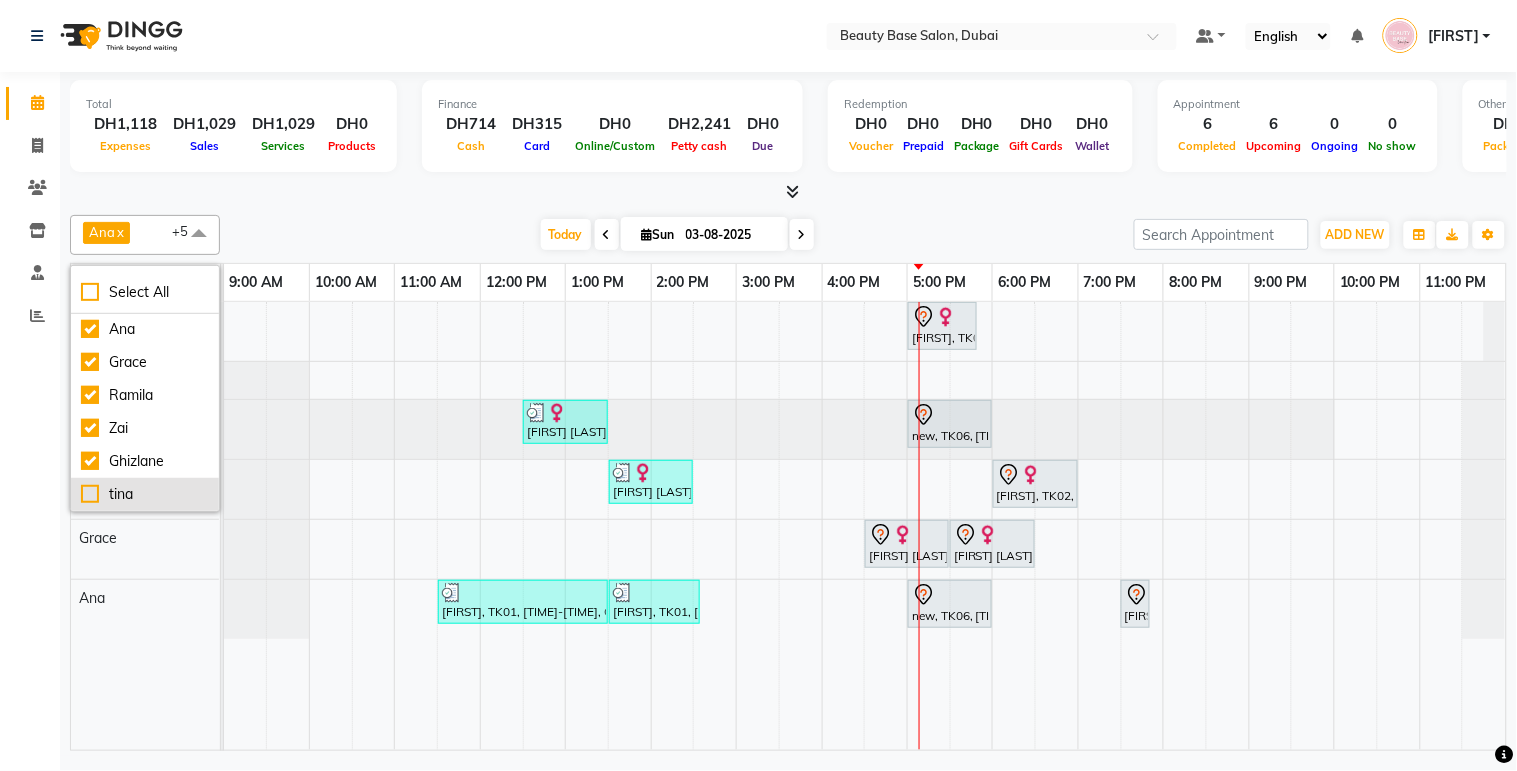 checkbox on "false" 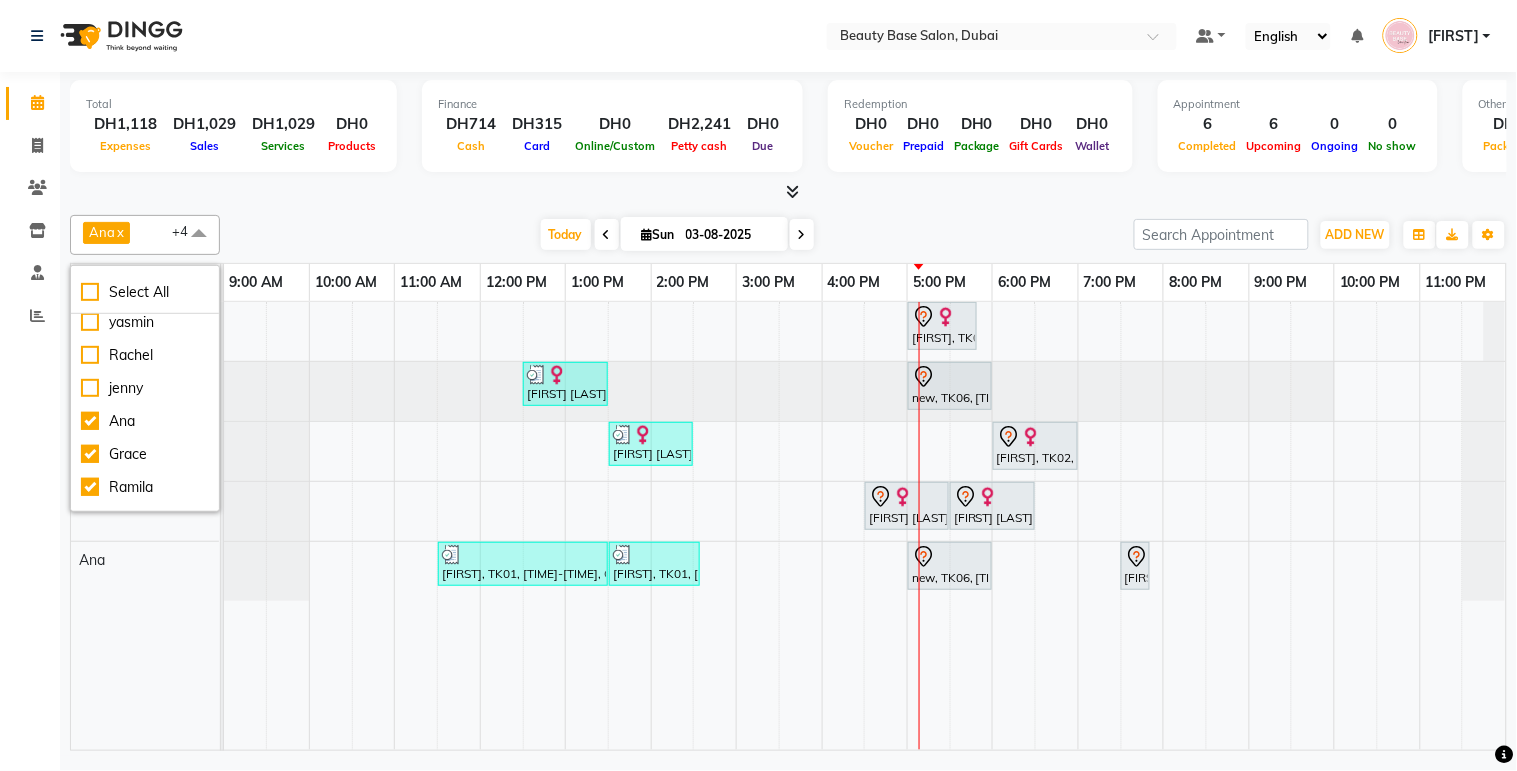 scroll, scrollTop: 0, scrollLeft: 0, axis: both 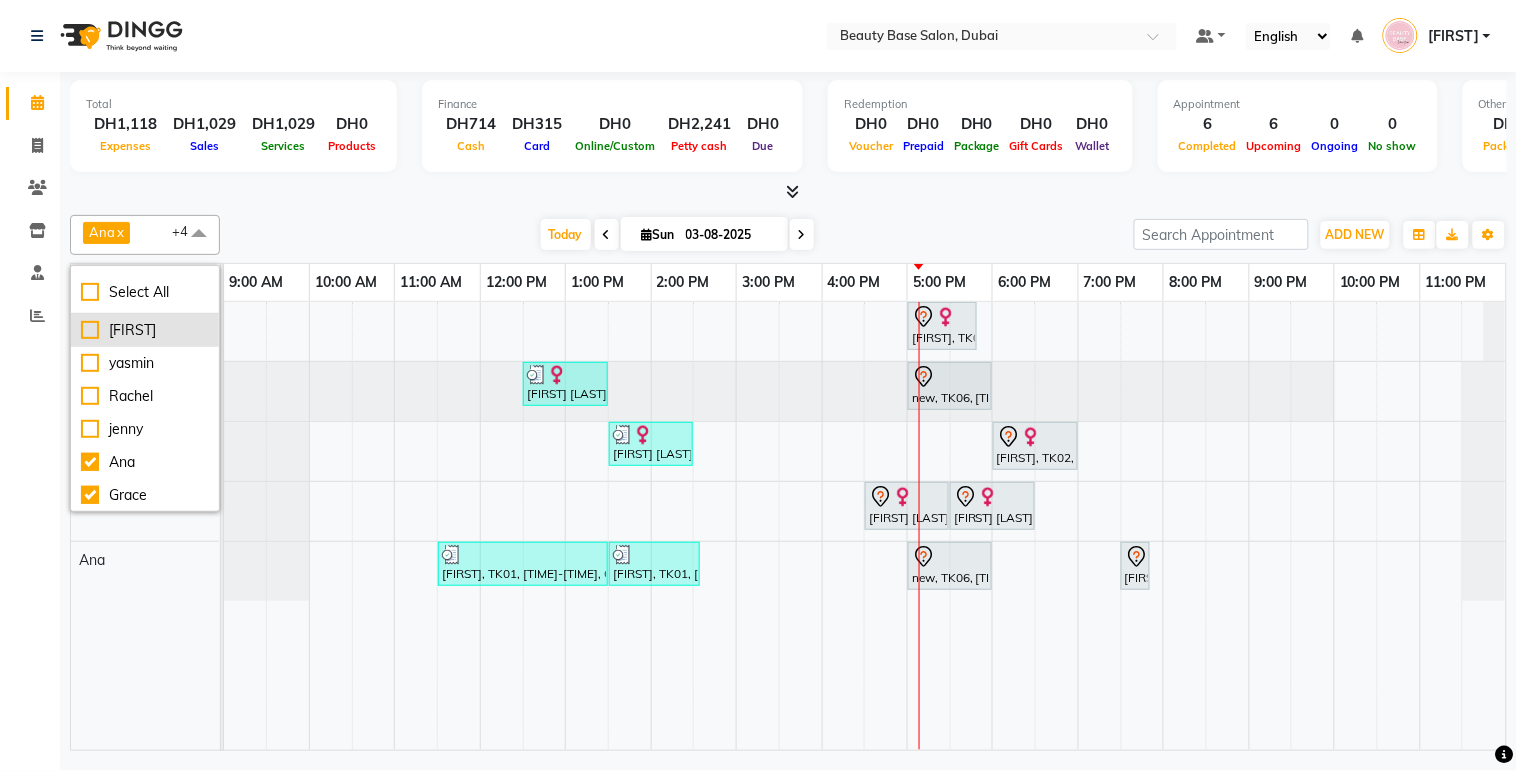 click on "[FIRST]" at bounding box center (145, 330) 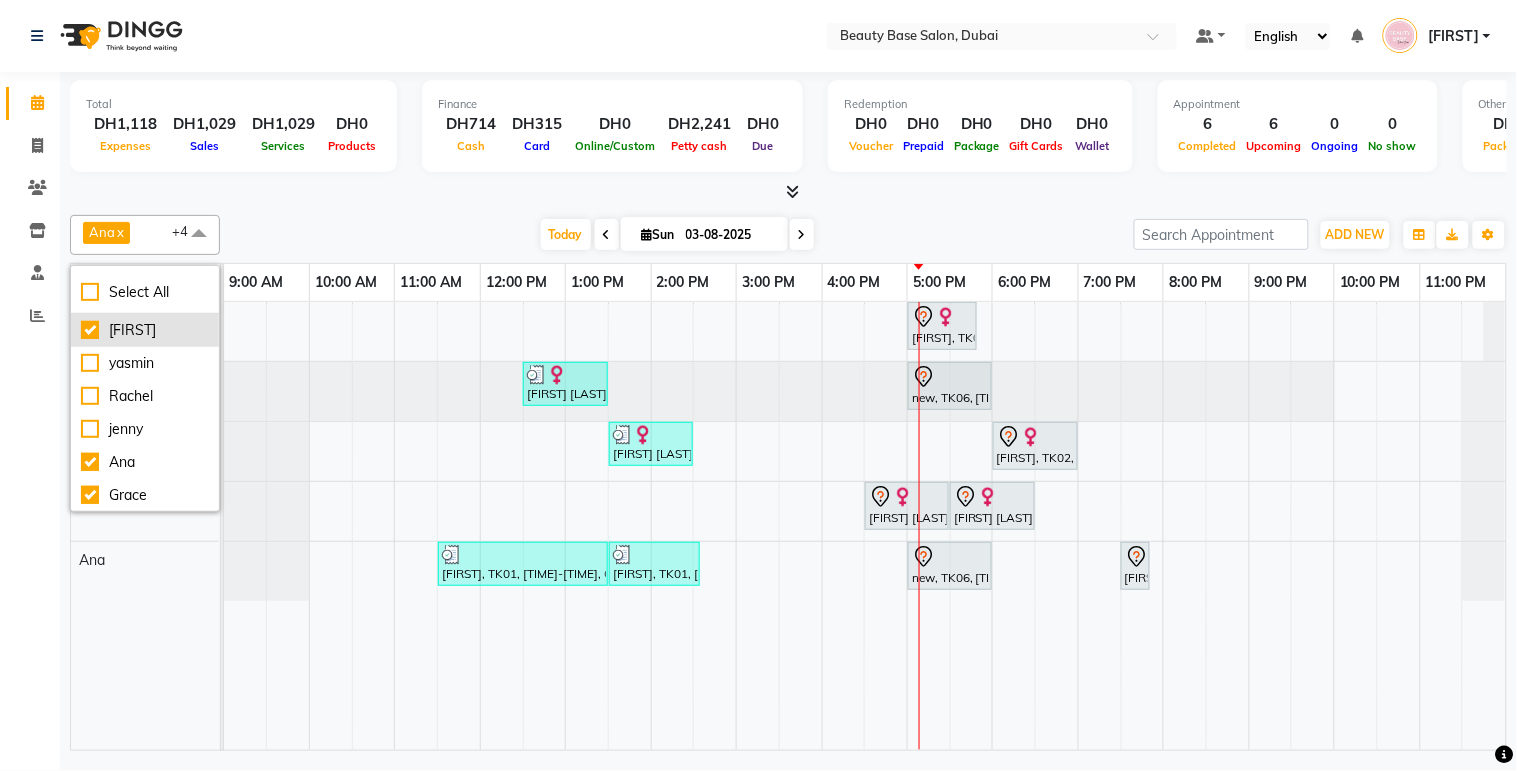 checkbox on "true" 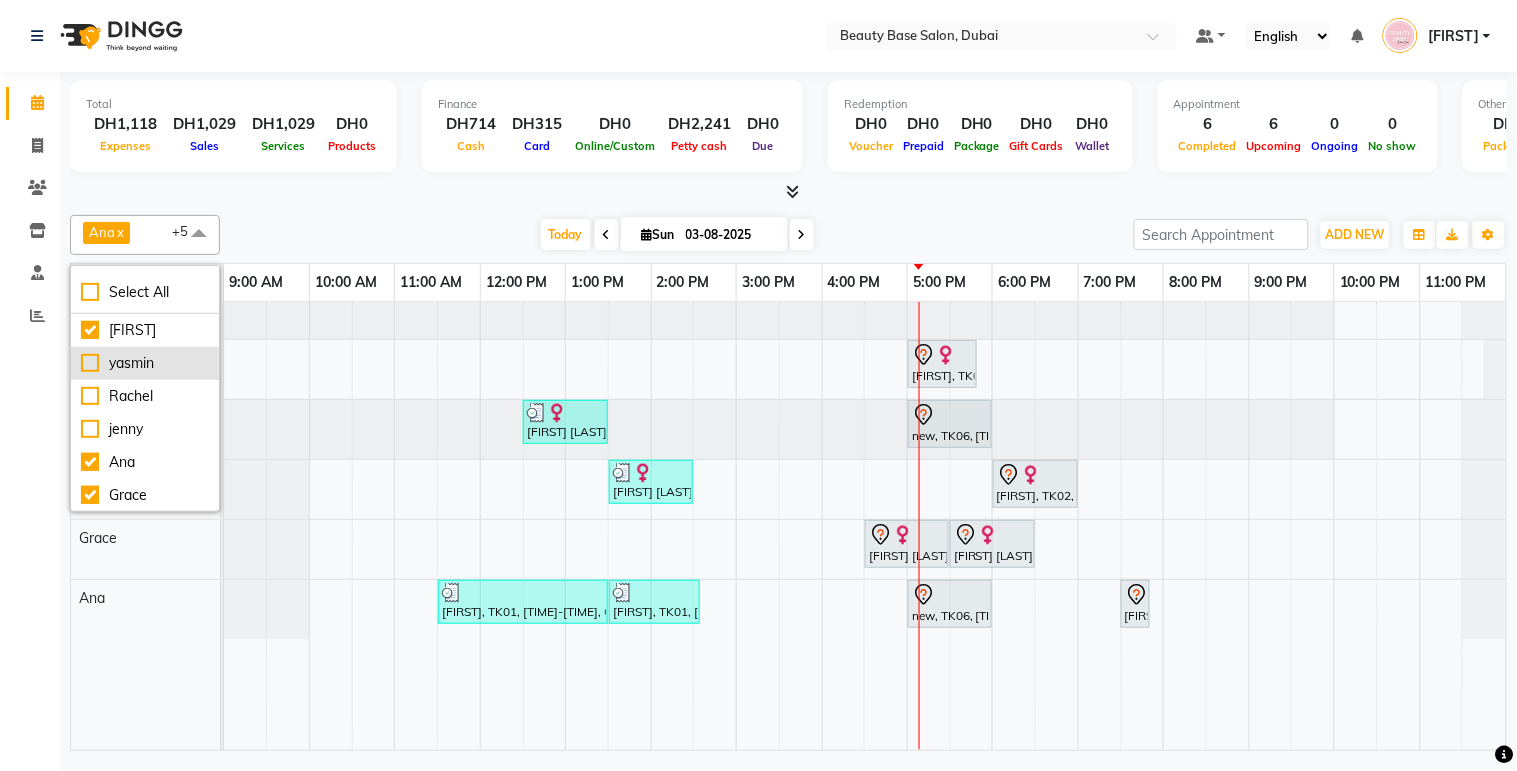 click on "yasmin" at bounding box center (145, 363) 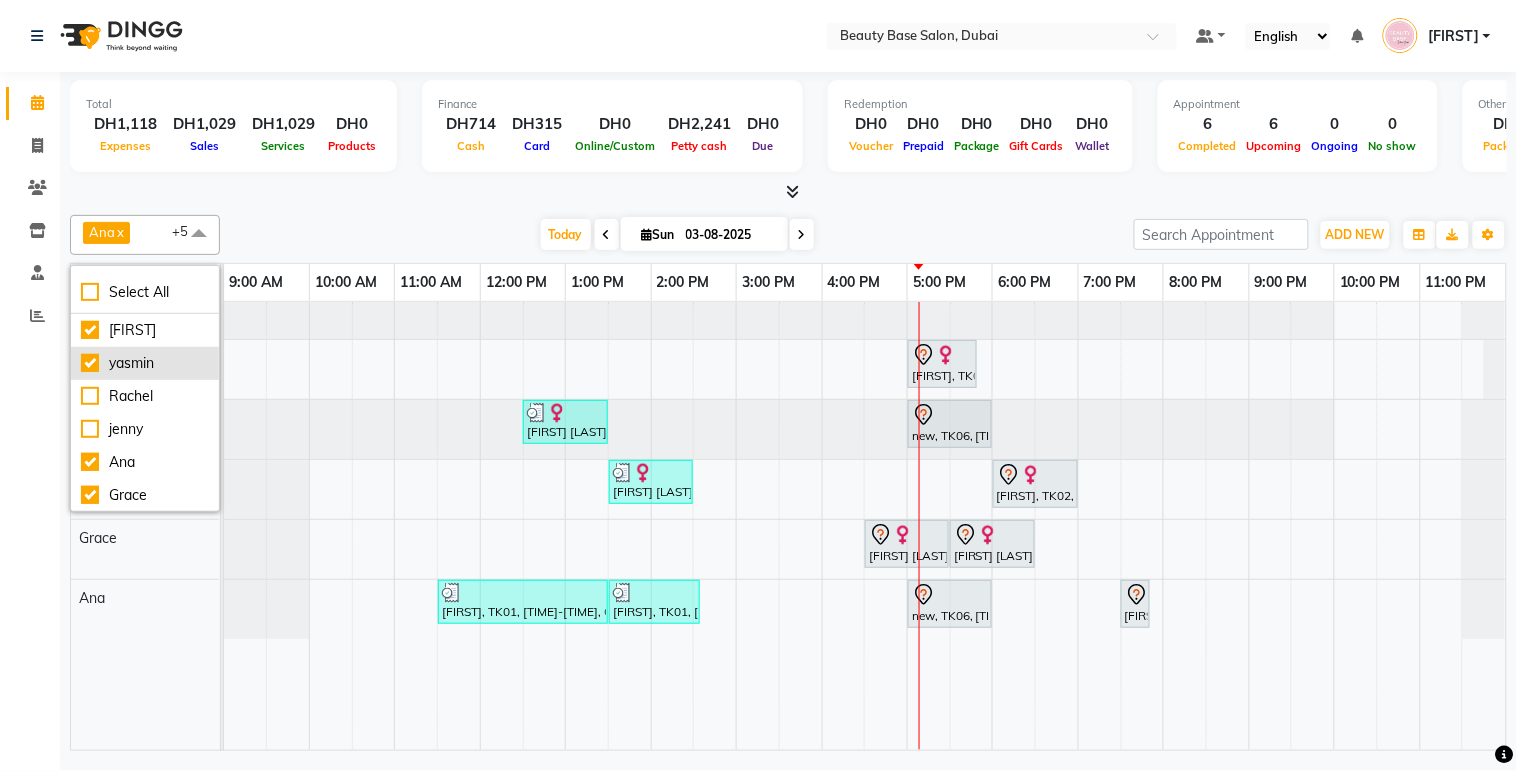 checkbox on "true" 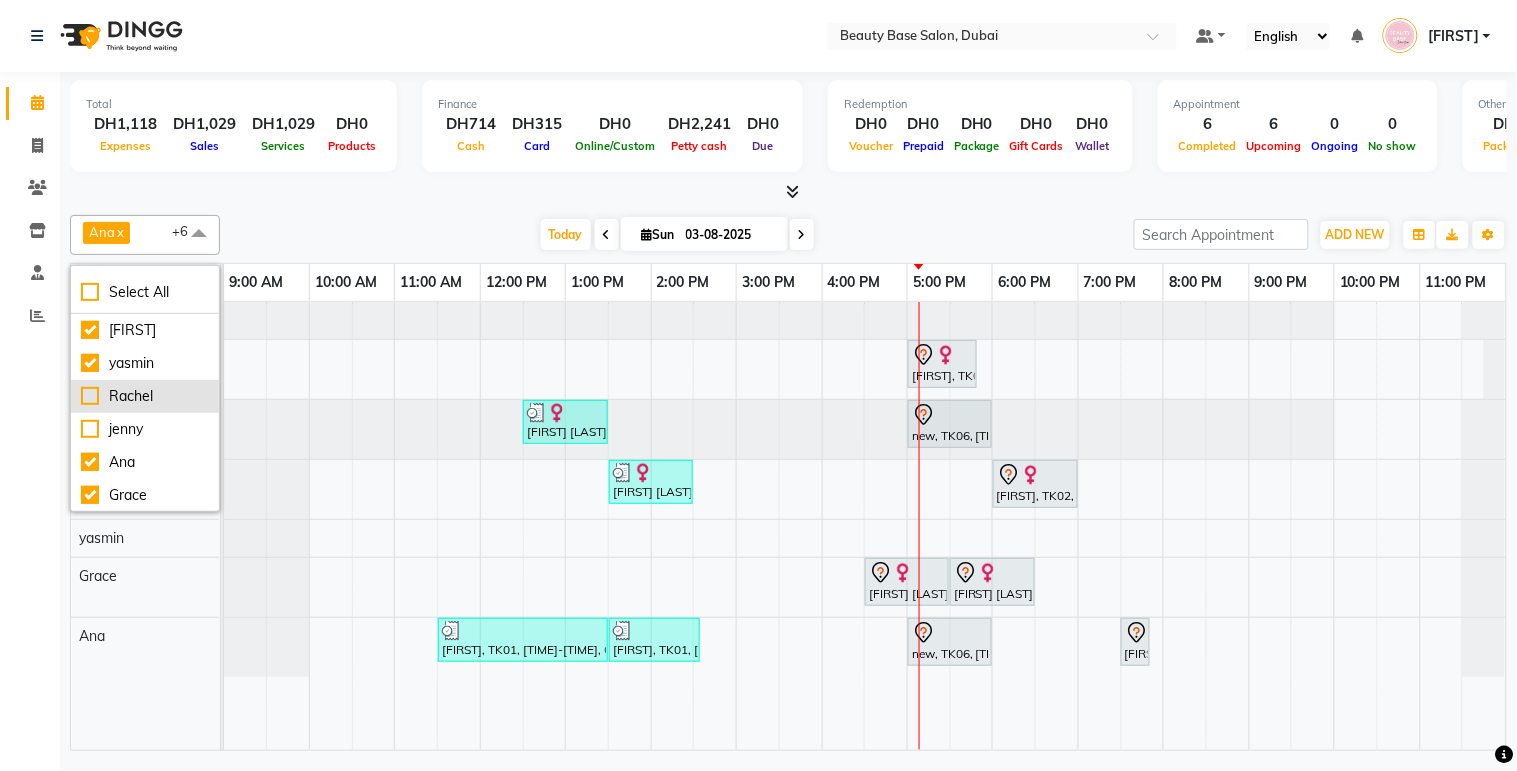 click on "Rachel" at bounding box center [145, 396] 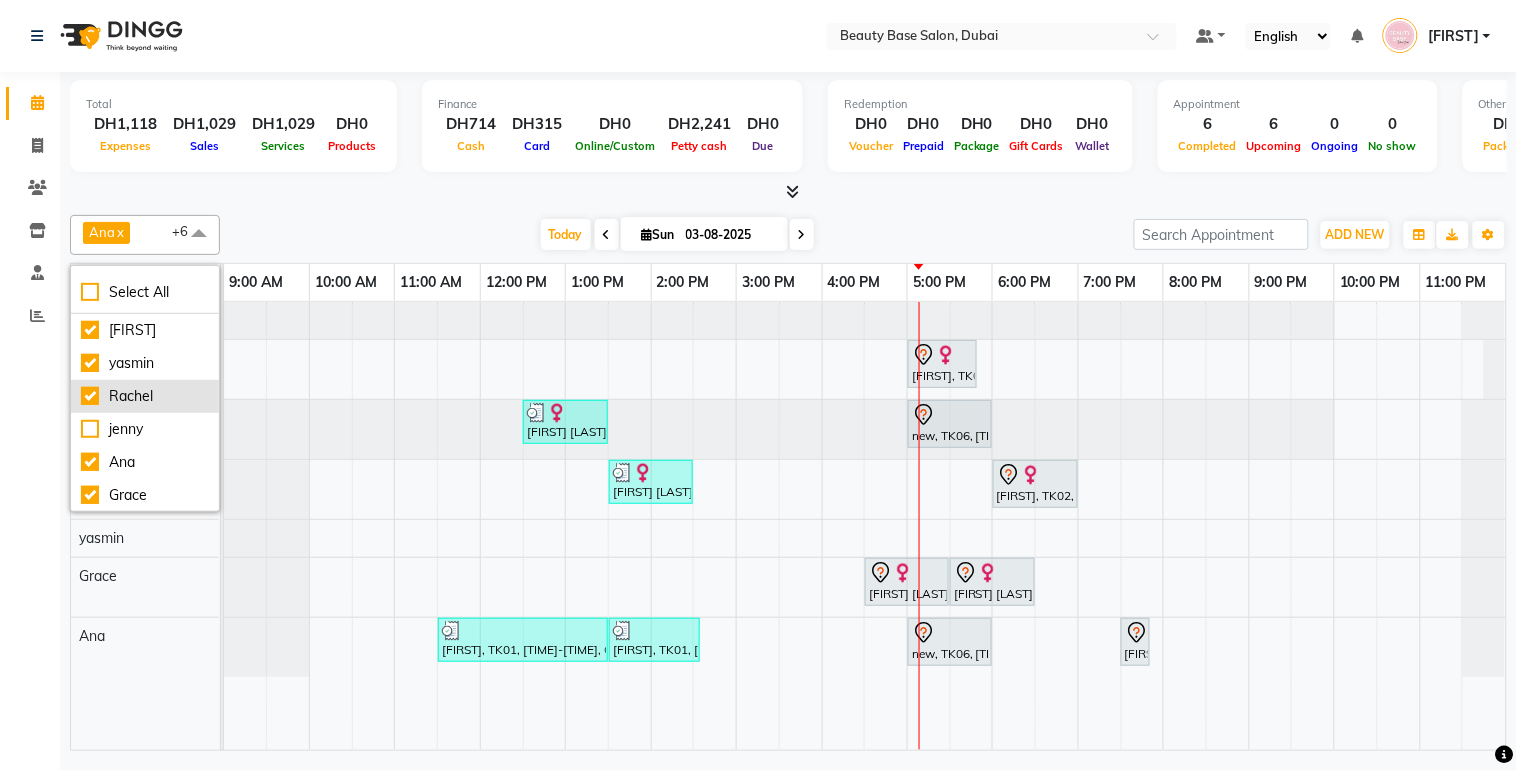 checkbox on "true" 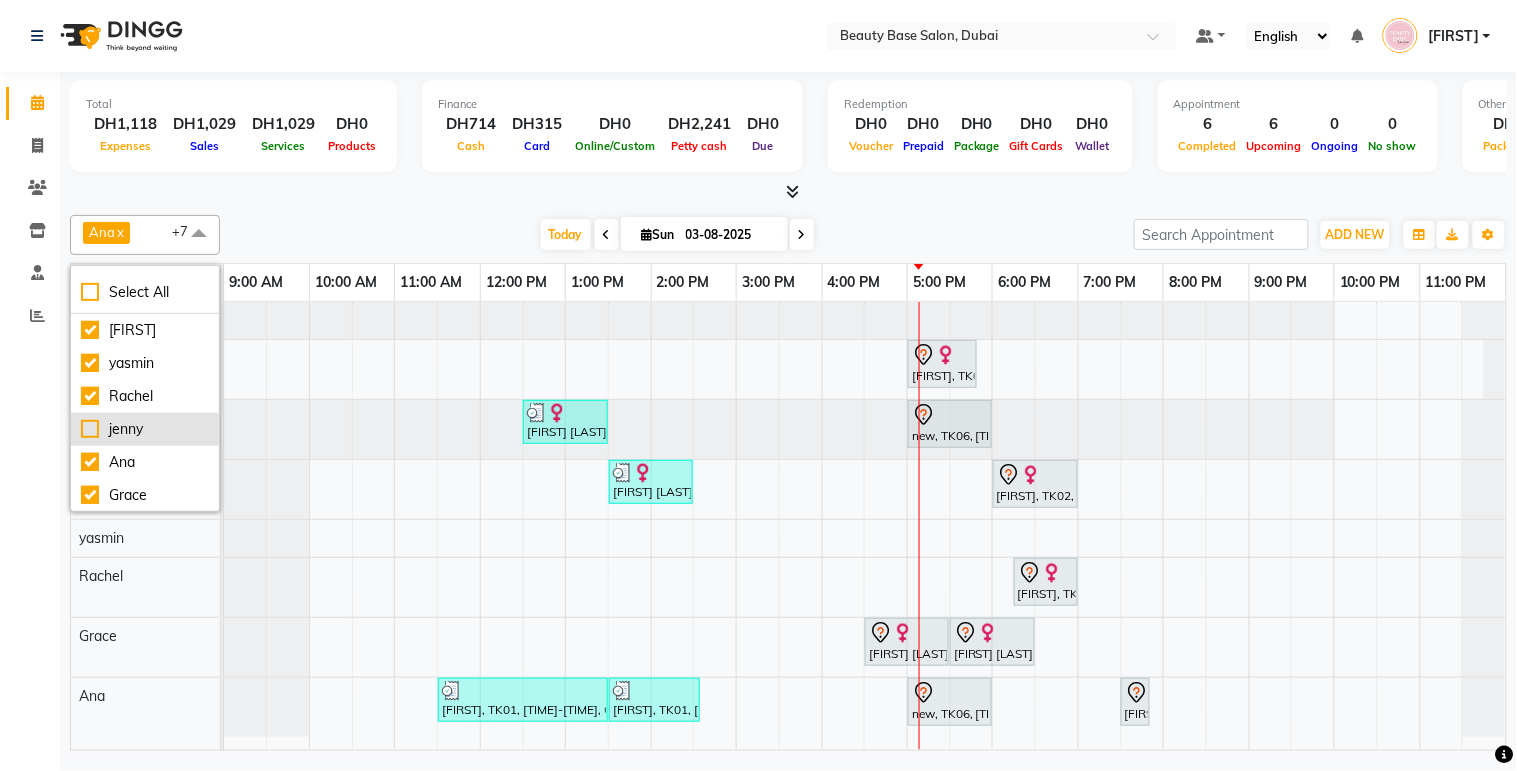 click on "jenny" at bounding box center [145, 429] 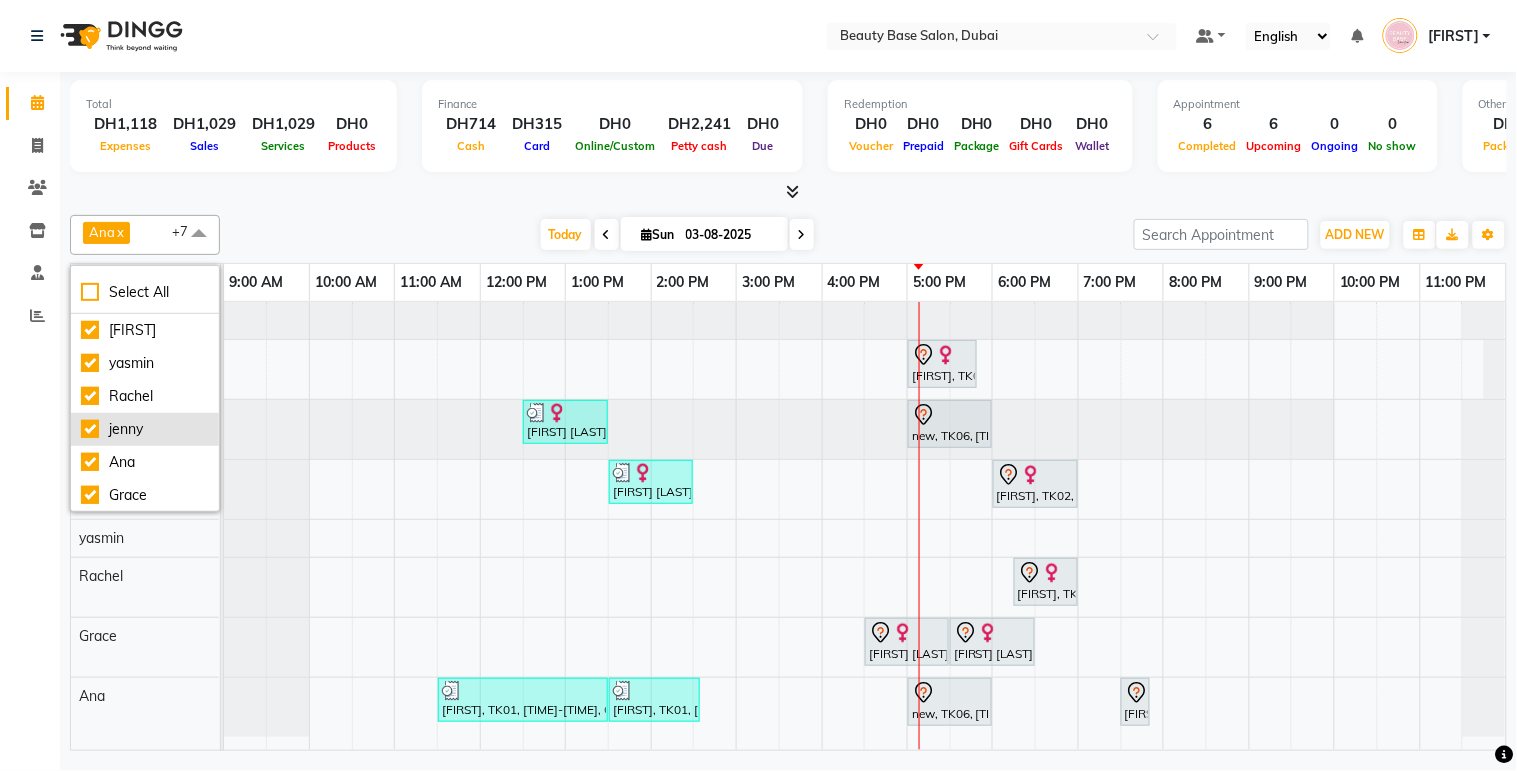 checkbox on "true" 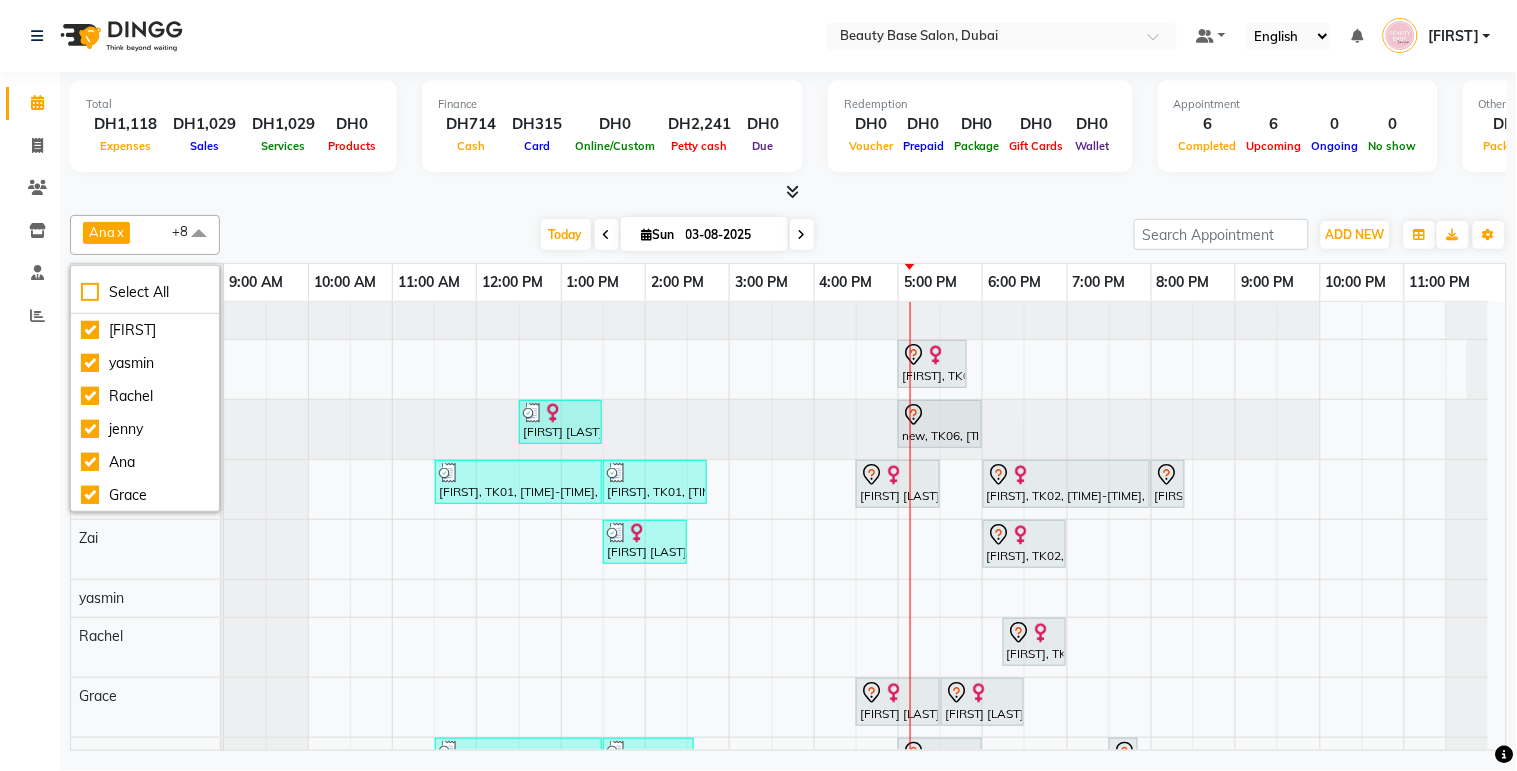 click on "Calendar  Invoice  Clients  Inventory  Staff  Reports Completed InProgress Upcoming Dropped Tentative Check-In Confirm Bookings Segments Page Builder" 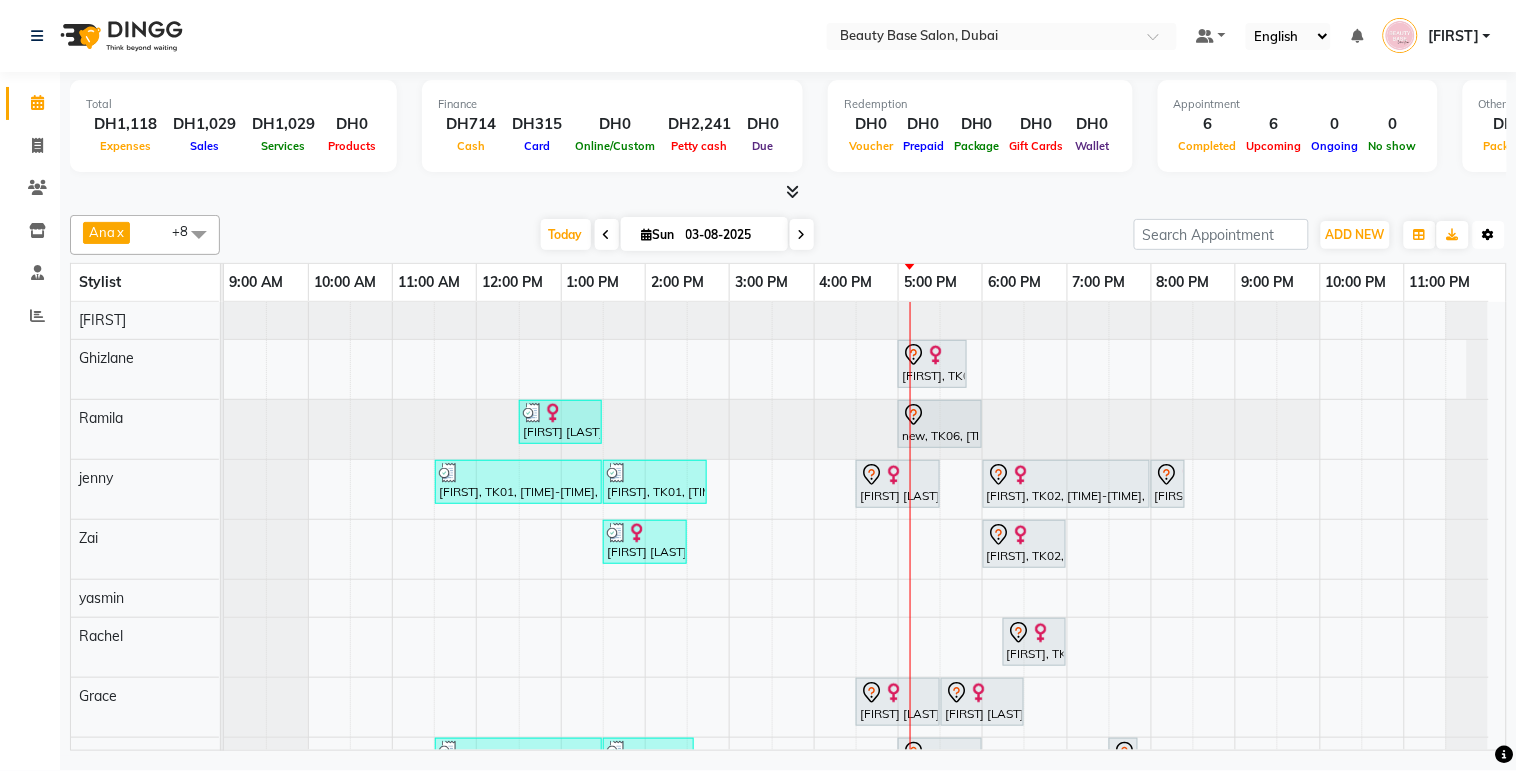 click on "Toggle Dropdown" at bounding box center (1489, 235) 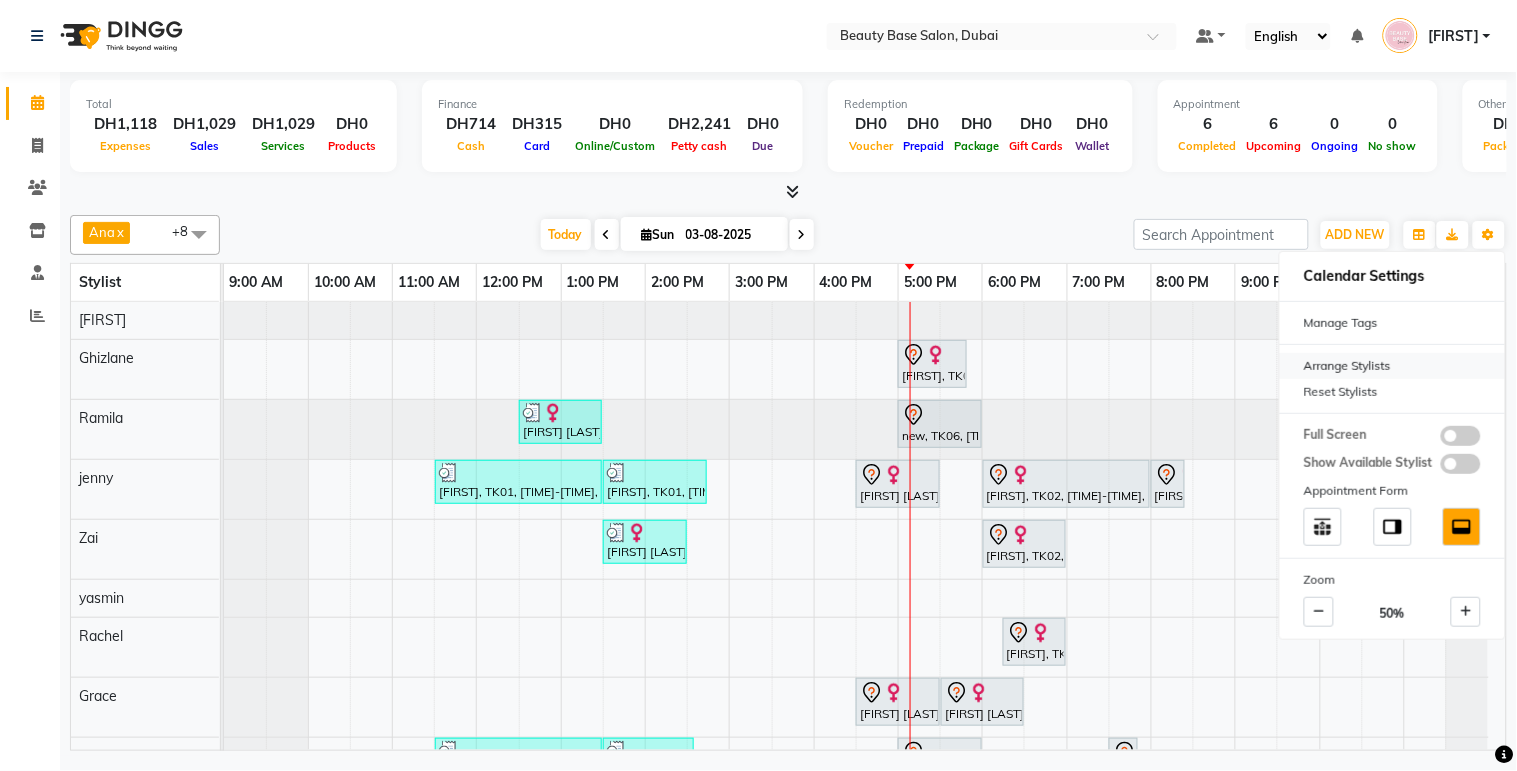 click on "Arrange Stylists" at bounding box center (1392, 366) 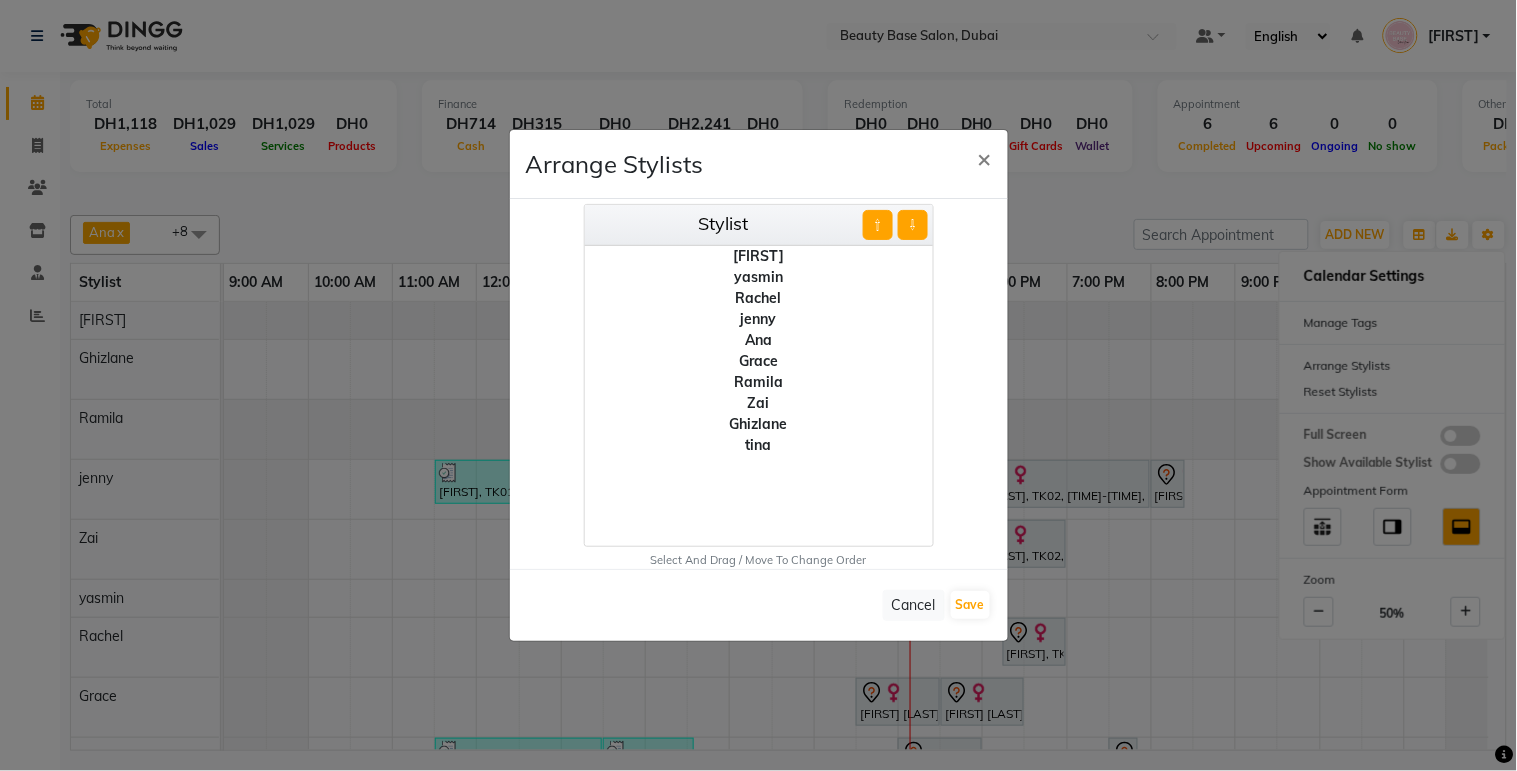 click on "Rachel" 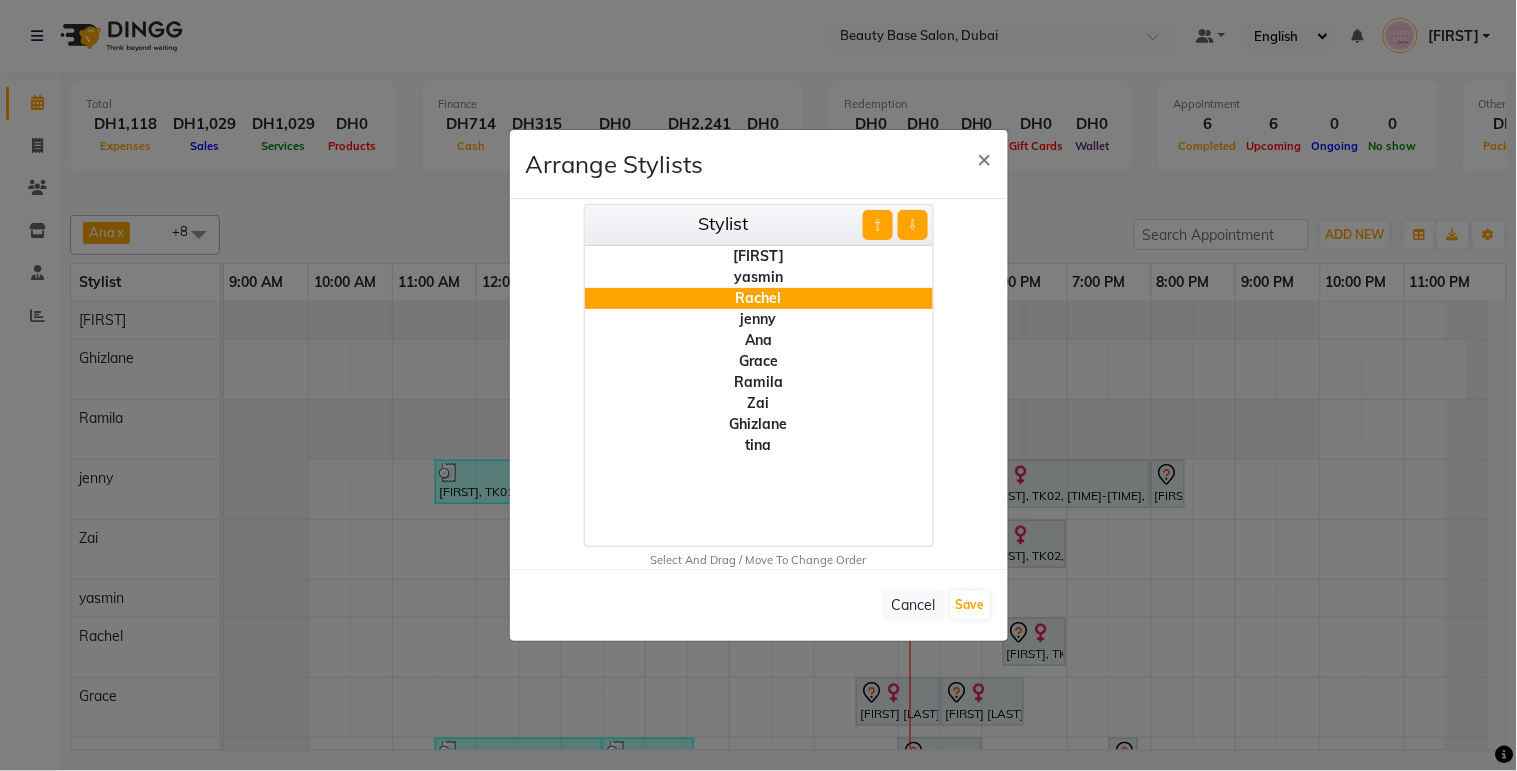 click on "⇧" 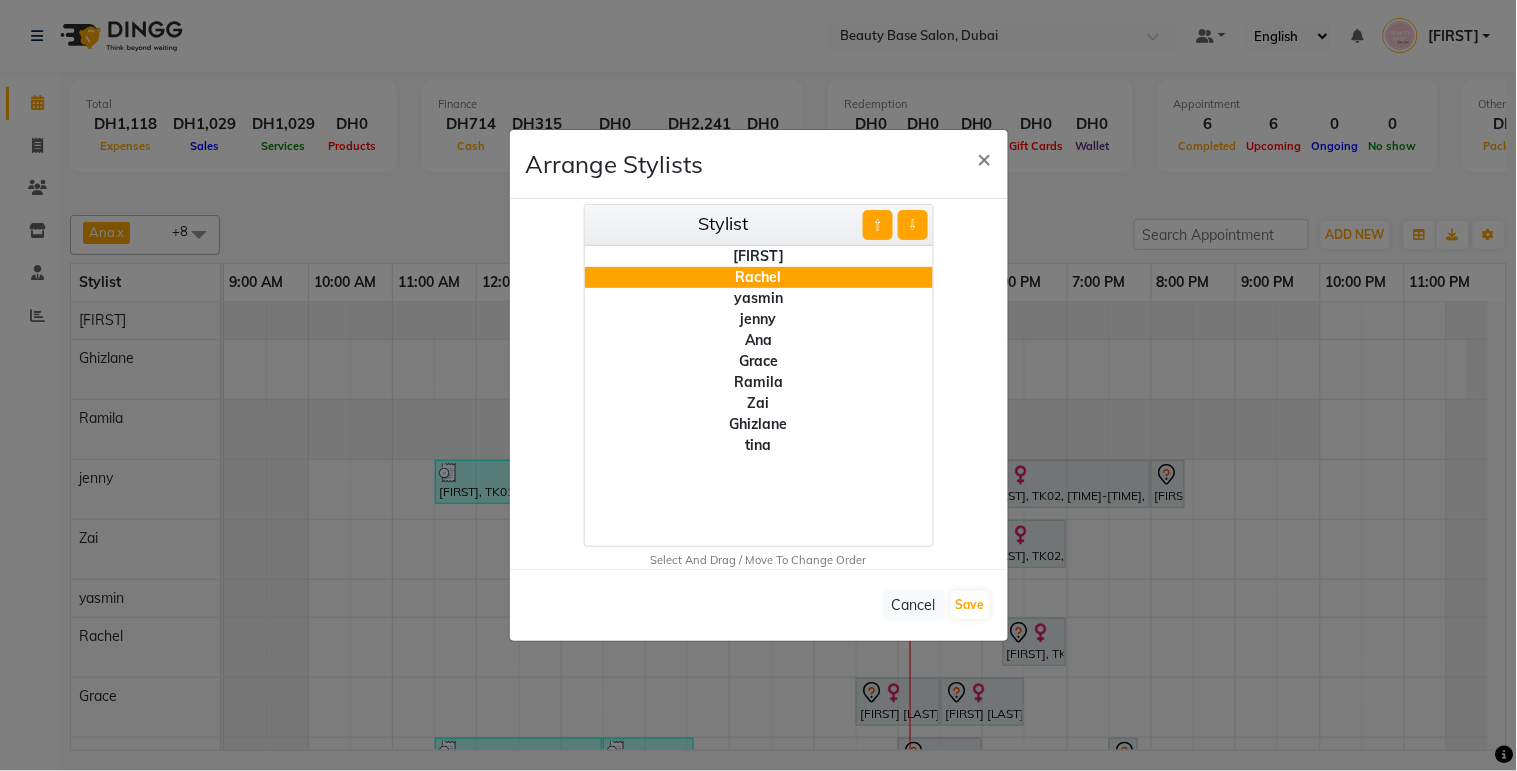 click on "jenny" 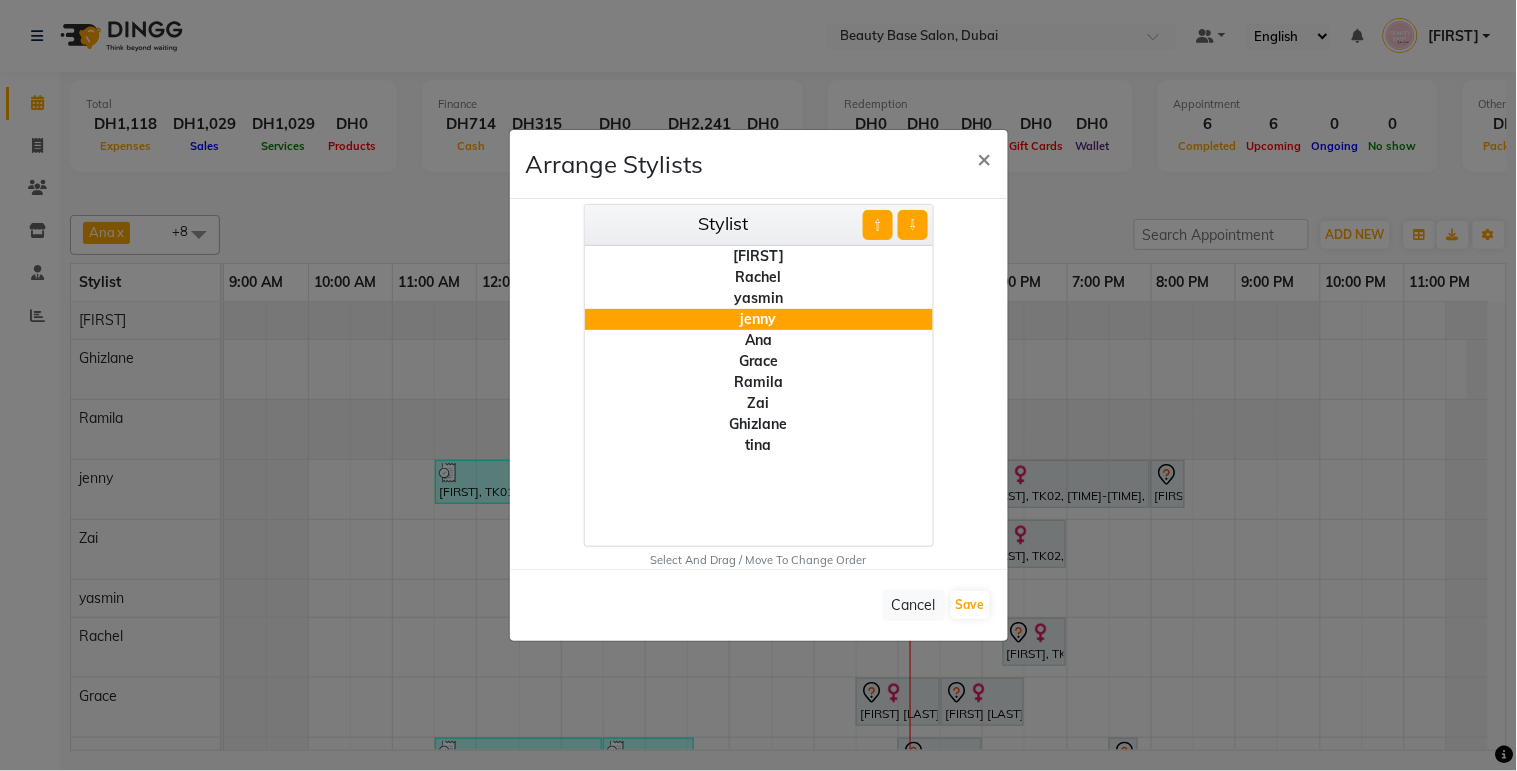 click on "⇩" 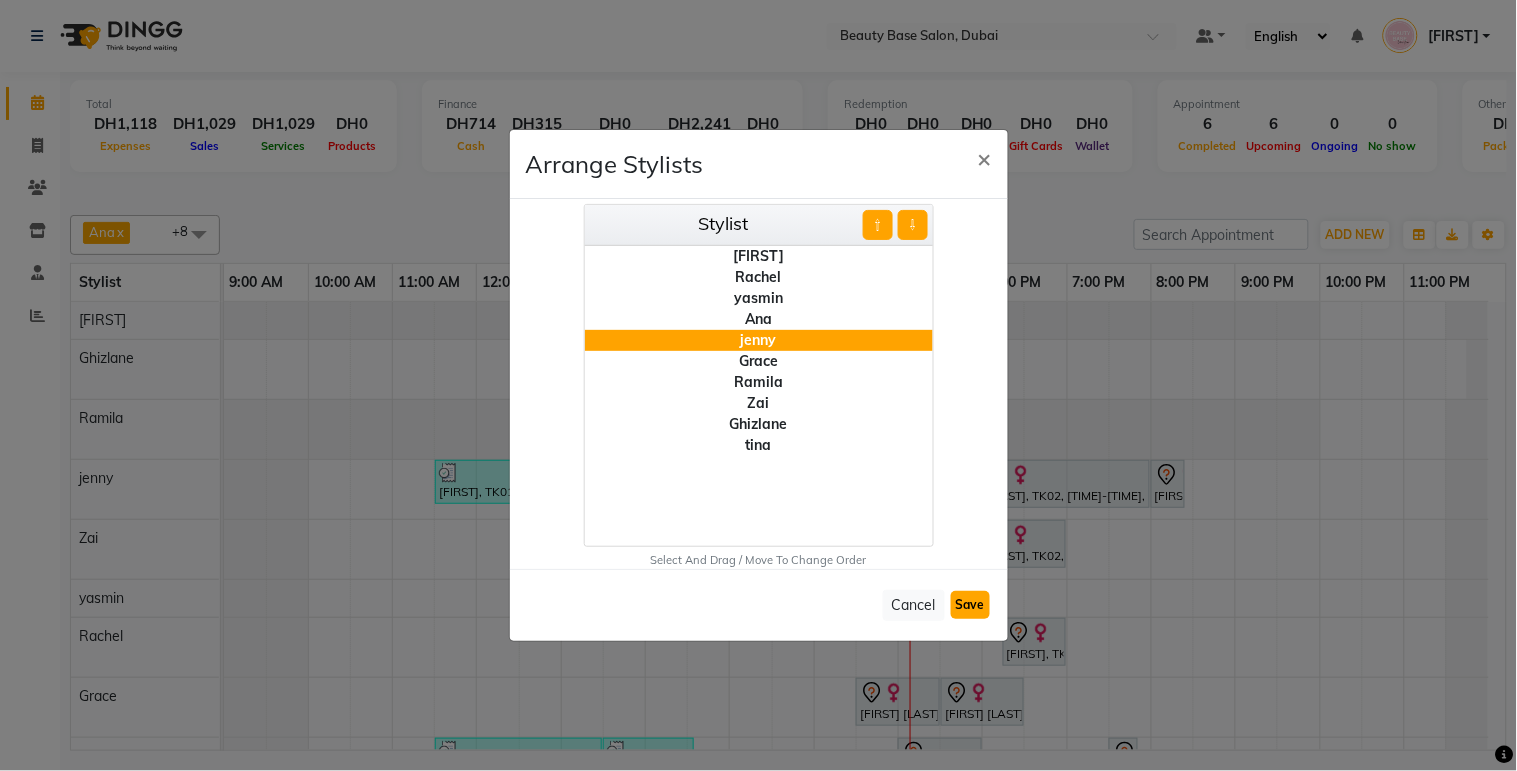 click on "Save" 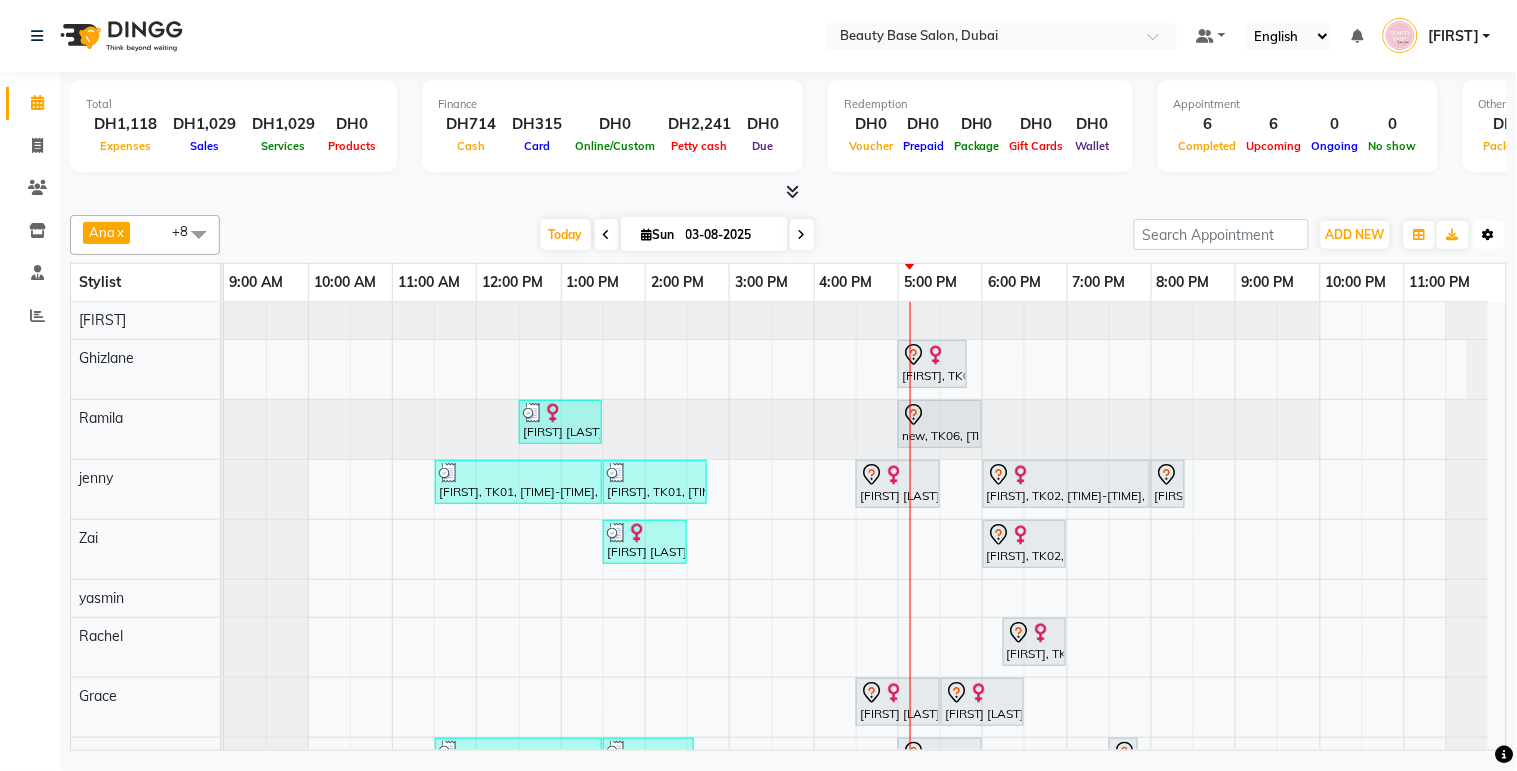 click on "Toggle Dropdown" at bounding box center [1489, 235] 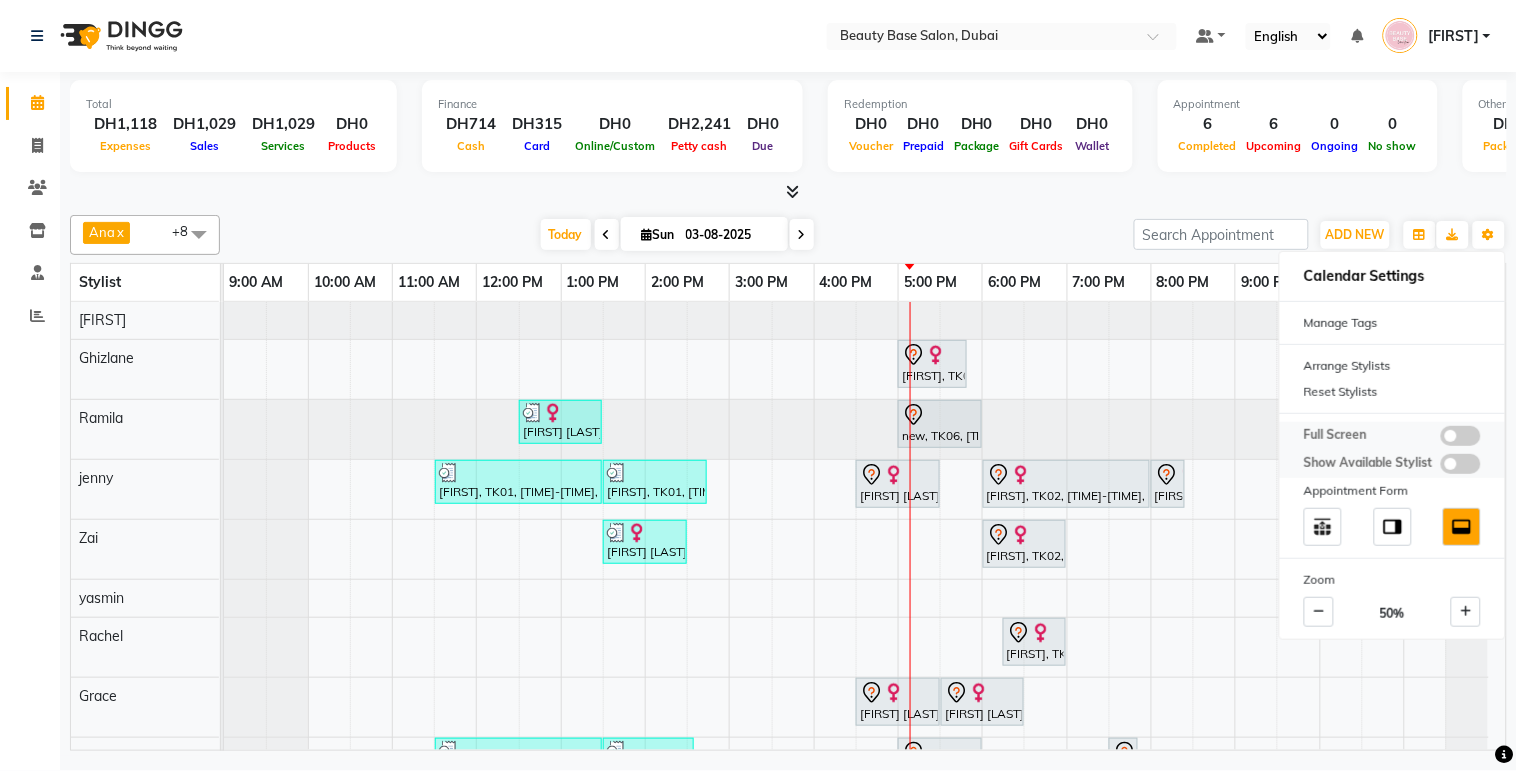 click at bounding box center [1461, 464] 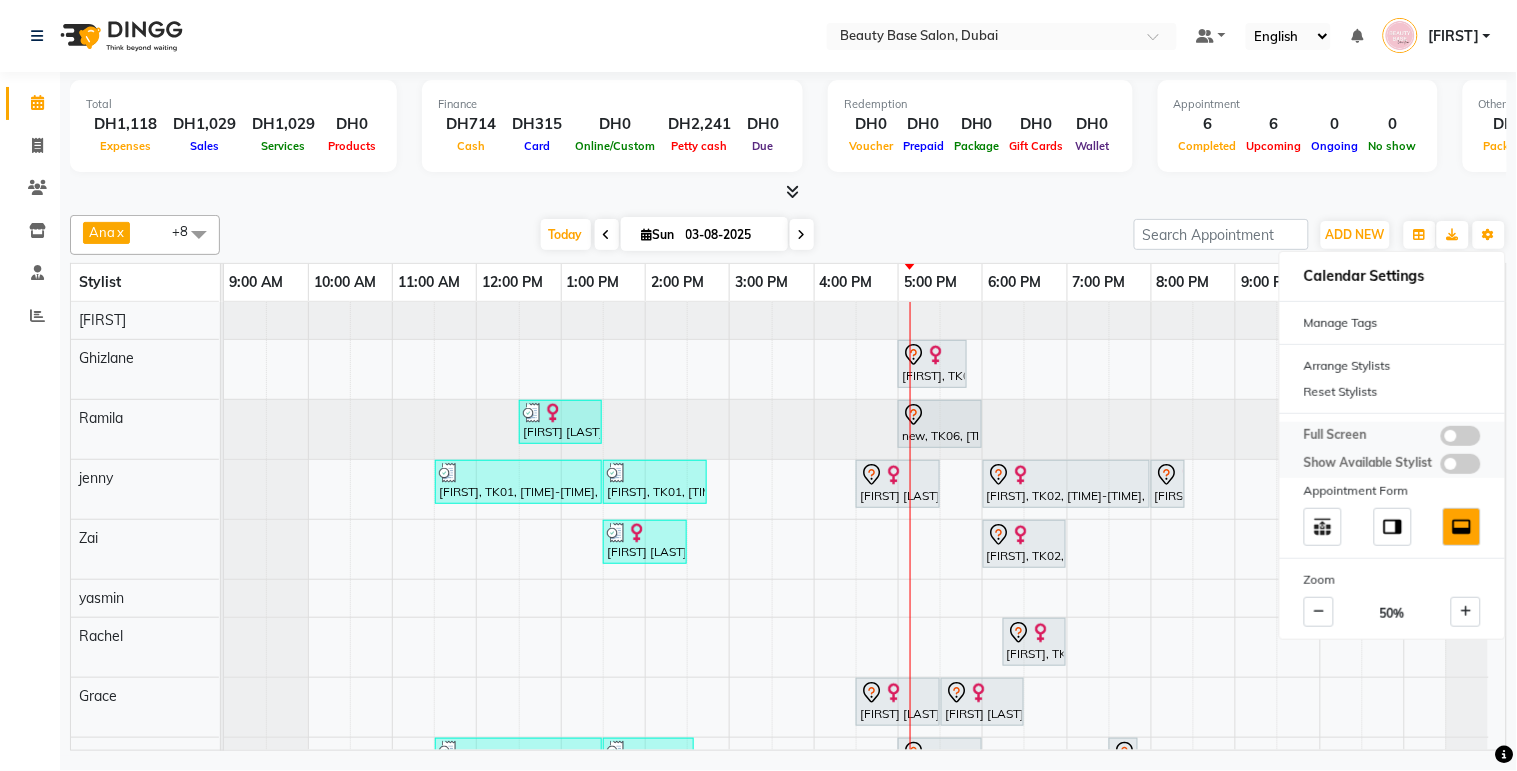 click at bounding box center [1441, 467] 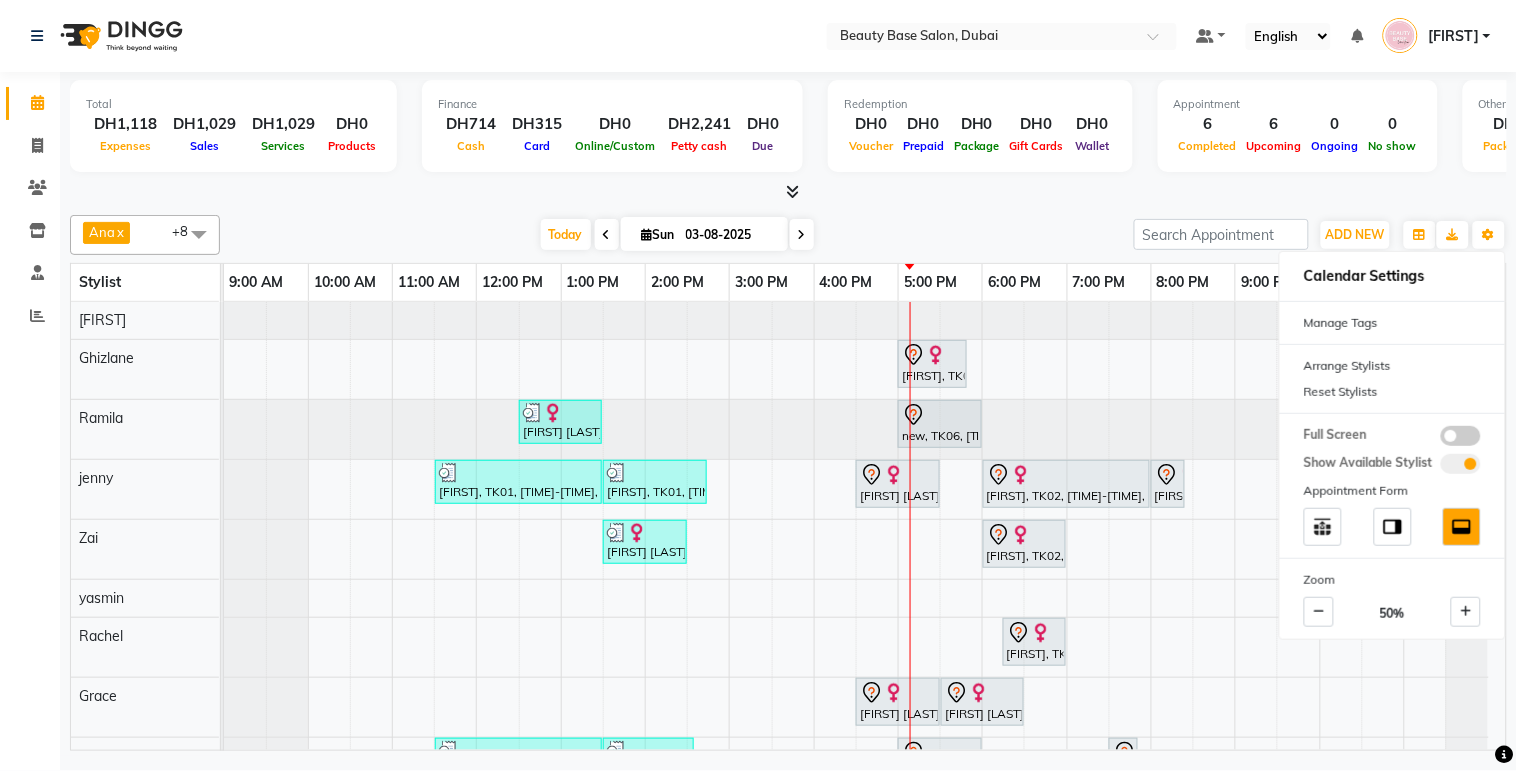 click at bounding box center (199, 234) 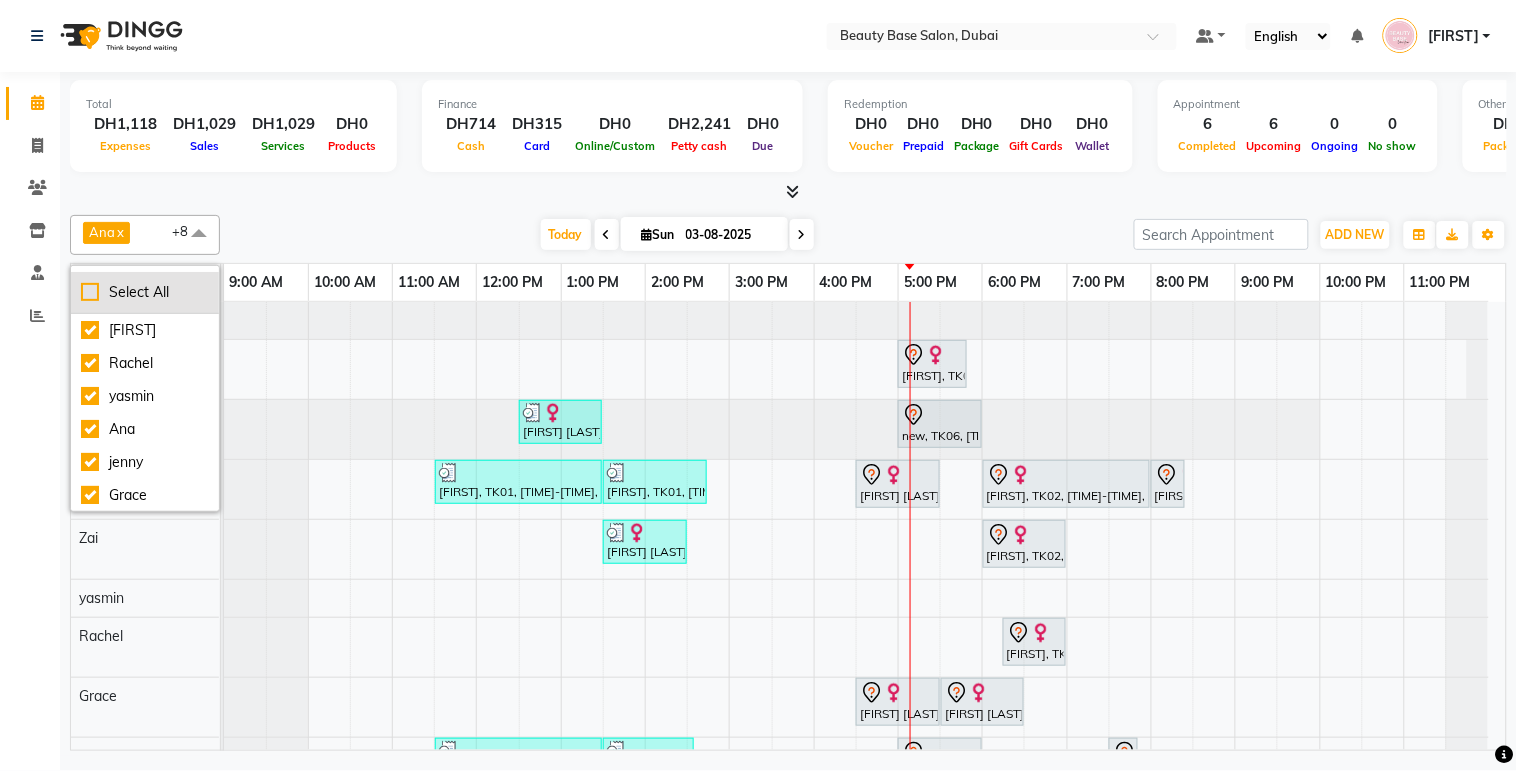 click on "Select All" at bounding box center [145, 292] 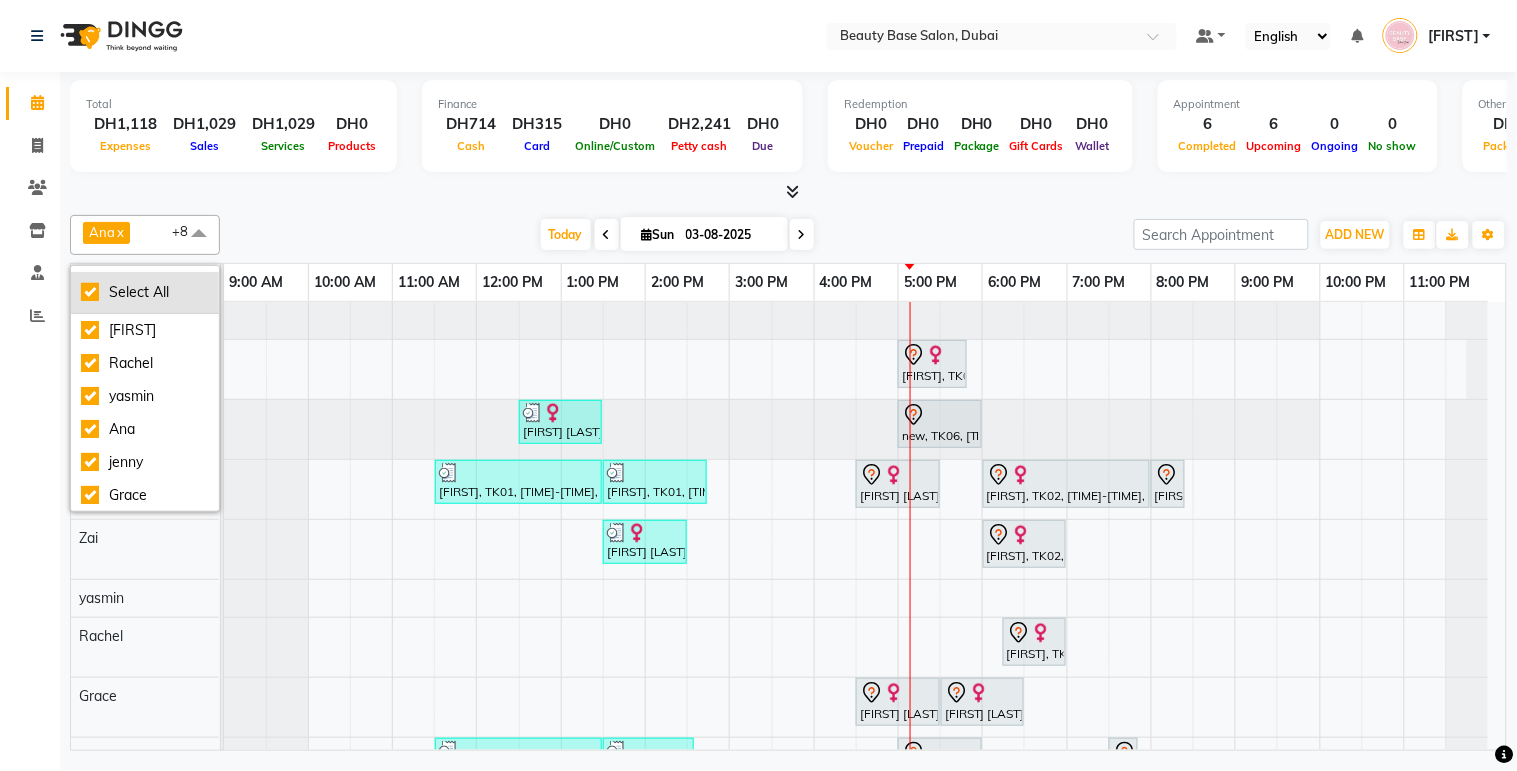 checkbox on "true" 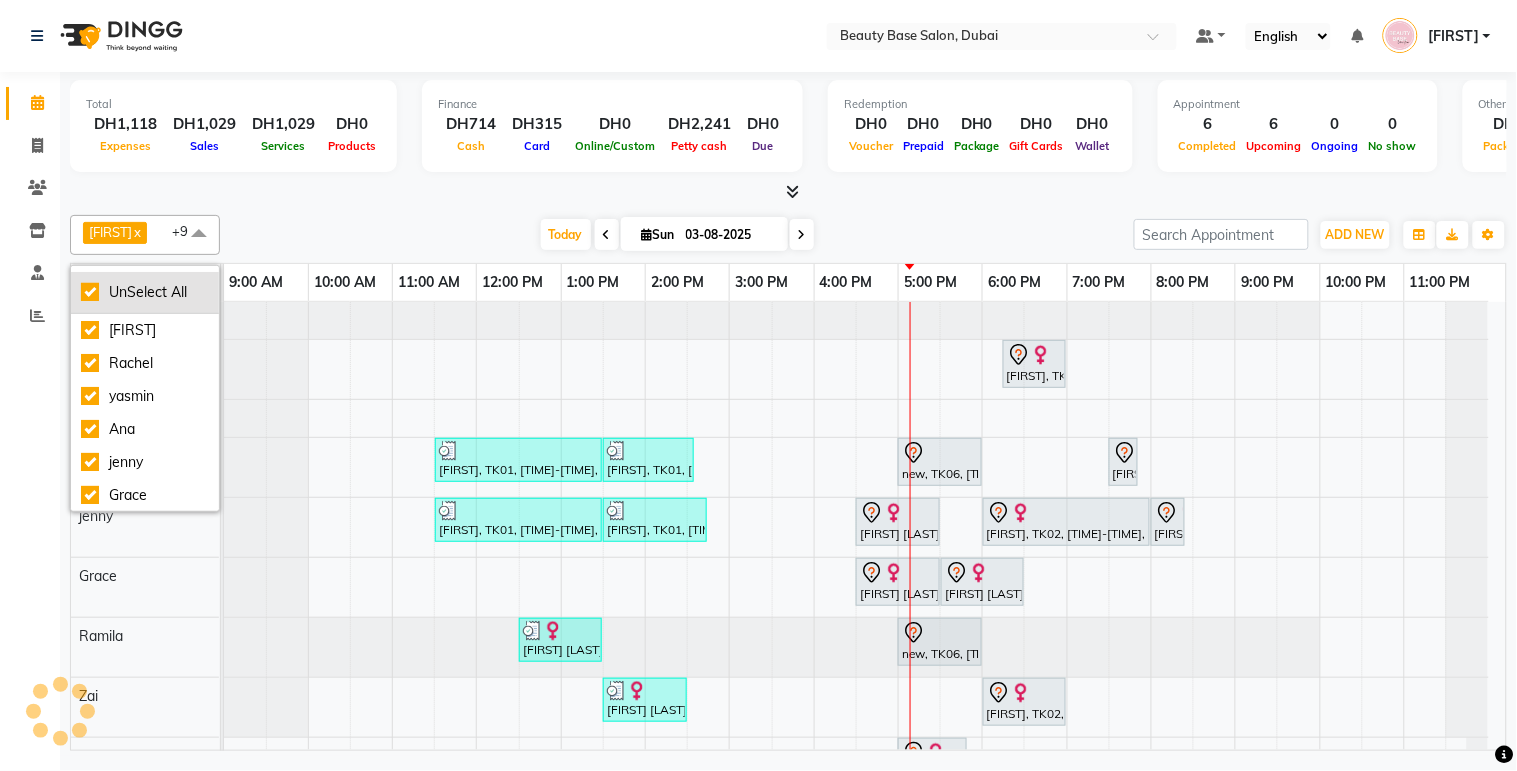 click on "UnSelect All" at bounding box center (145, 293) 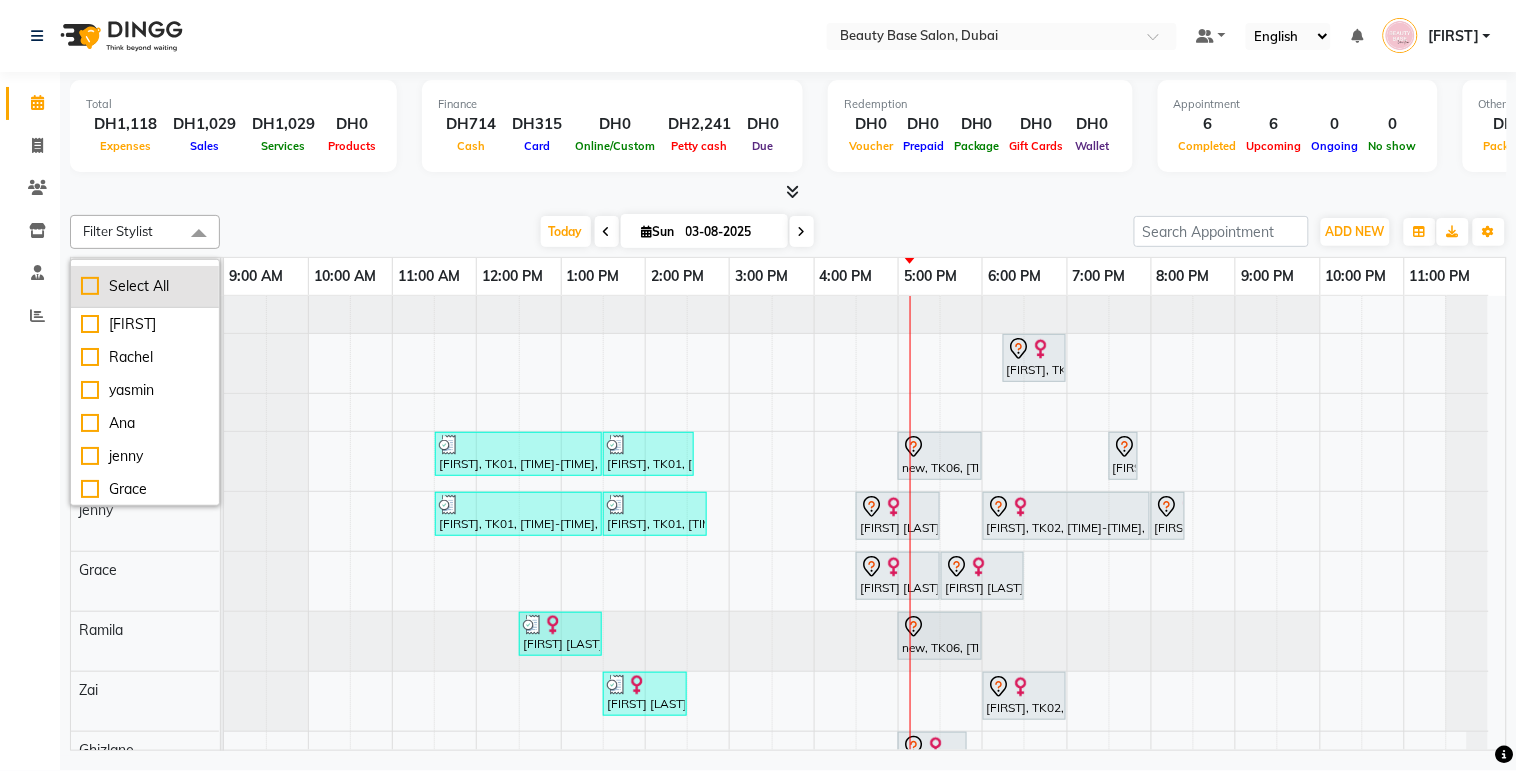 checkbox on "false" 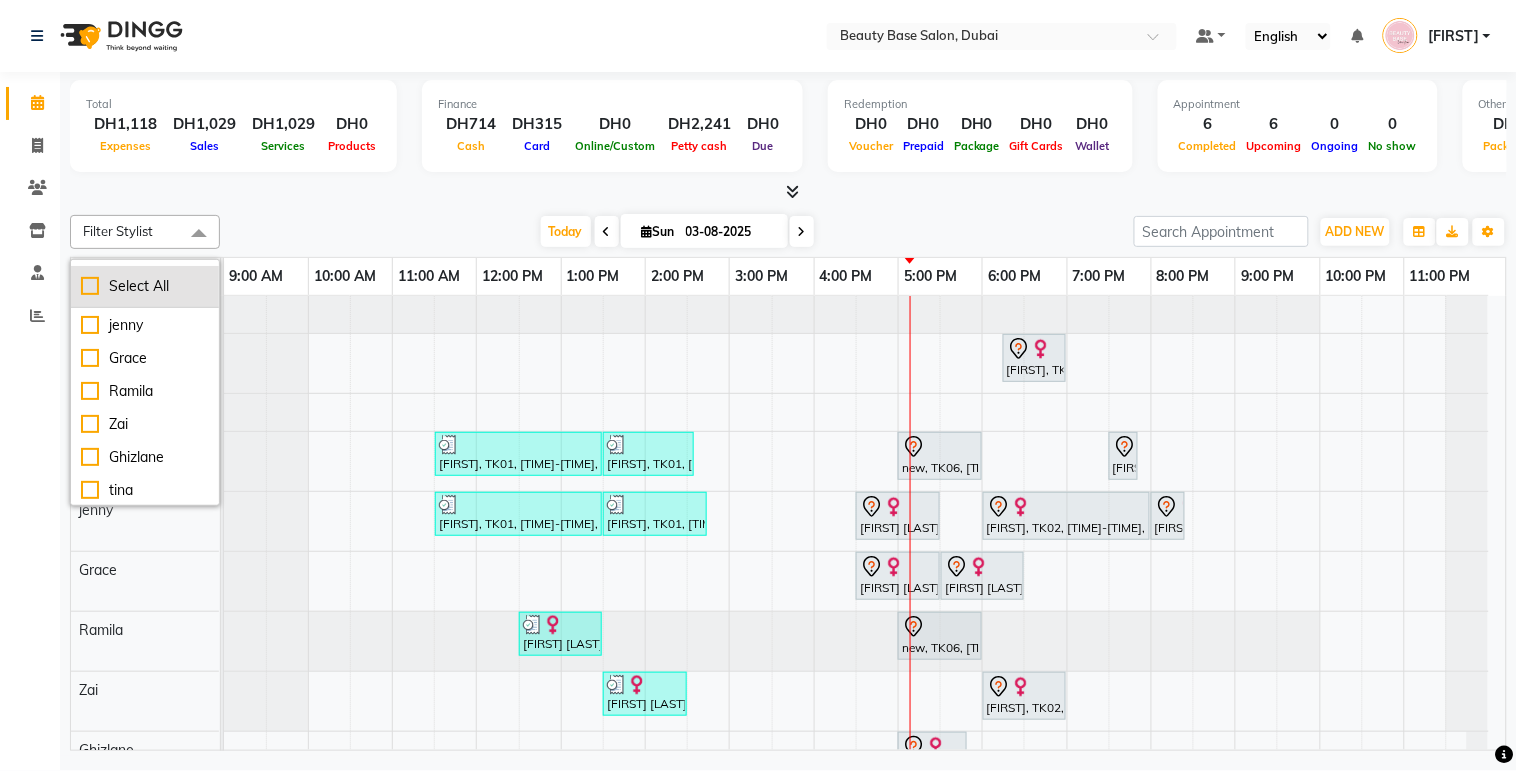 scroll, scrollTop: 133, scrollLeft: 0, axis: vertical 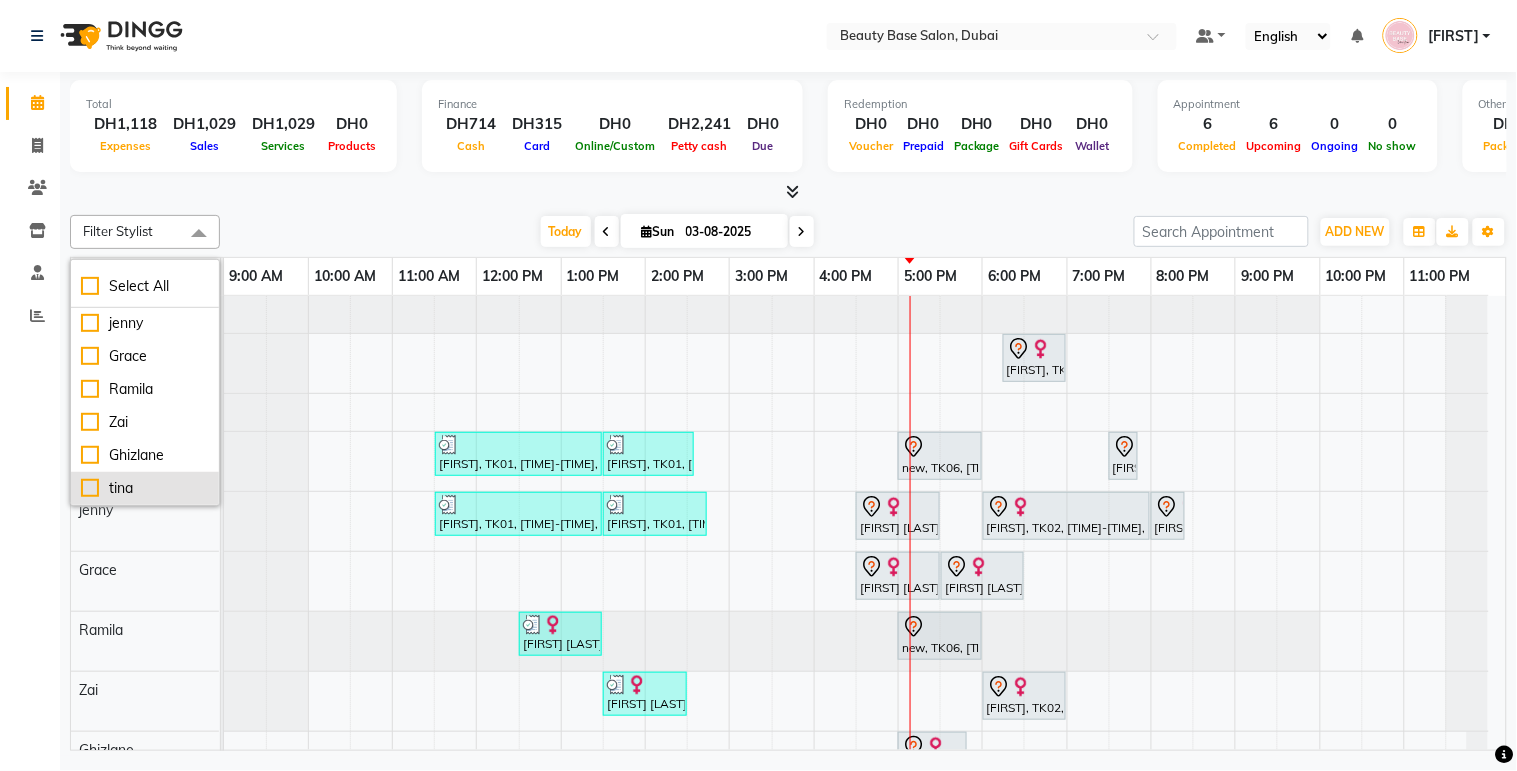click on "tina" at bounding box center [145, 488] 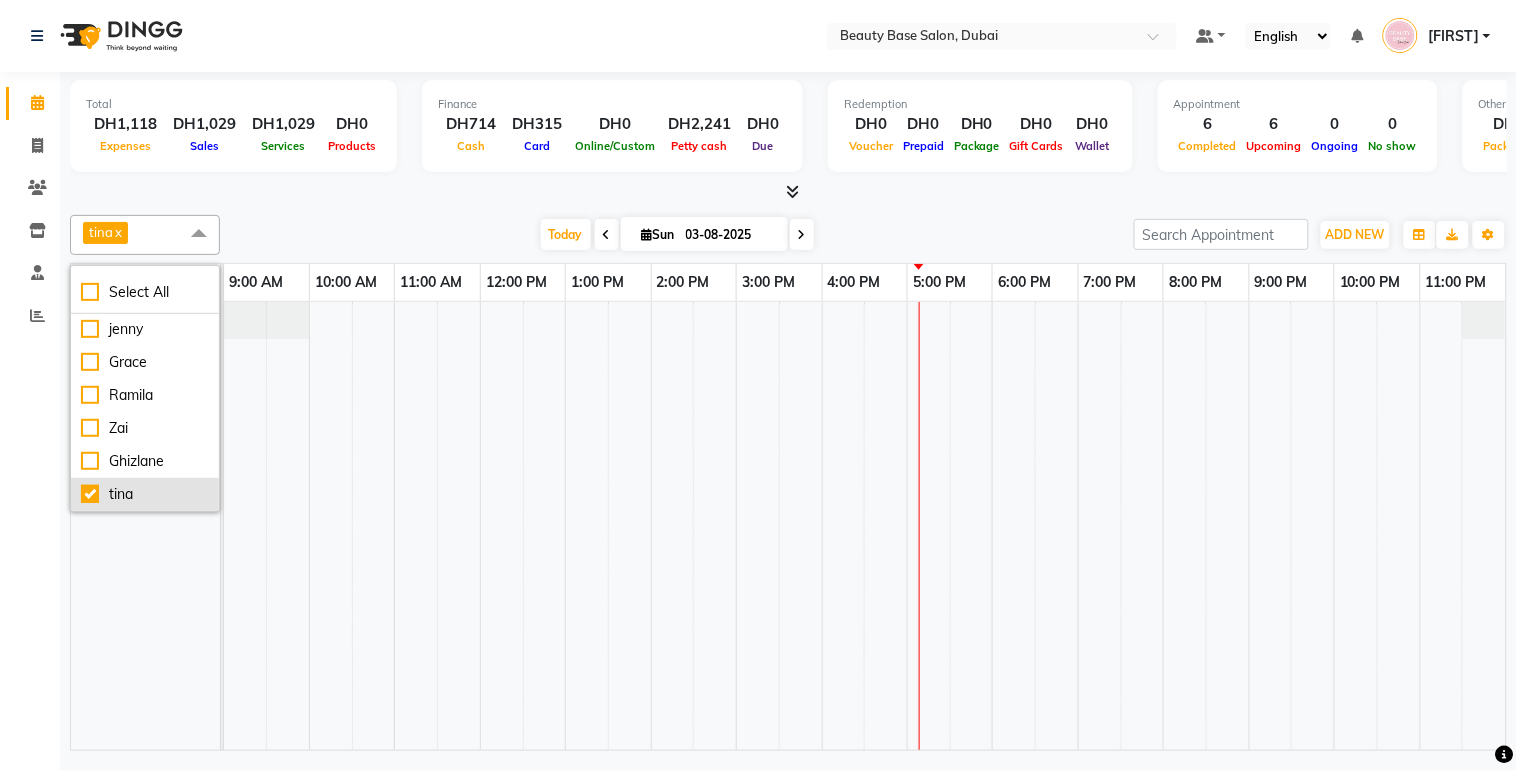 click on "tina" at bounding box center (145, 494) 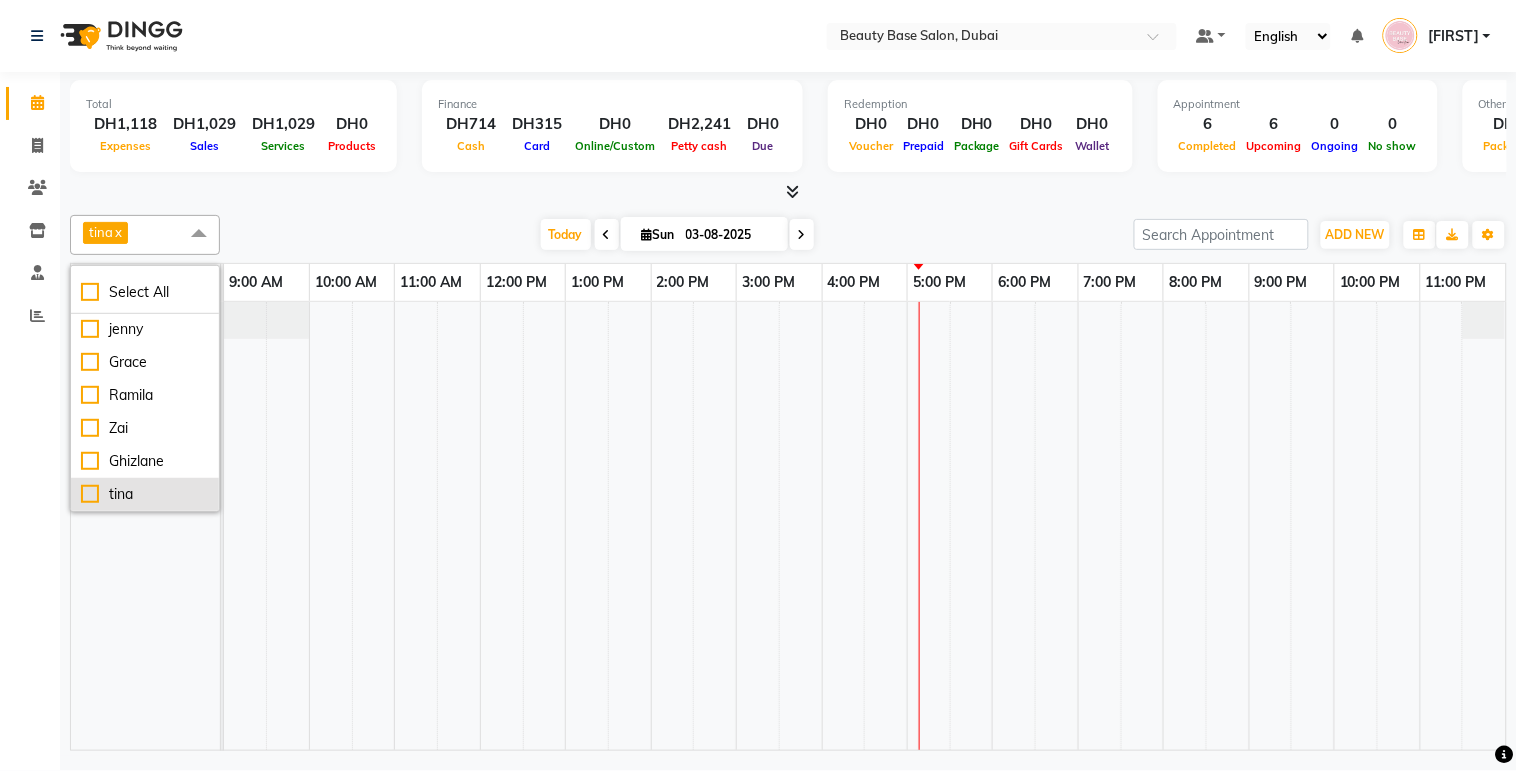 checkbox on "false" 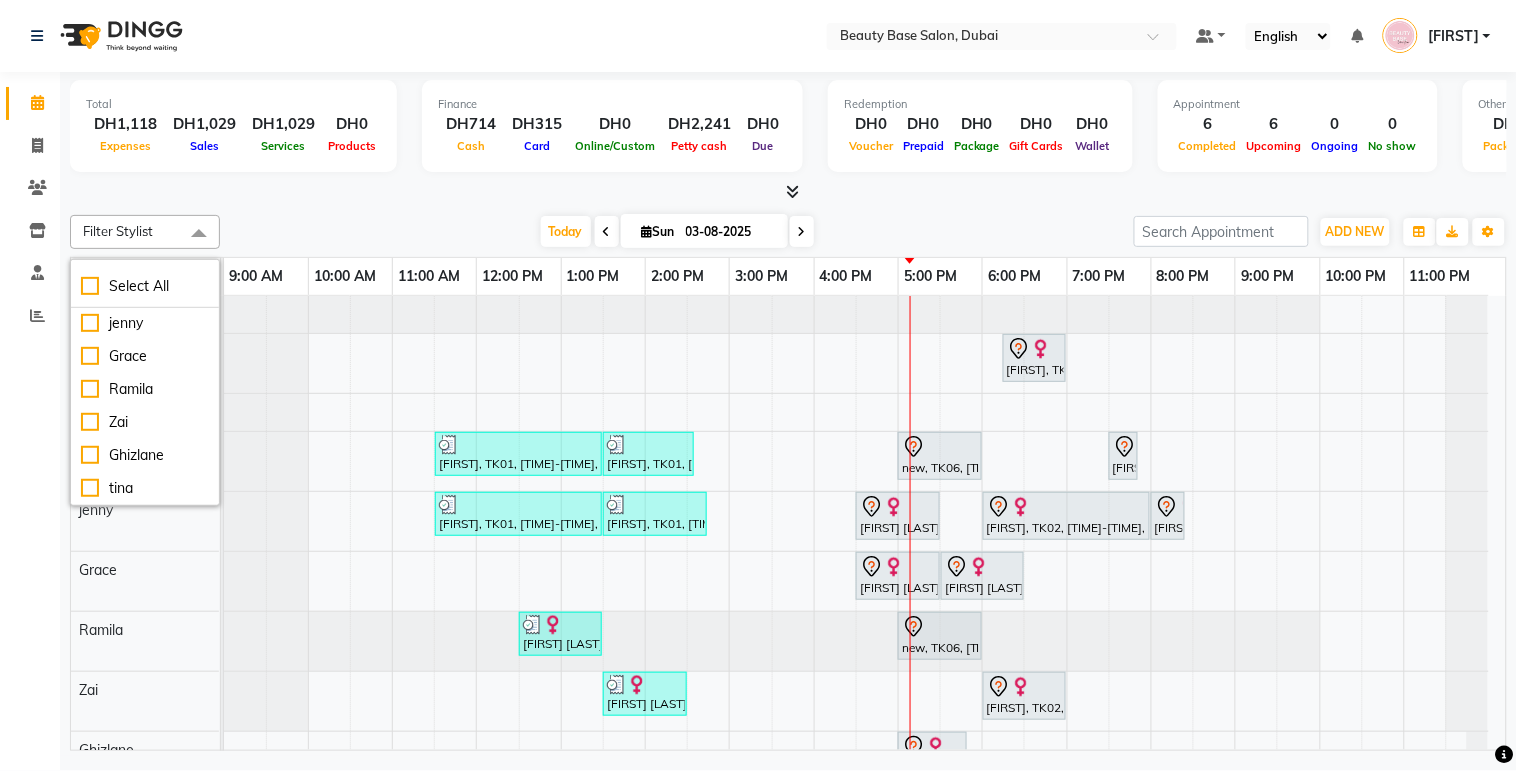 click on "Calendar  Invoice  Clients  Inventory  Staff  Reports Completed InProgress Upcoming Dropped Tentative Check-In Confirm Bookings Segments Page Builder" 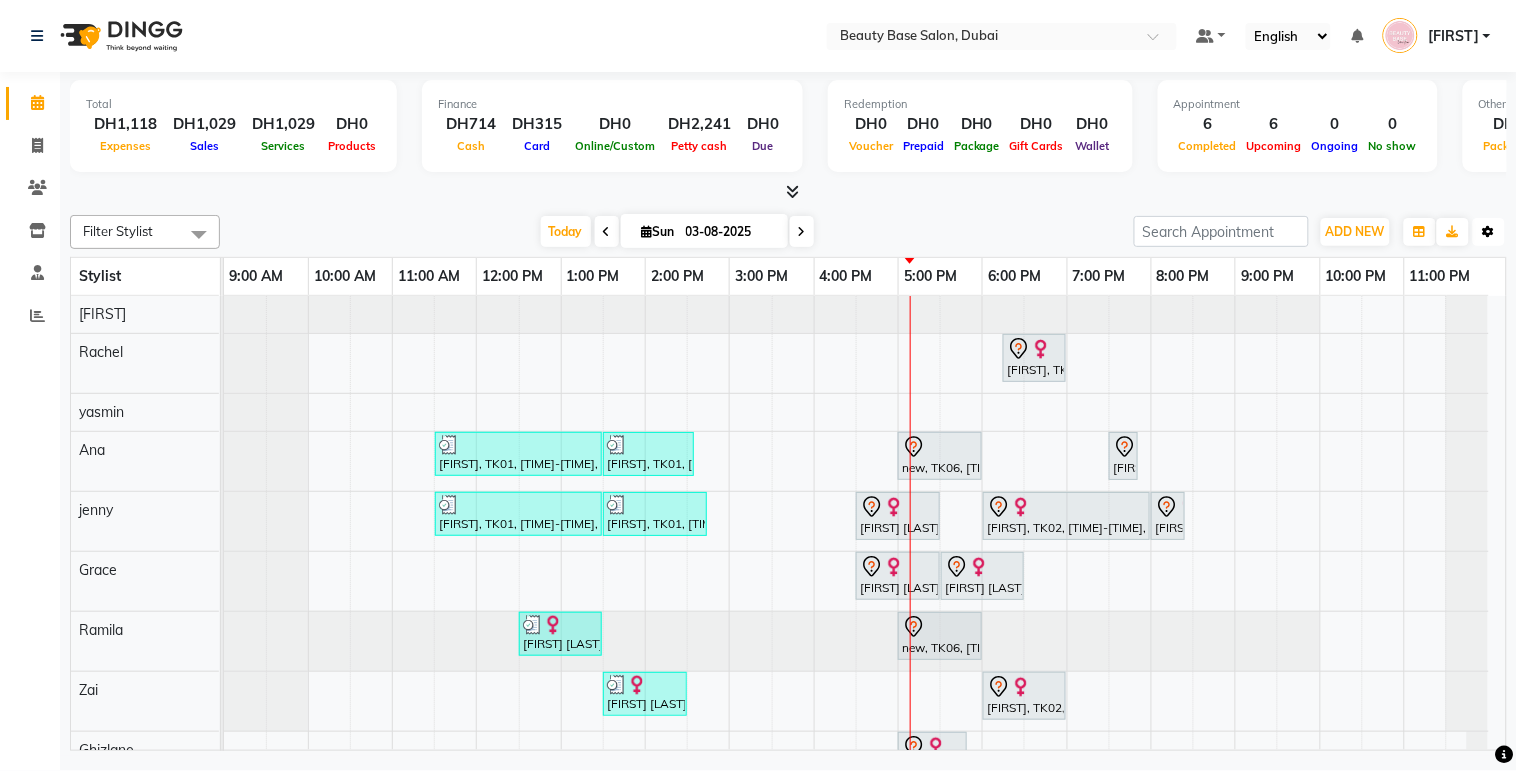 click at bounding box center [1489, 232] 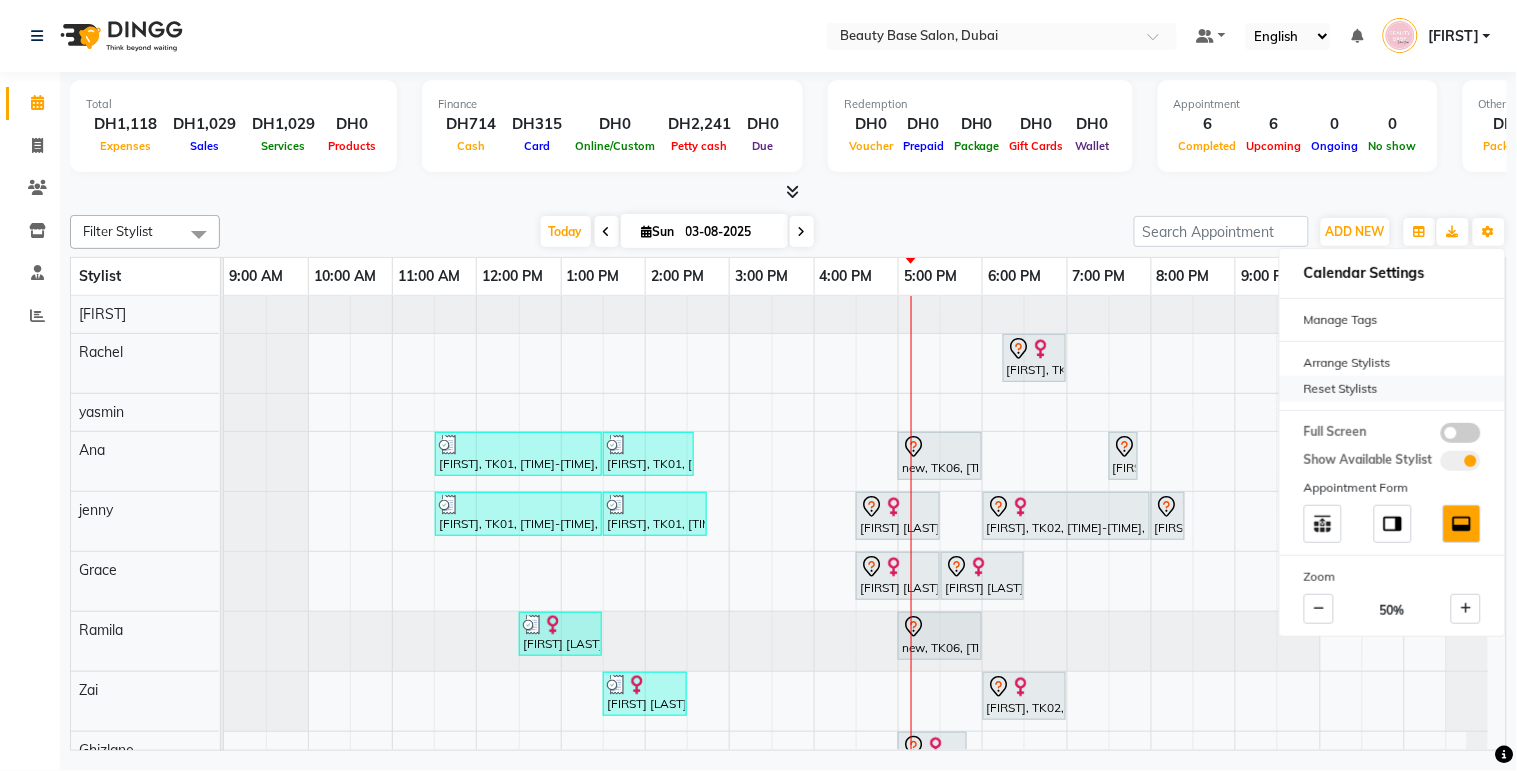 click on "Reset Stylists" at bounding box center (1392, 389) 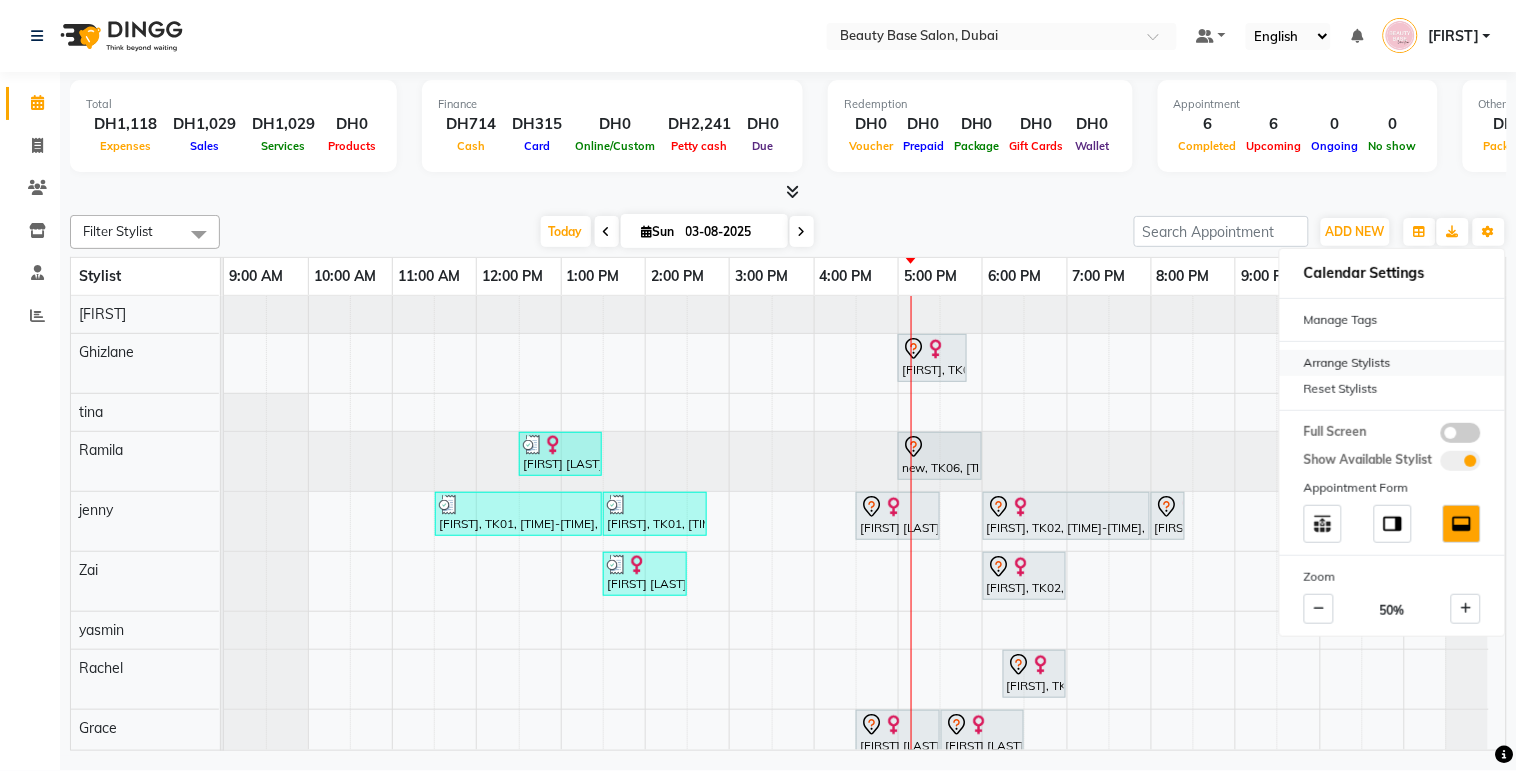 click on "Arrange Stylists" at bounding box center (1392, 363) 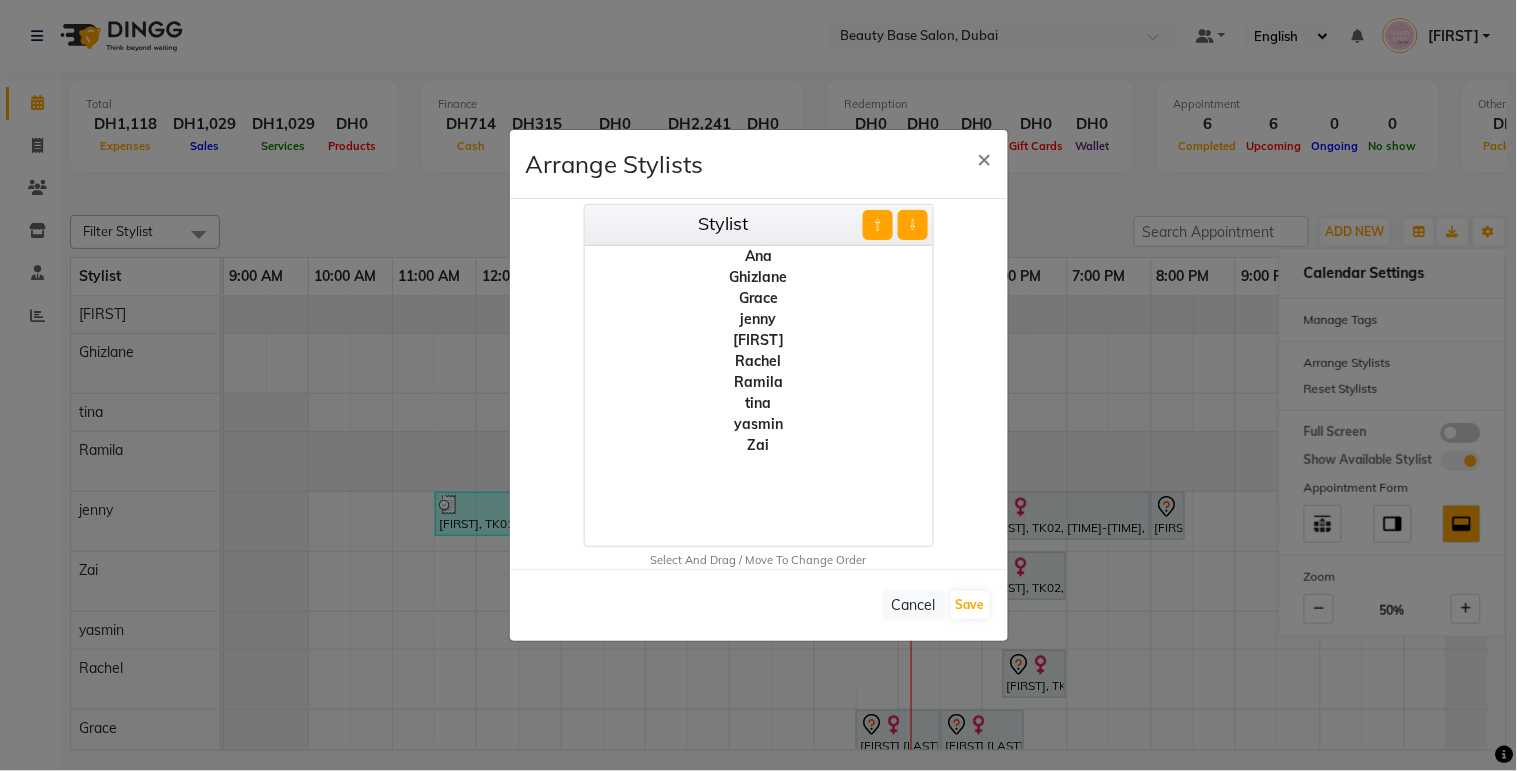 click on "[FIRST]" 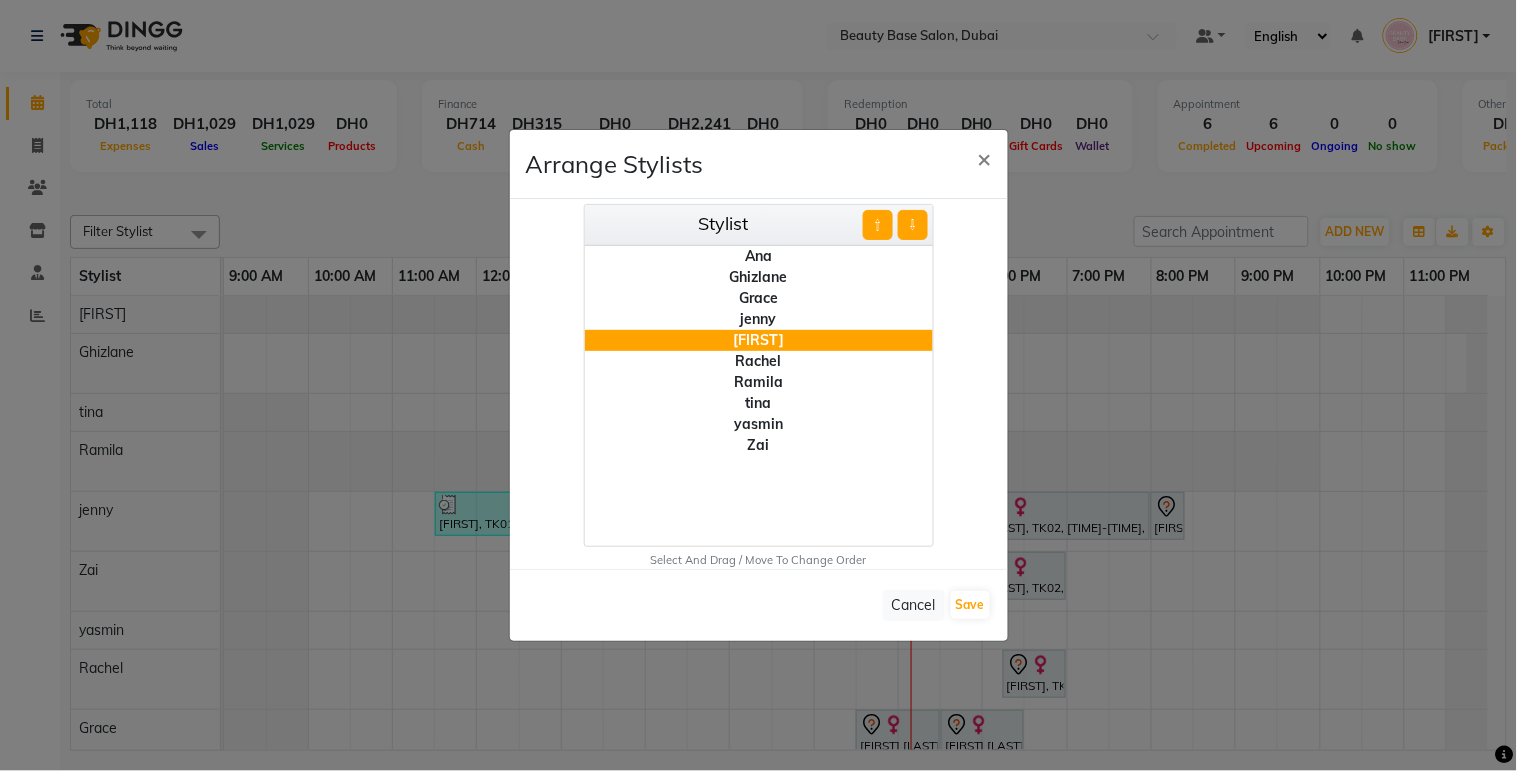 click on "⇧" 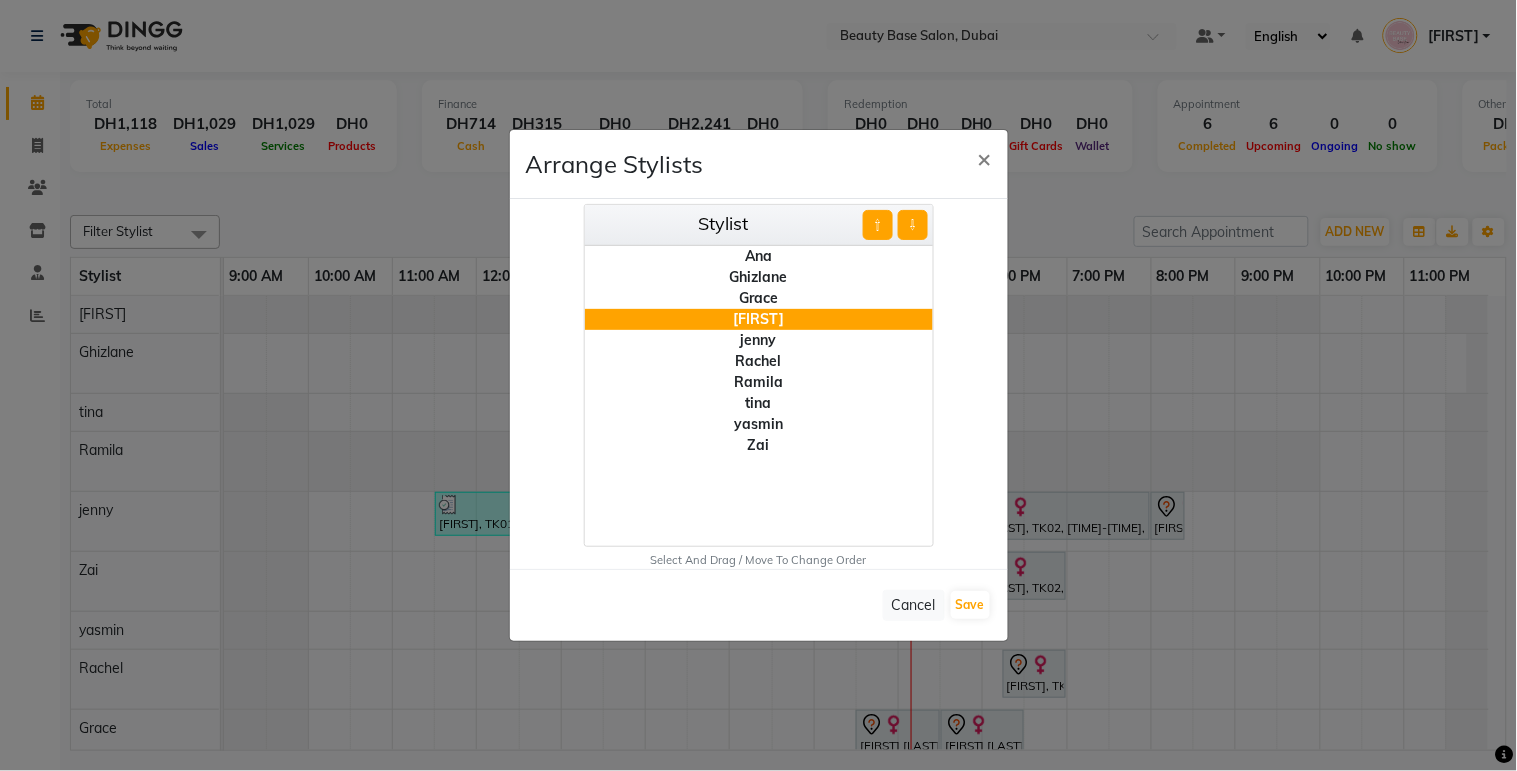 click on "⇧" 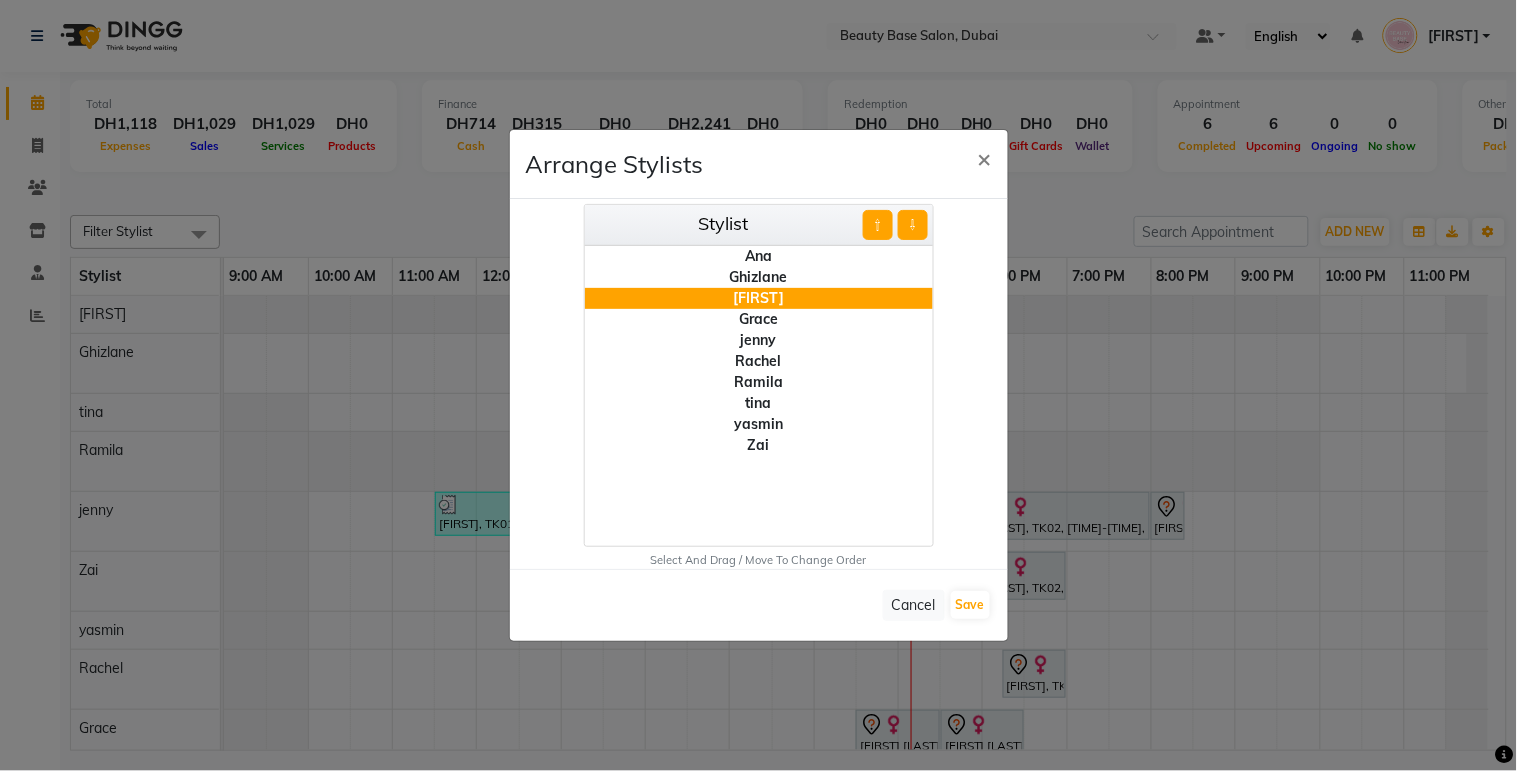 click on "⇧" 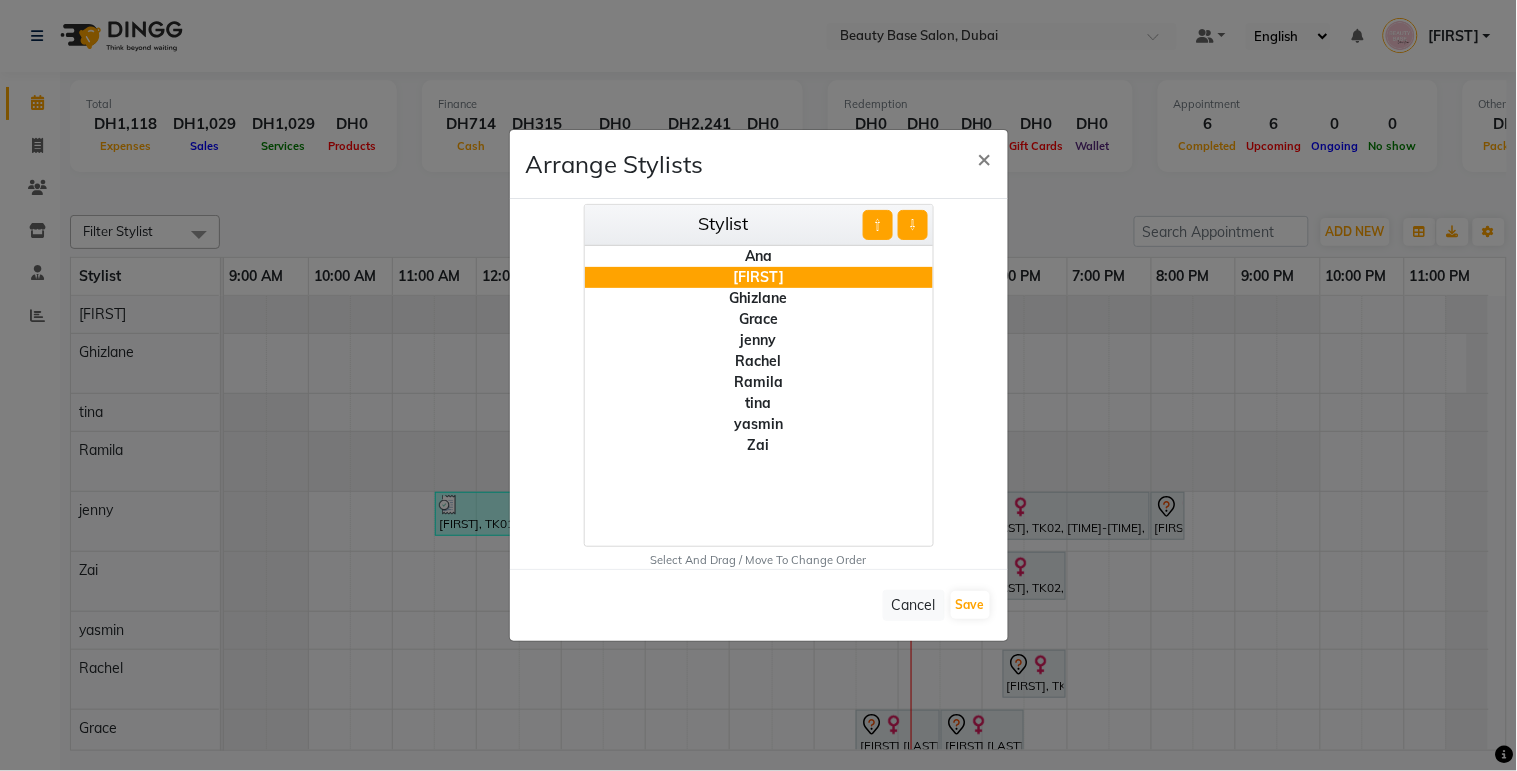 click on "⇧" 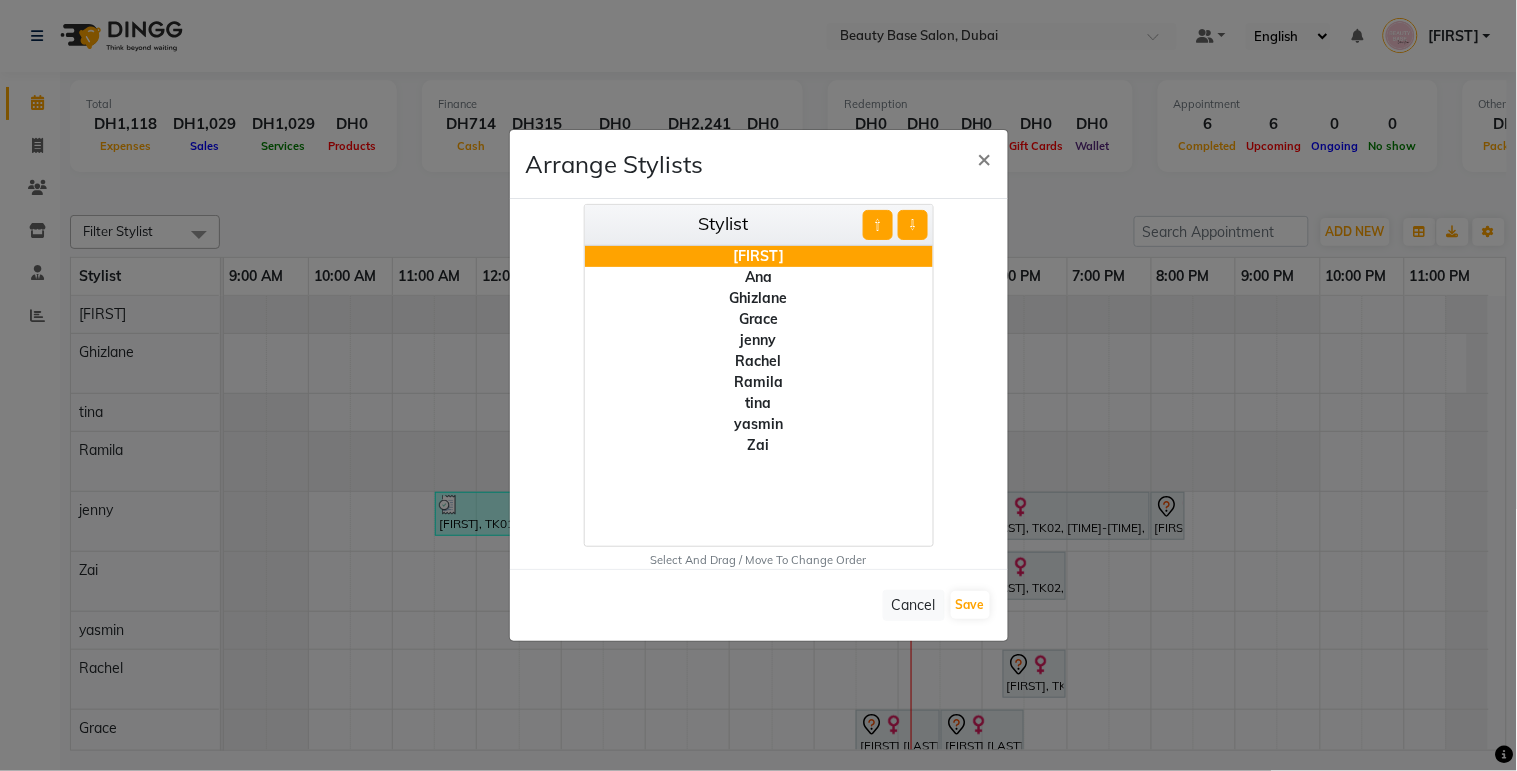 click on "yasmin" 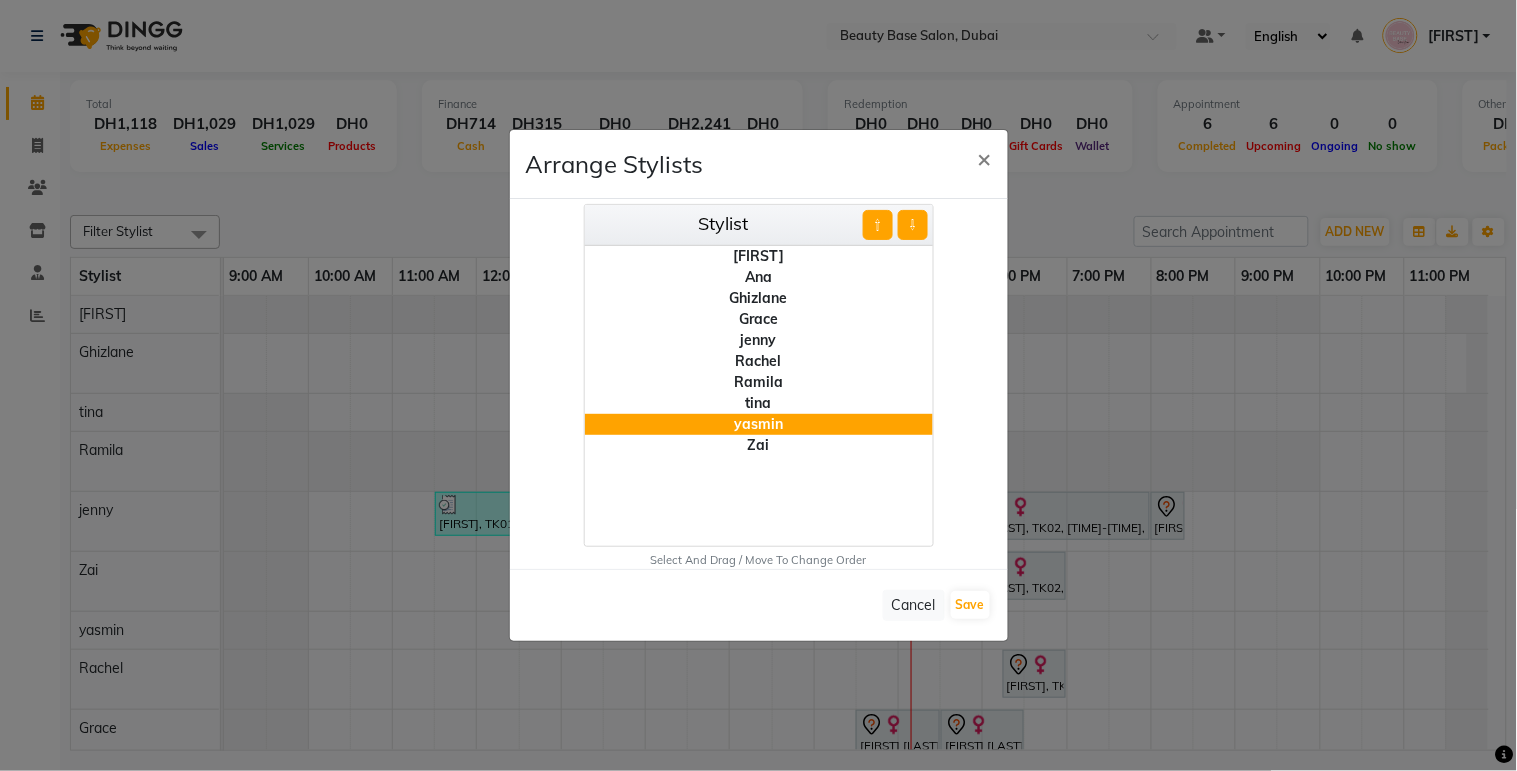 click on "⇧" 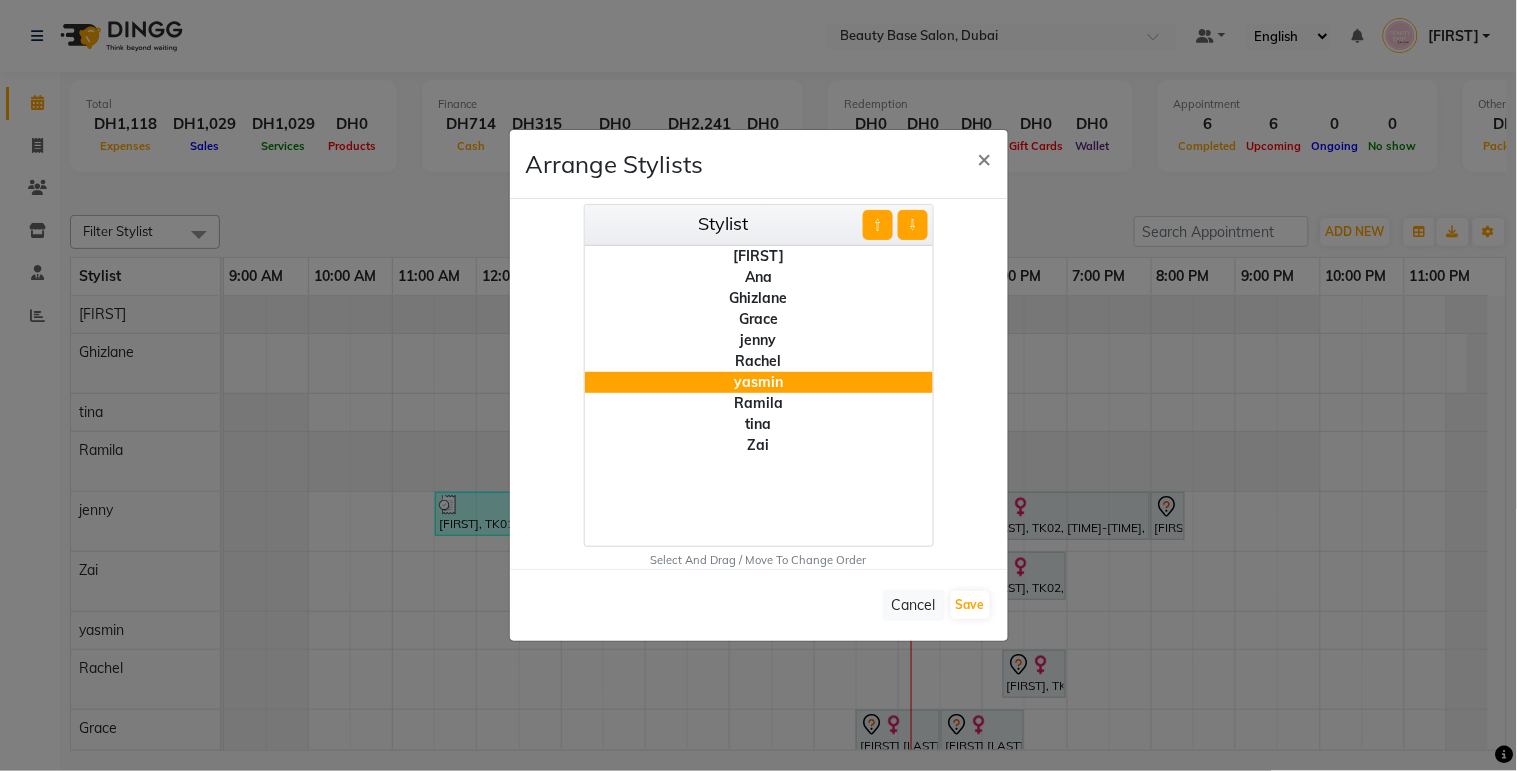 click on "⇧" 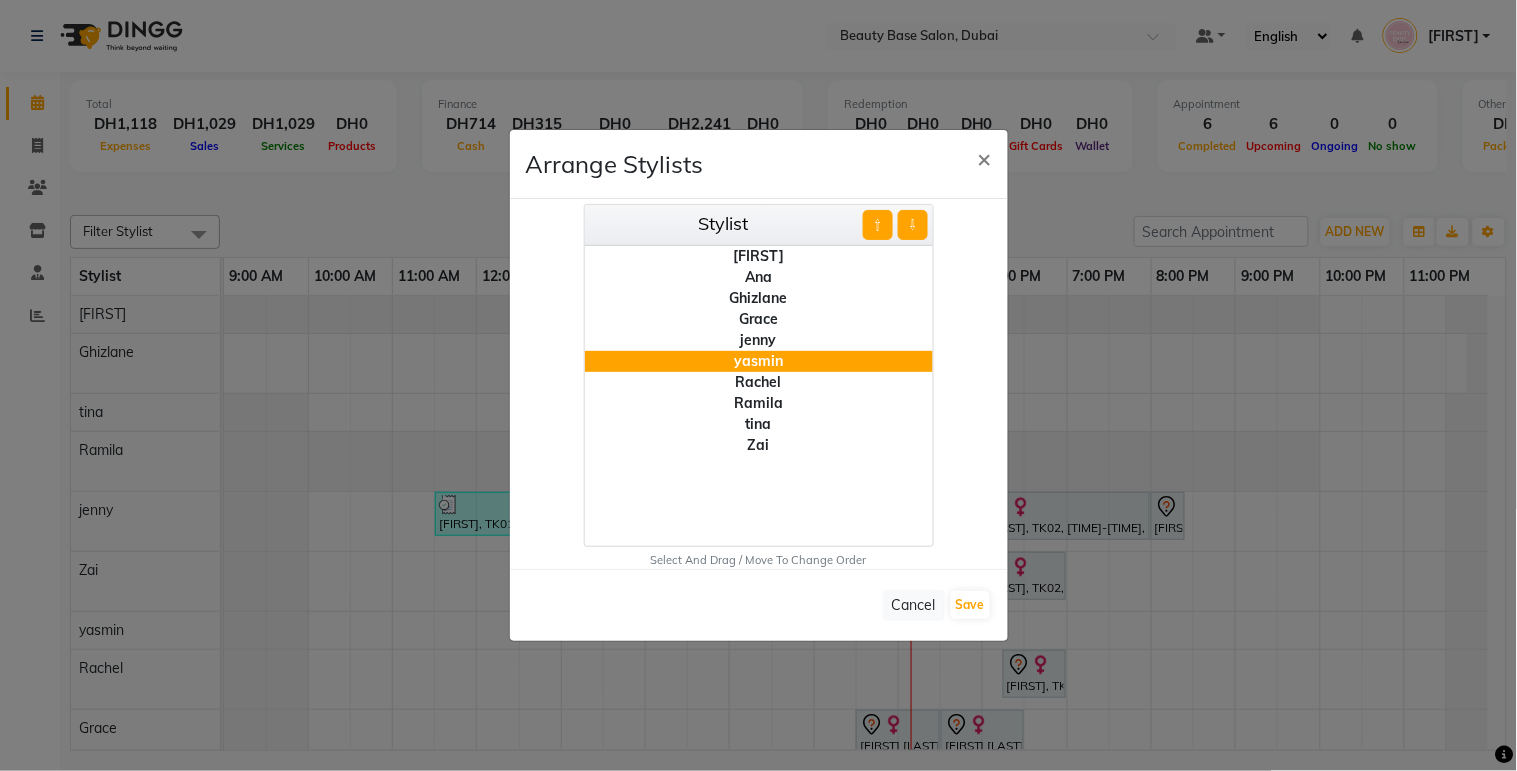 click on "⇧" 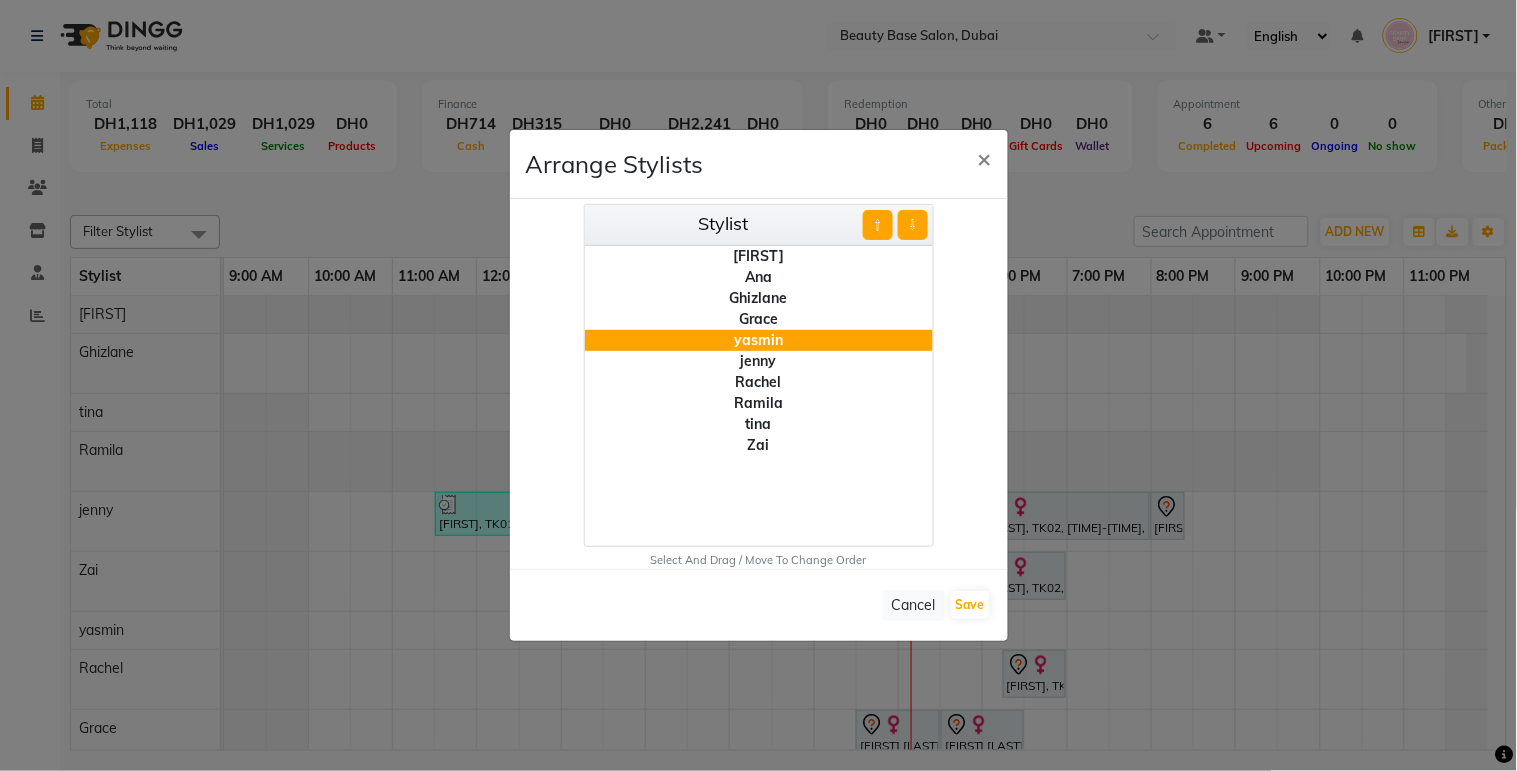 click on "⇧" 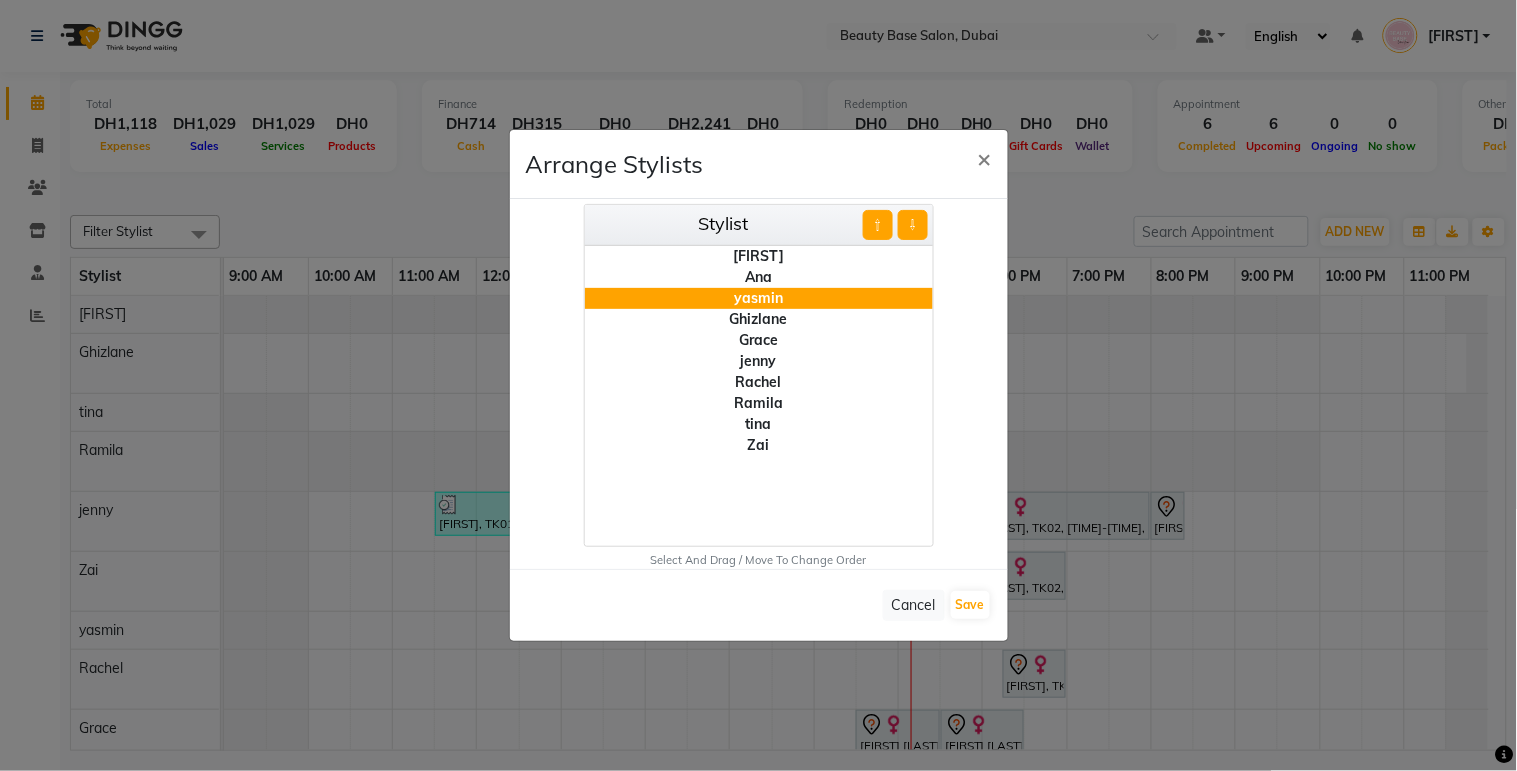 click on "⇧" 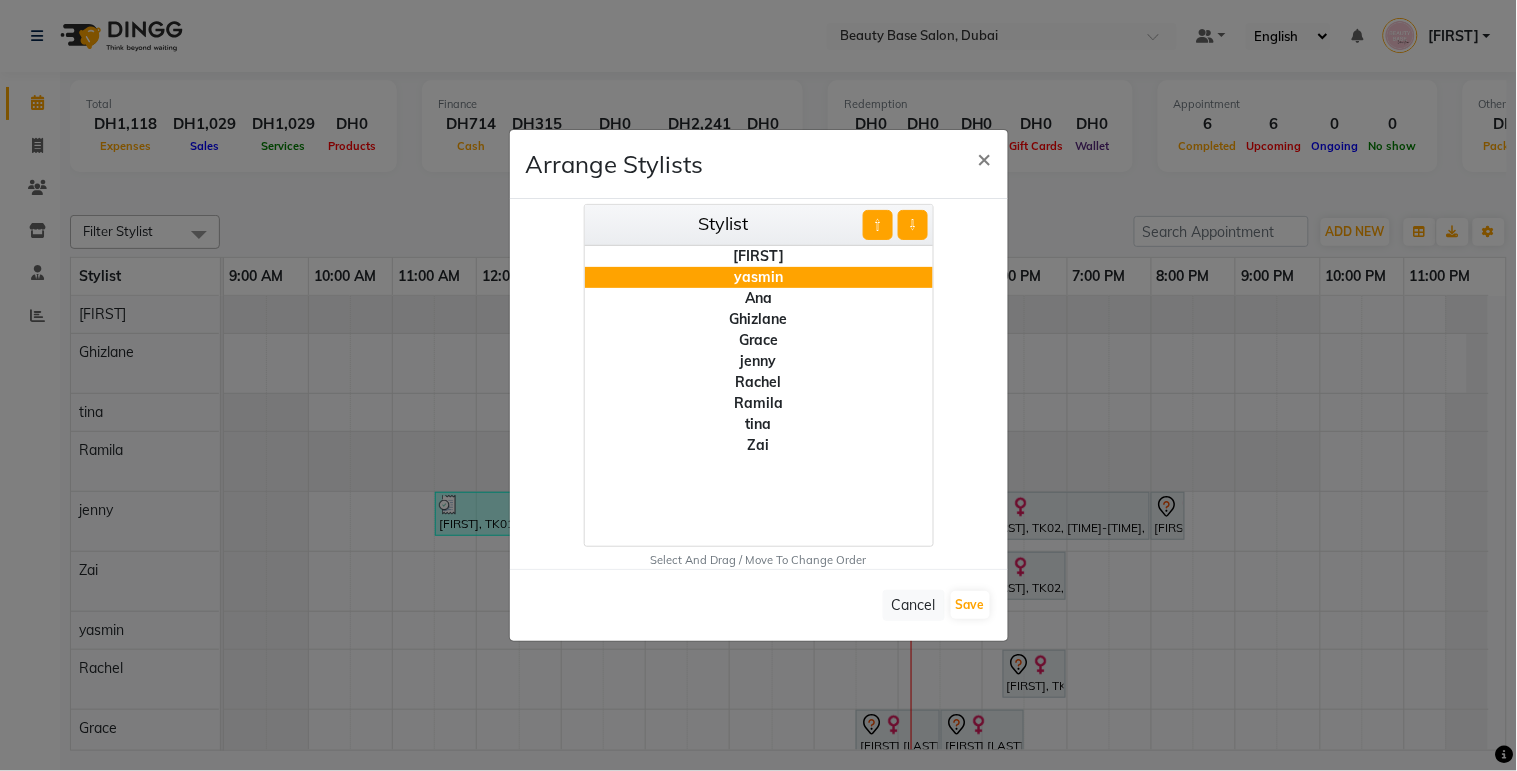 click on "Rachel" 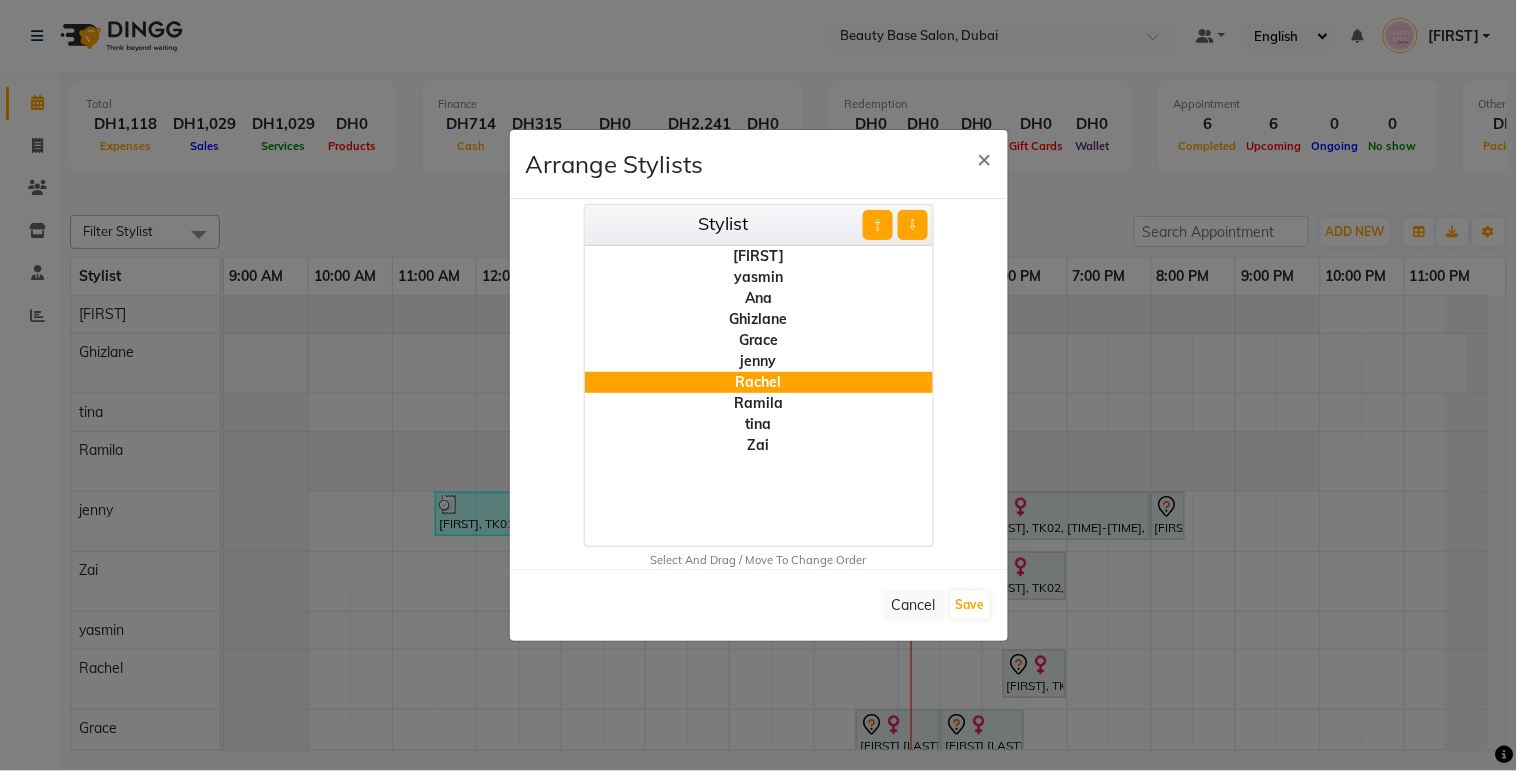 click on "⇧" 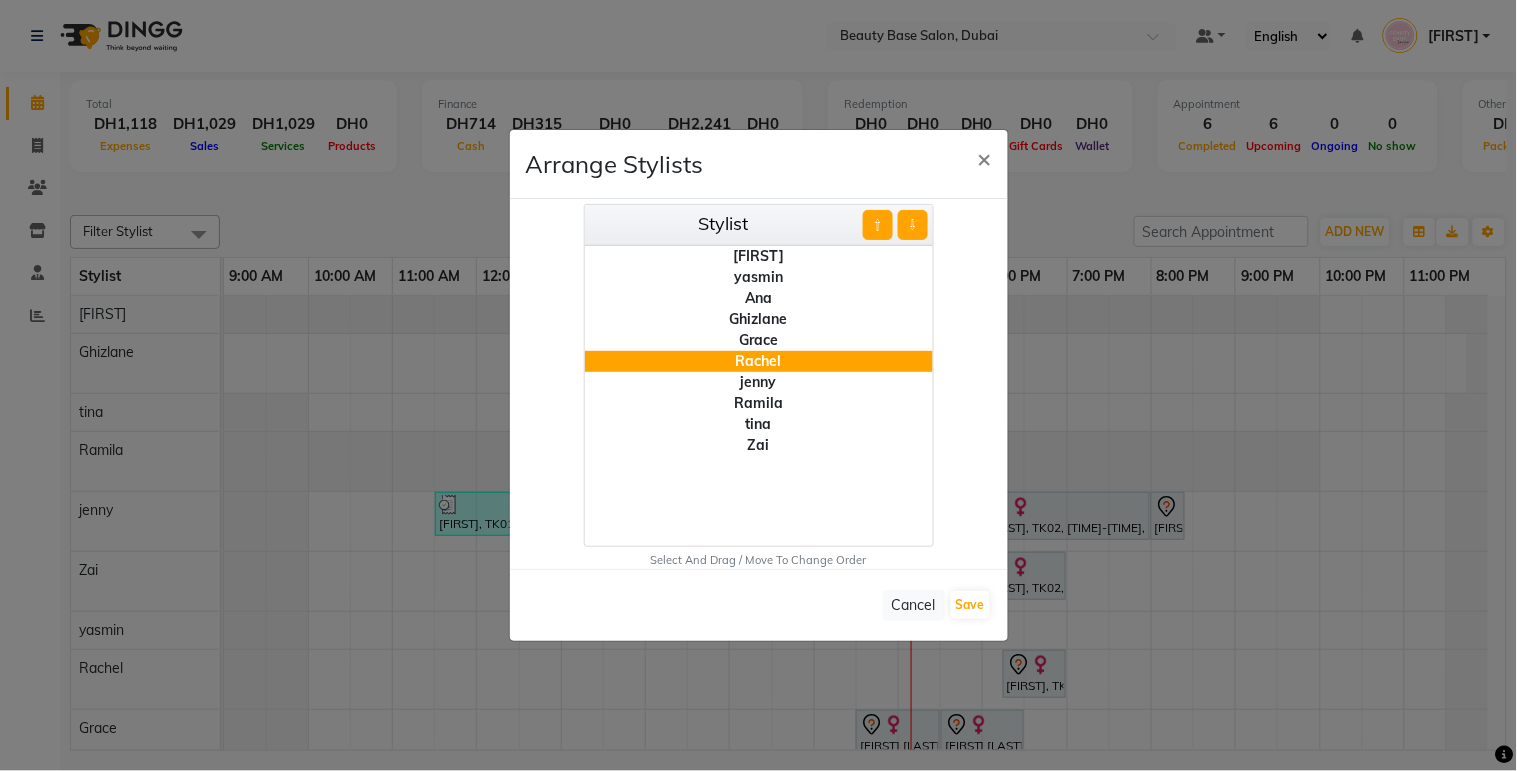 click on "⇧" 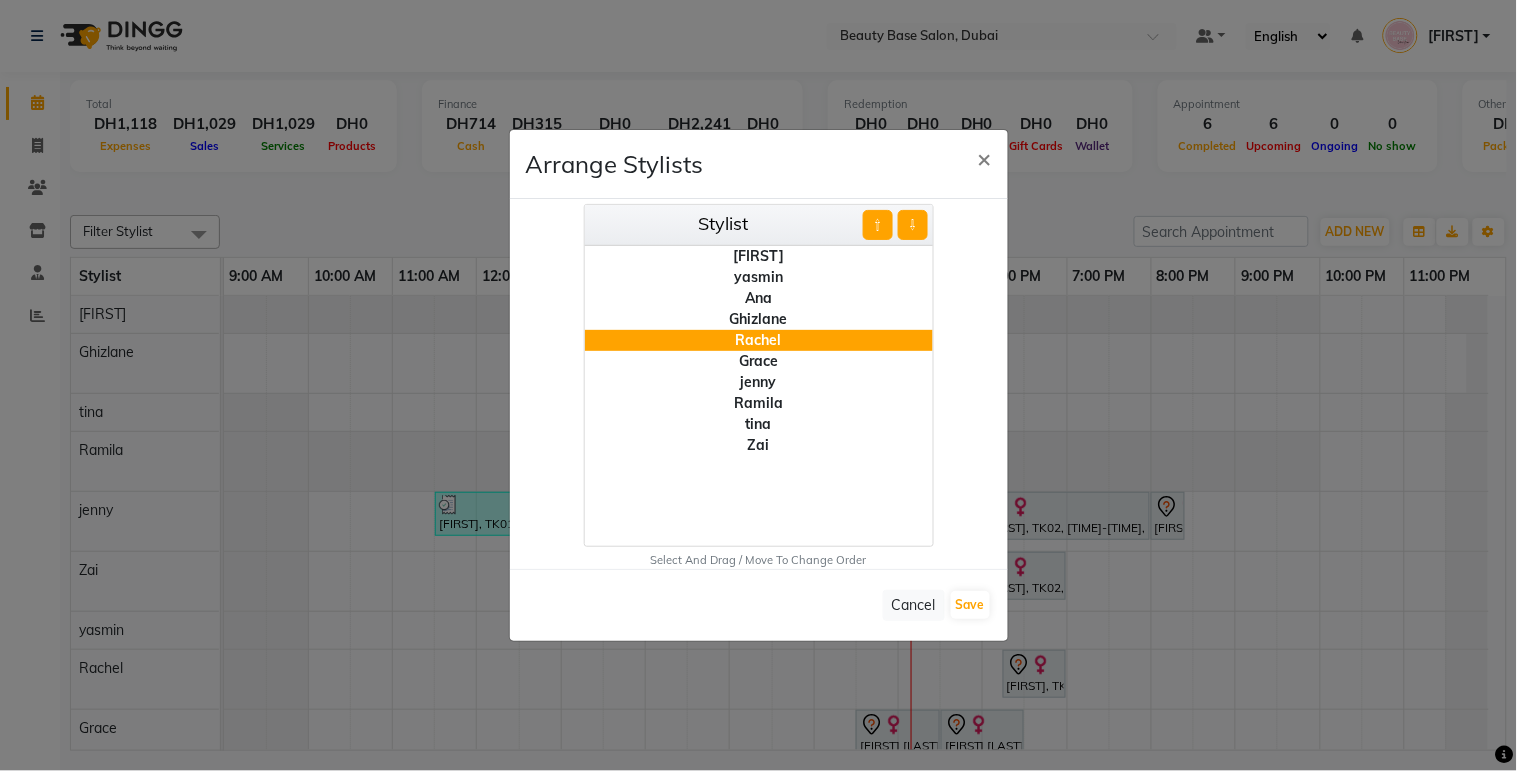 click on "⇧" 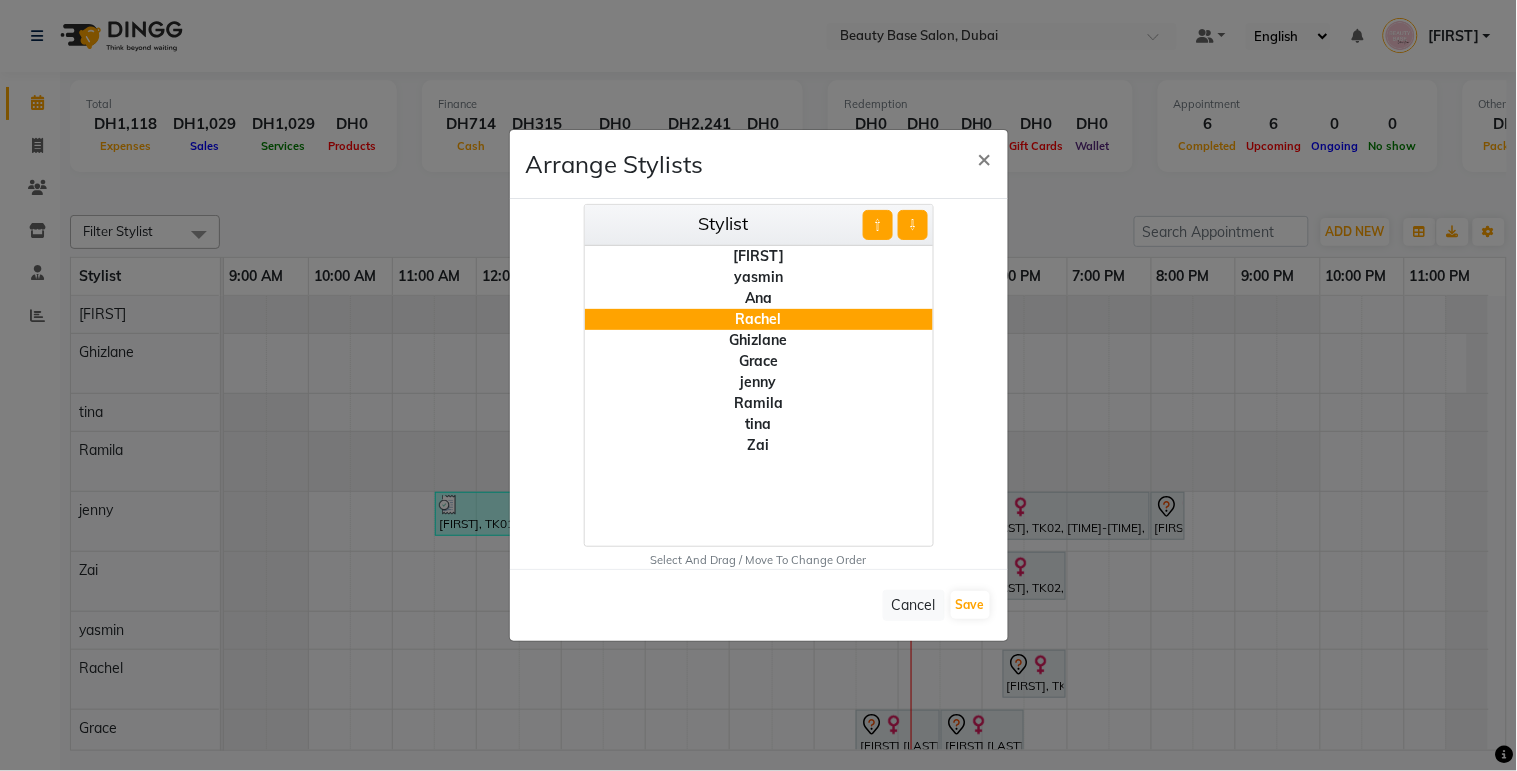 click on "⇧" 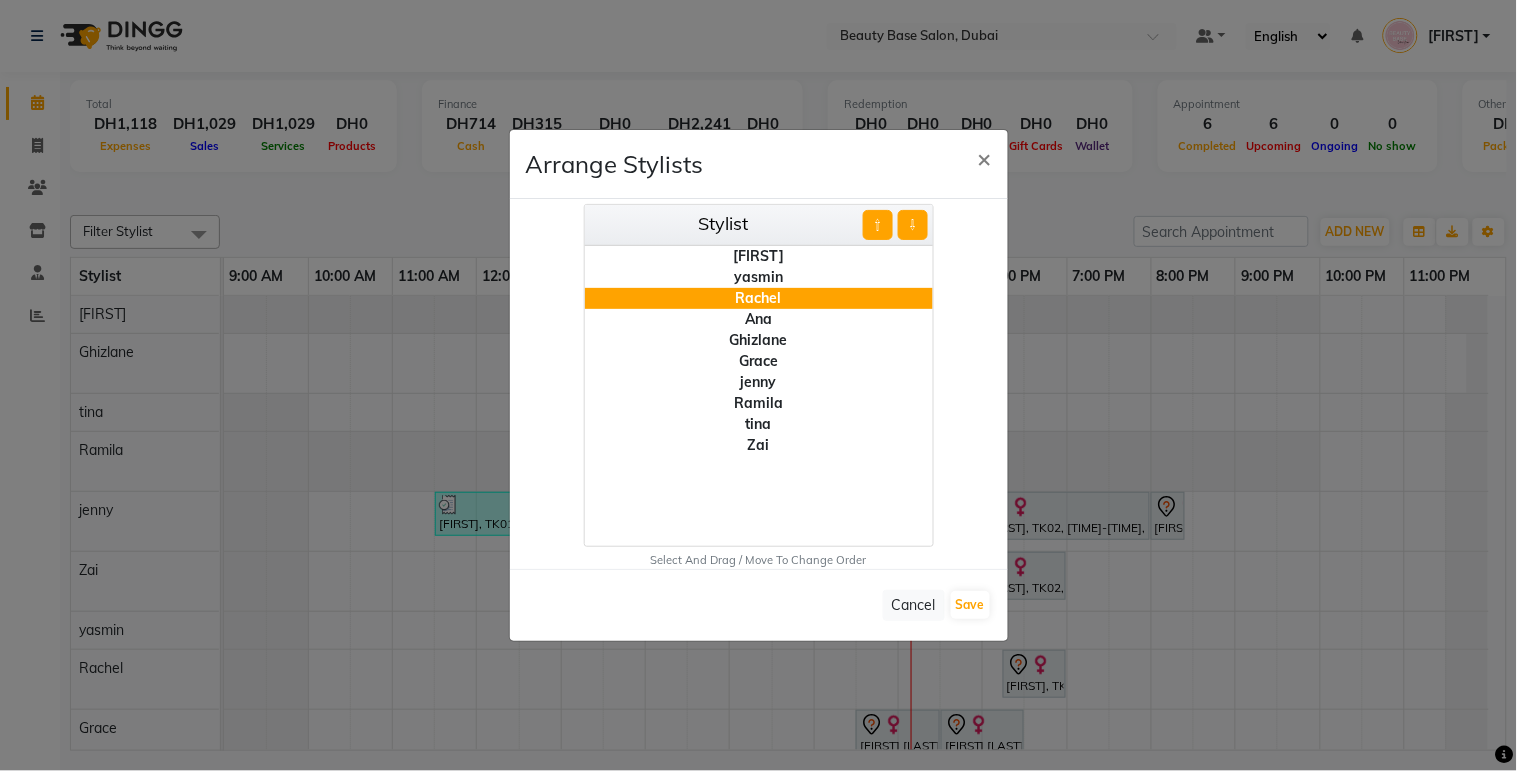 click on "jenny" 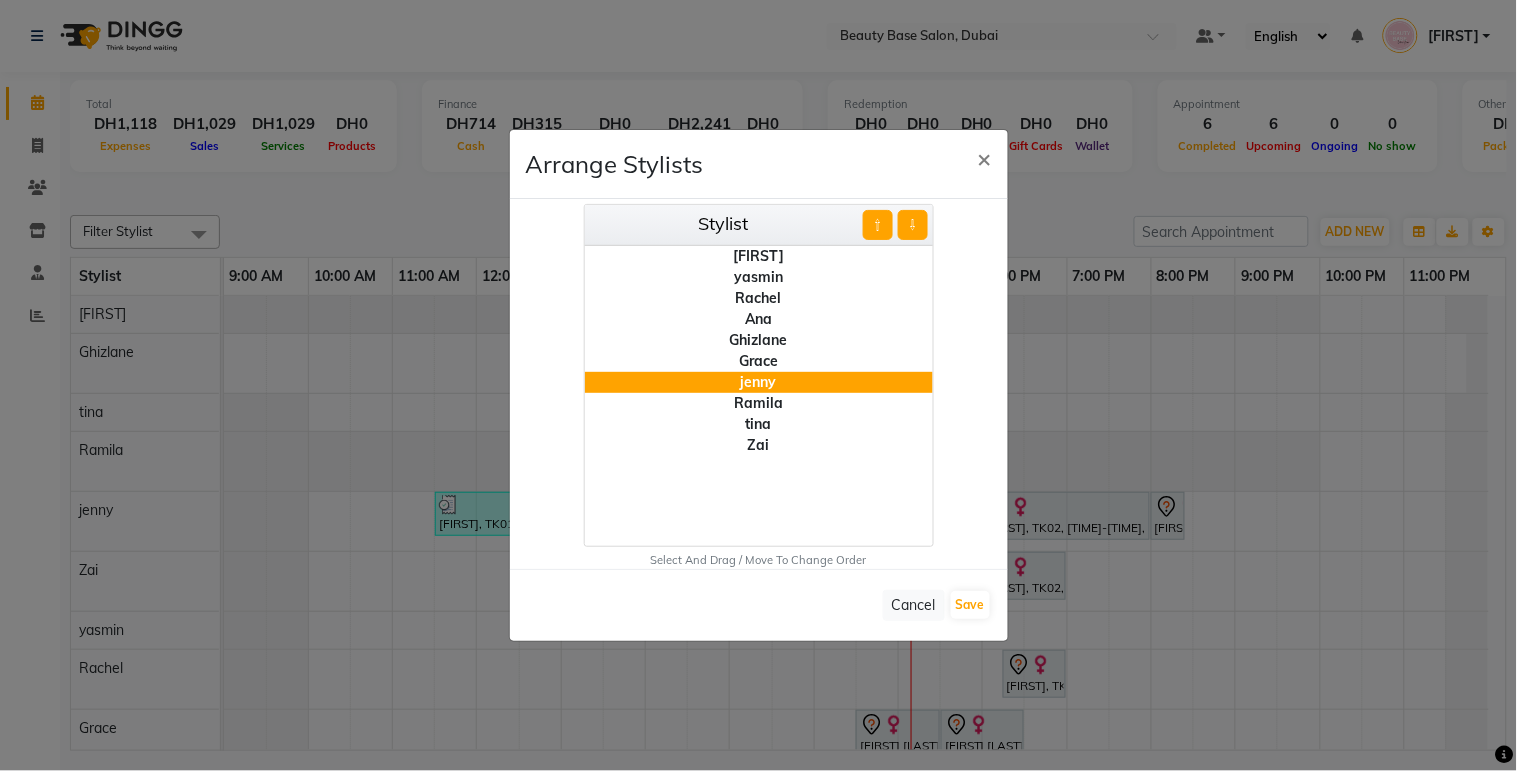 click on "⇧" 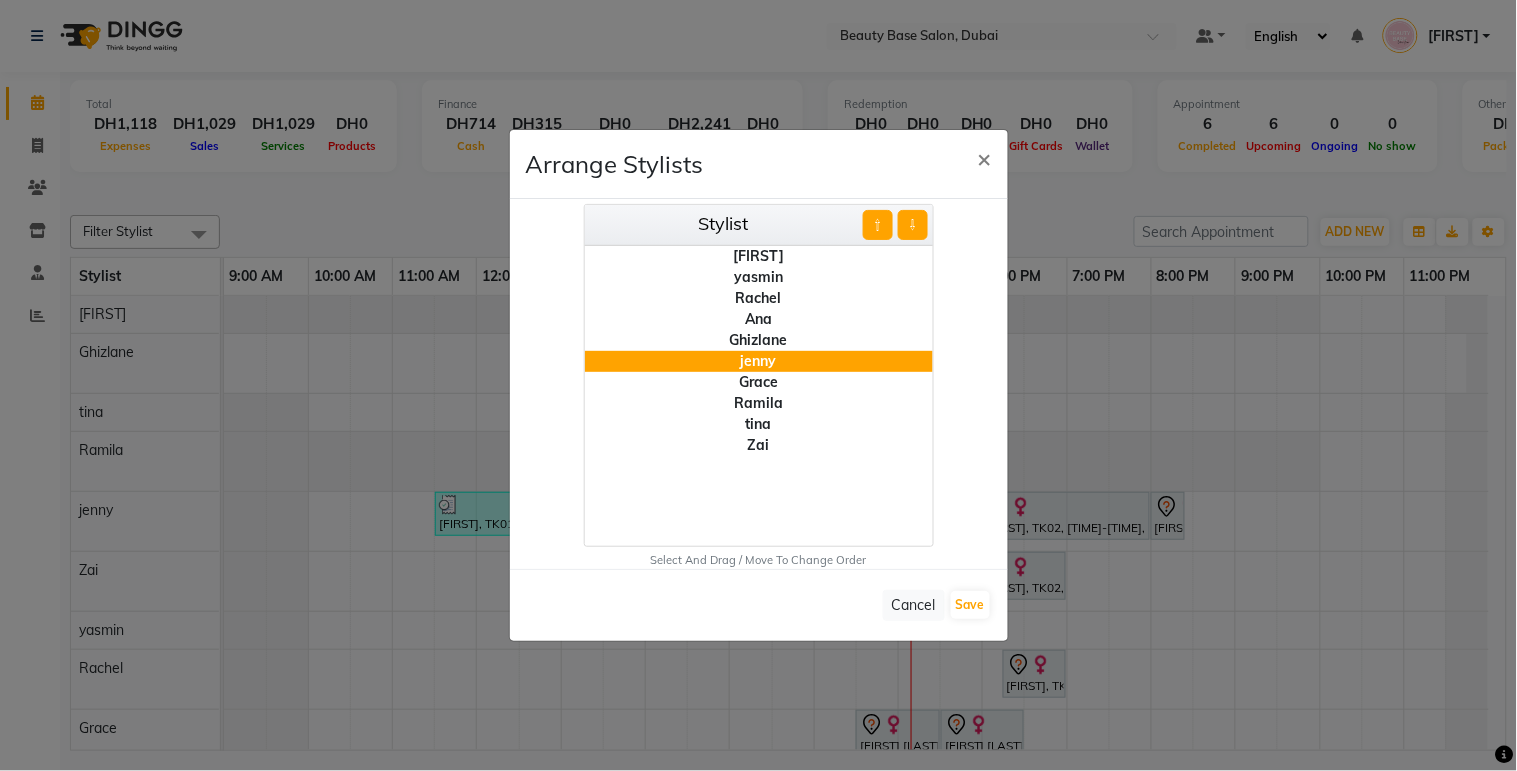 click on "⇧" 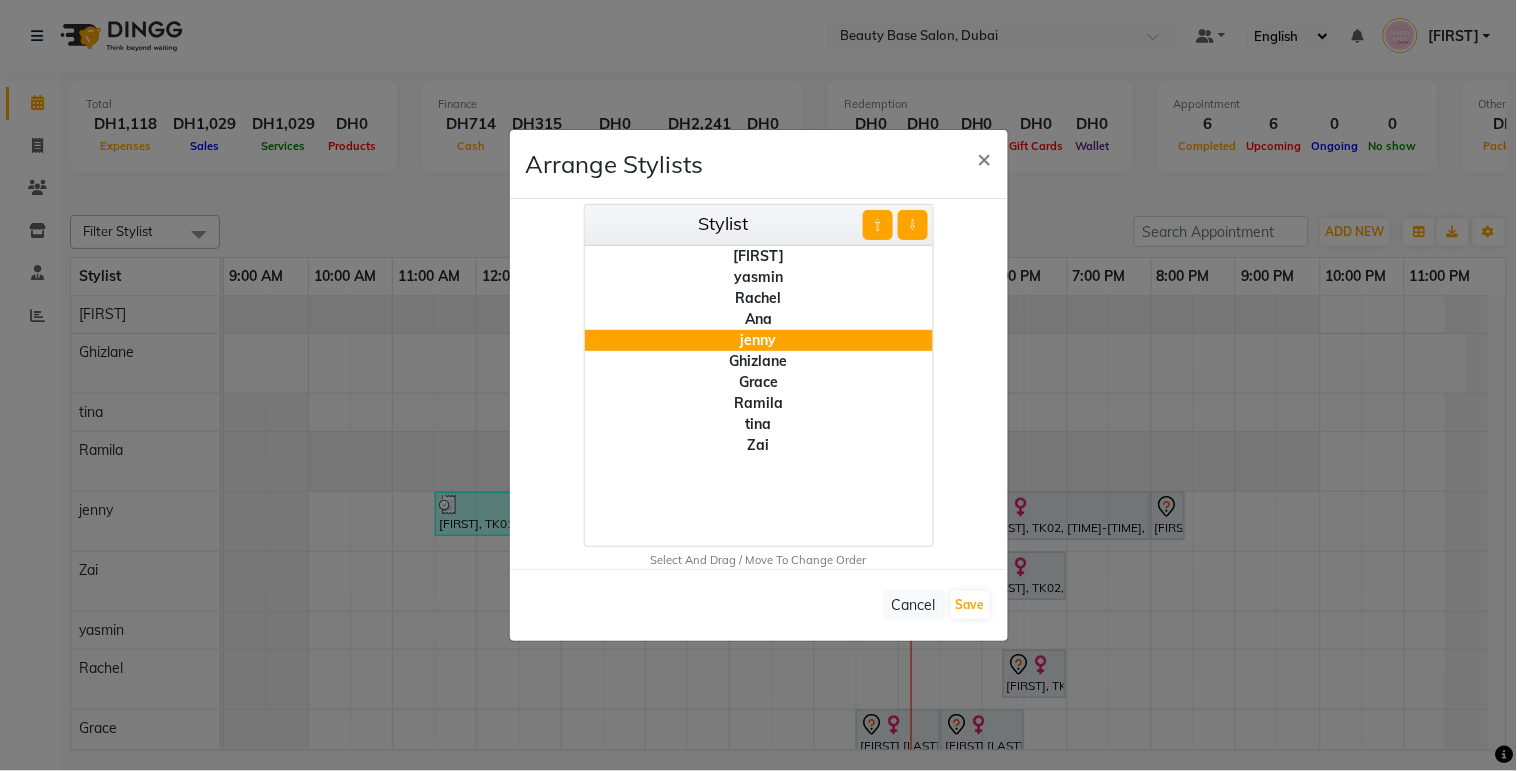click on "⇧" 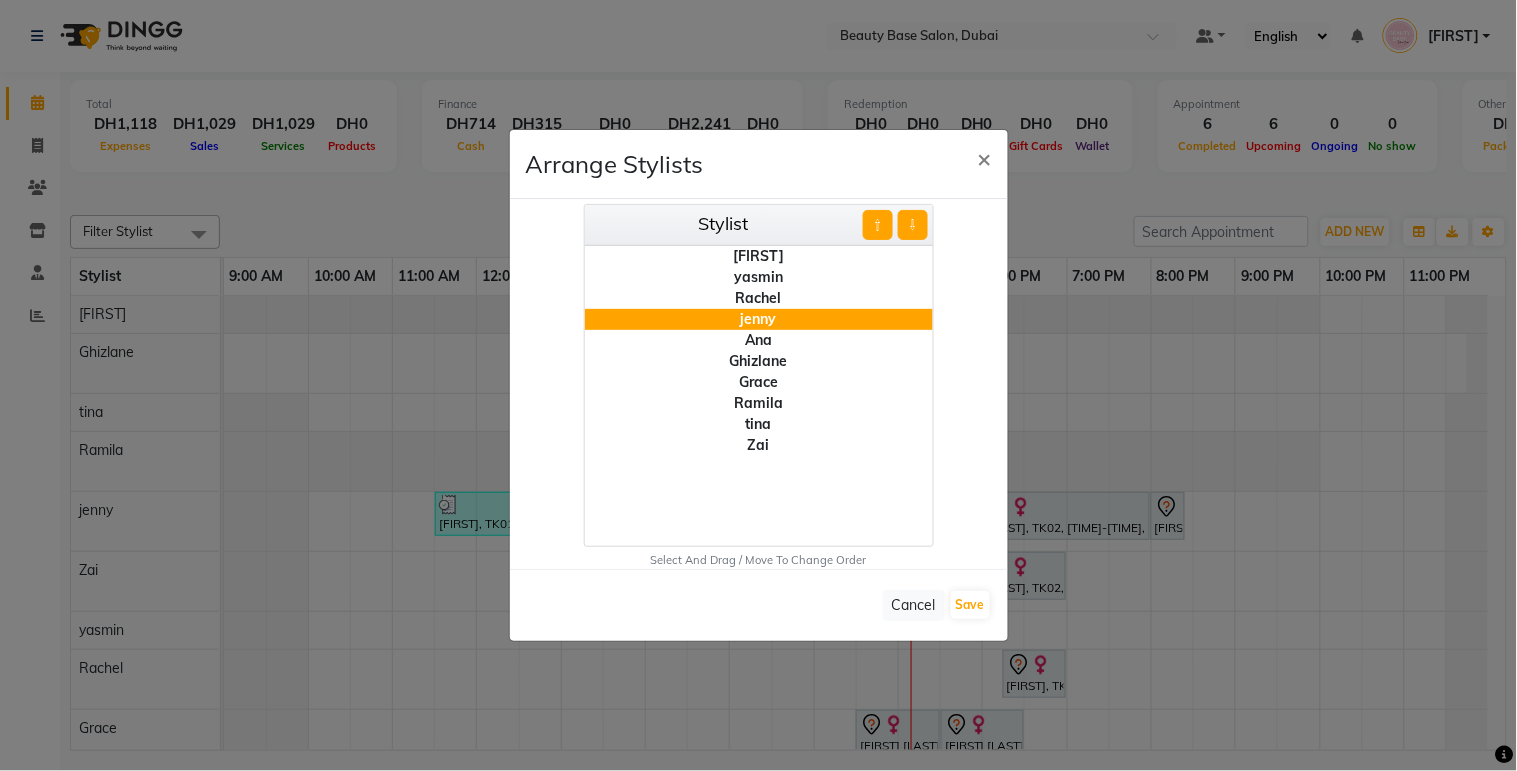 click on "Ghizlane" 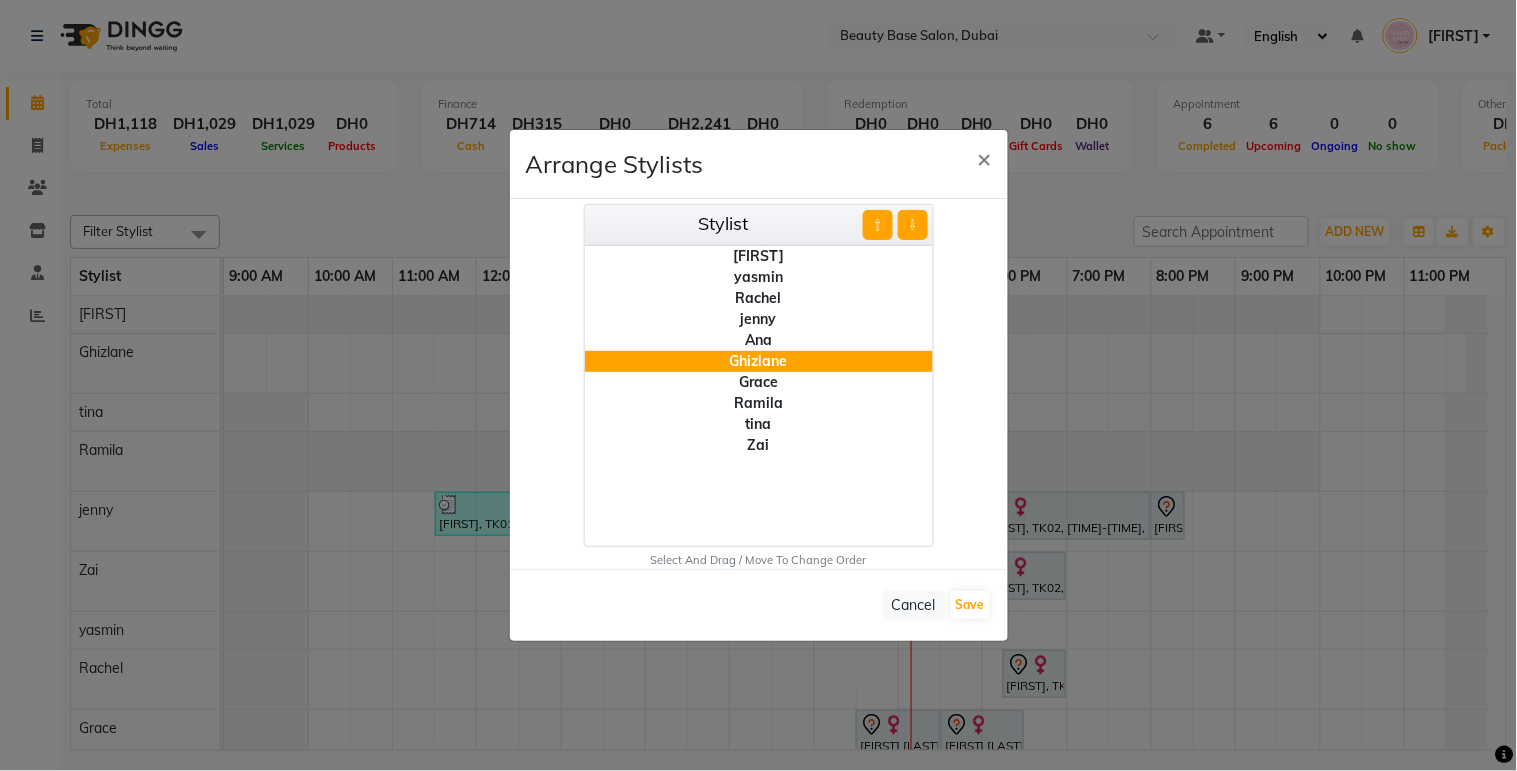 click on "⇩" 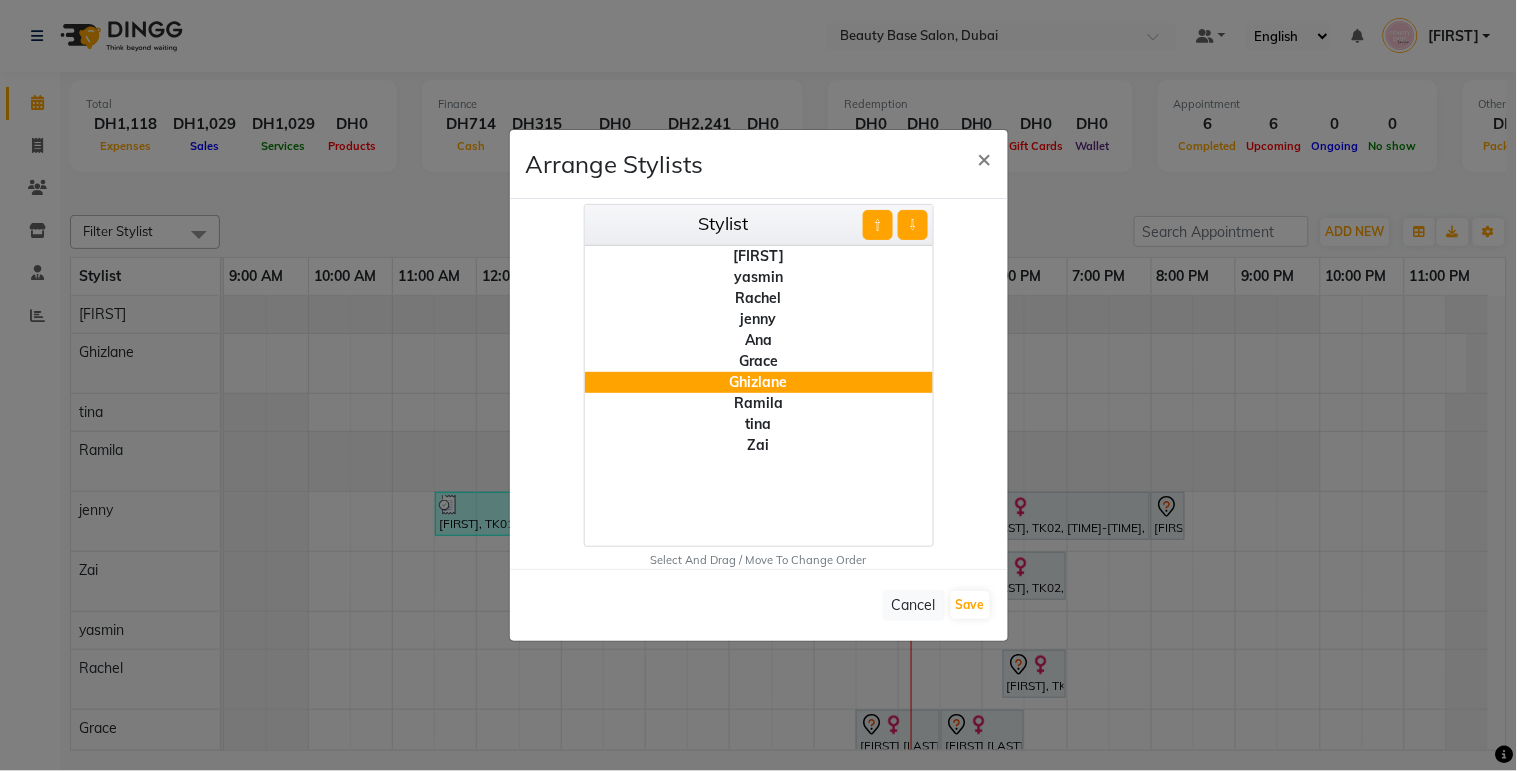 click on "⇩" 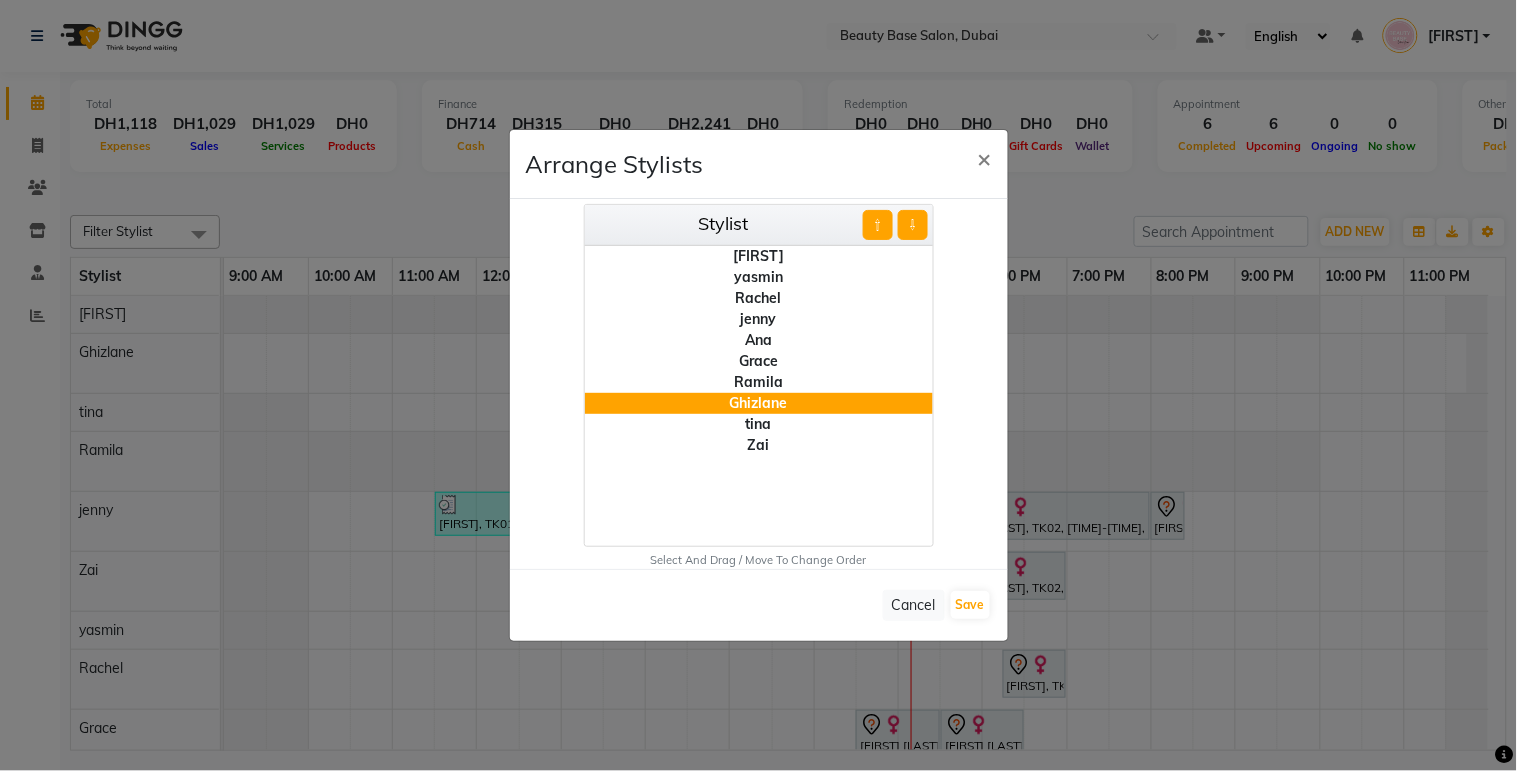 click on "⇩" 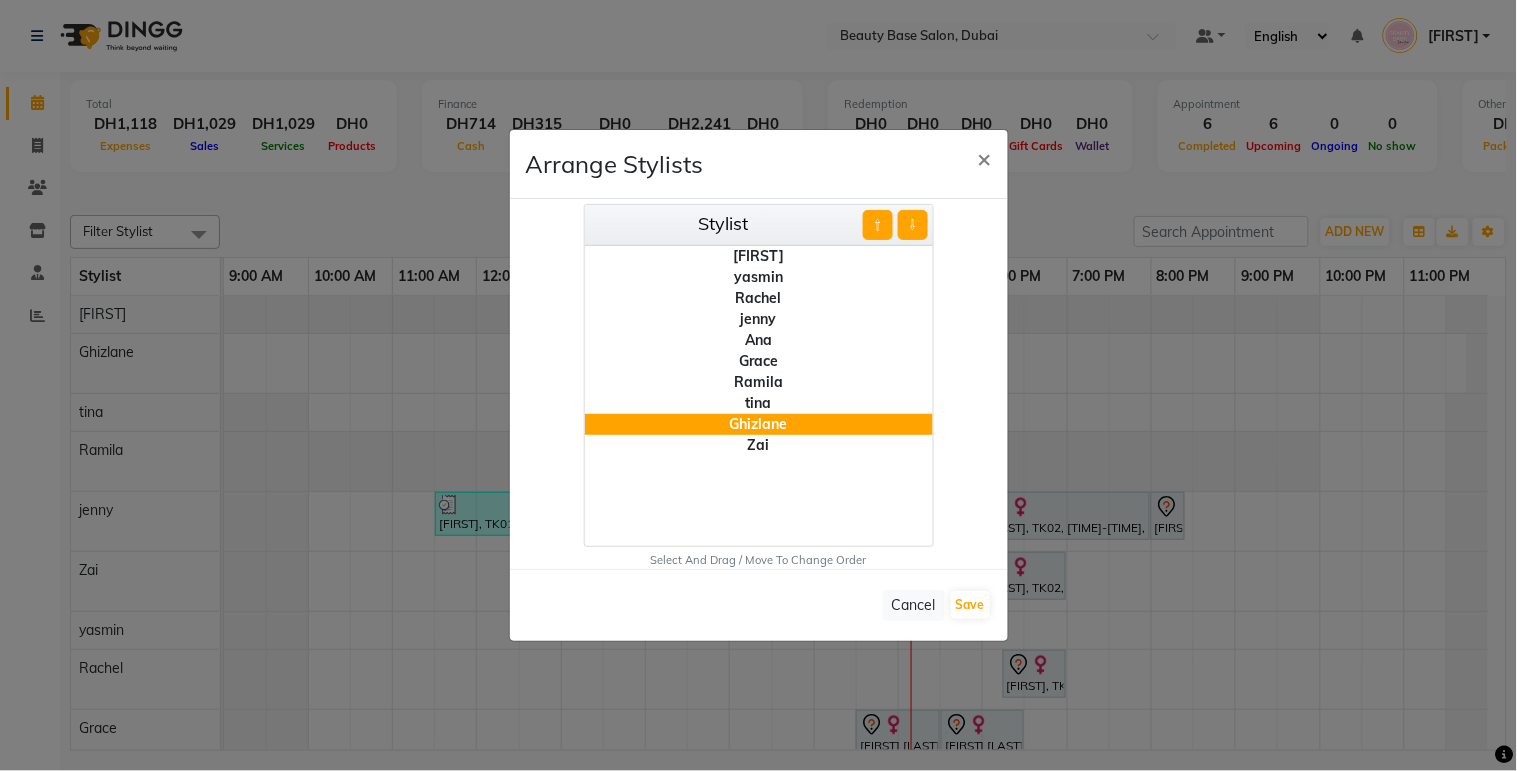 click on "tina" 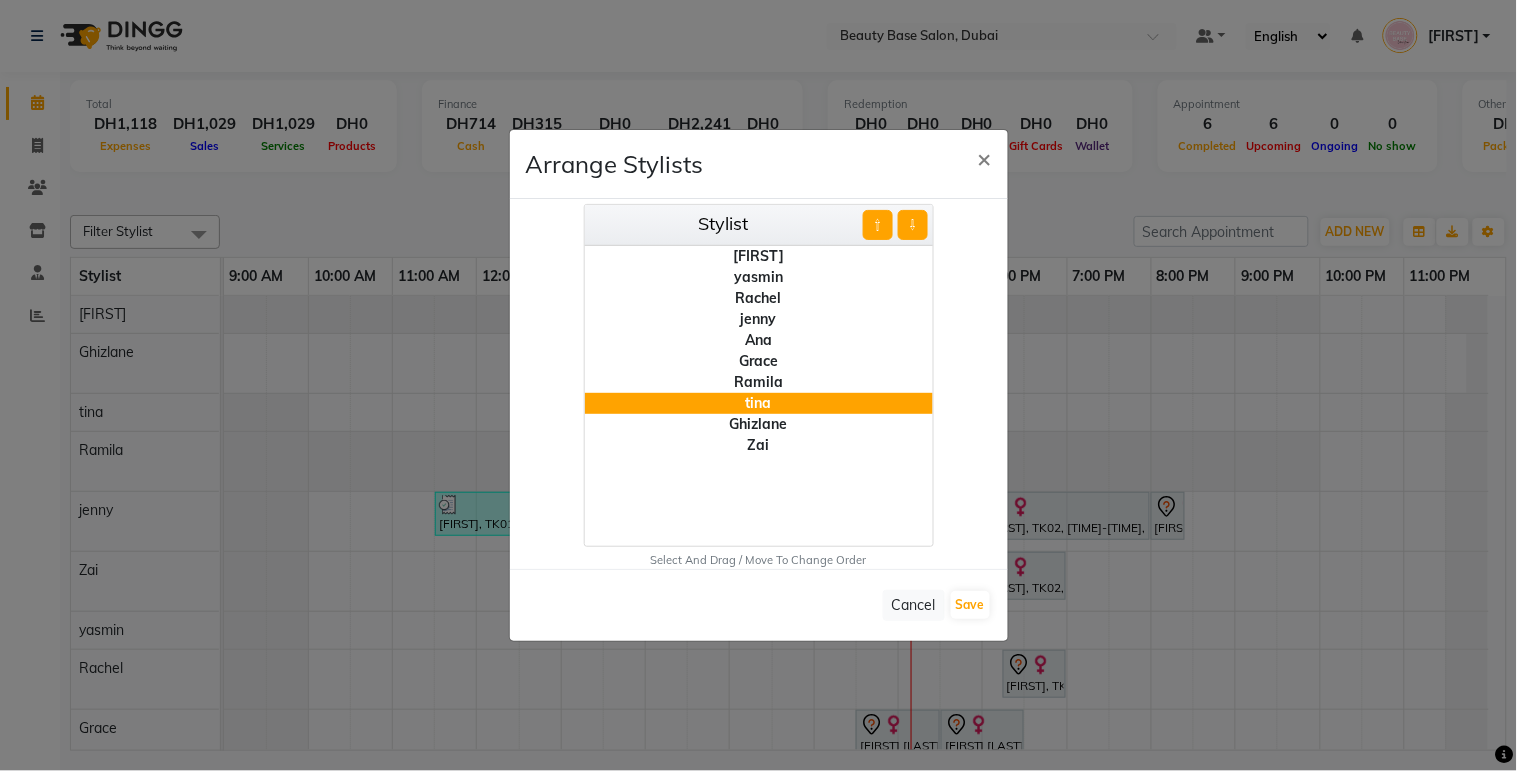 click on "⇩" 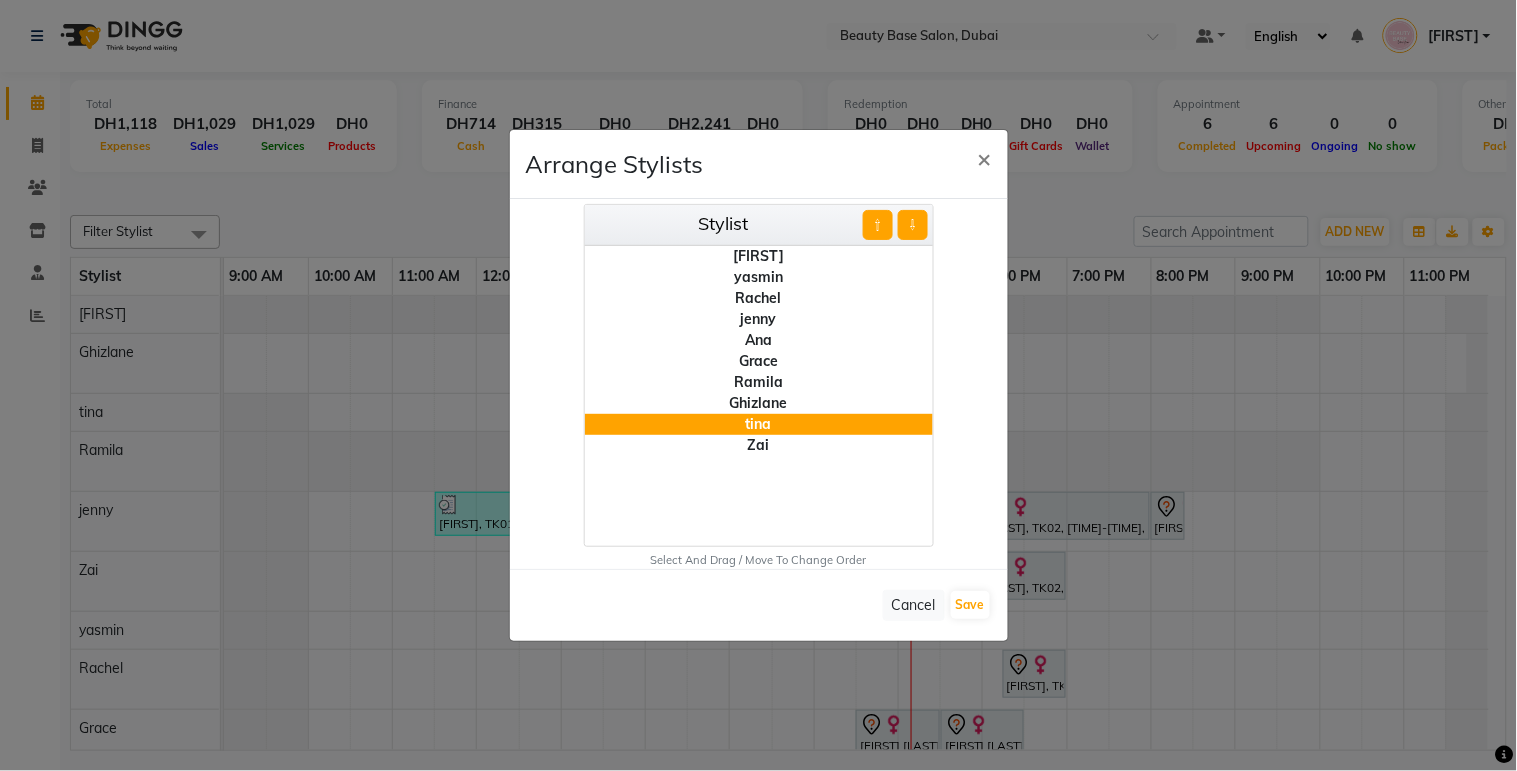 click on "⇩" 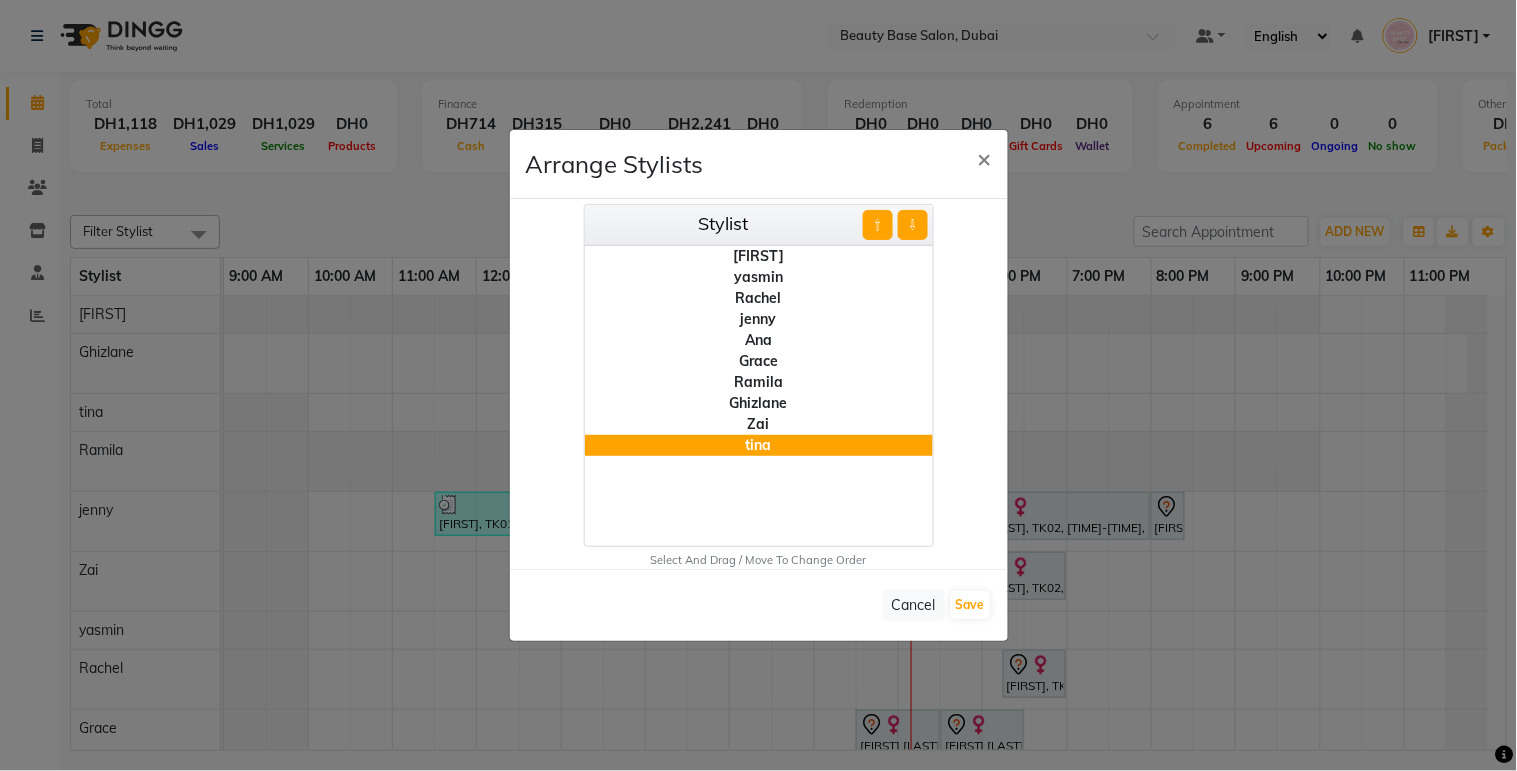 click on "Zai" 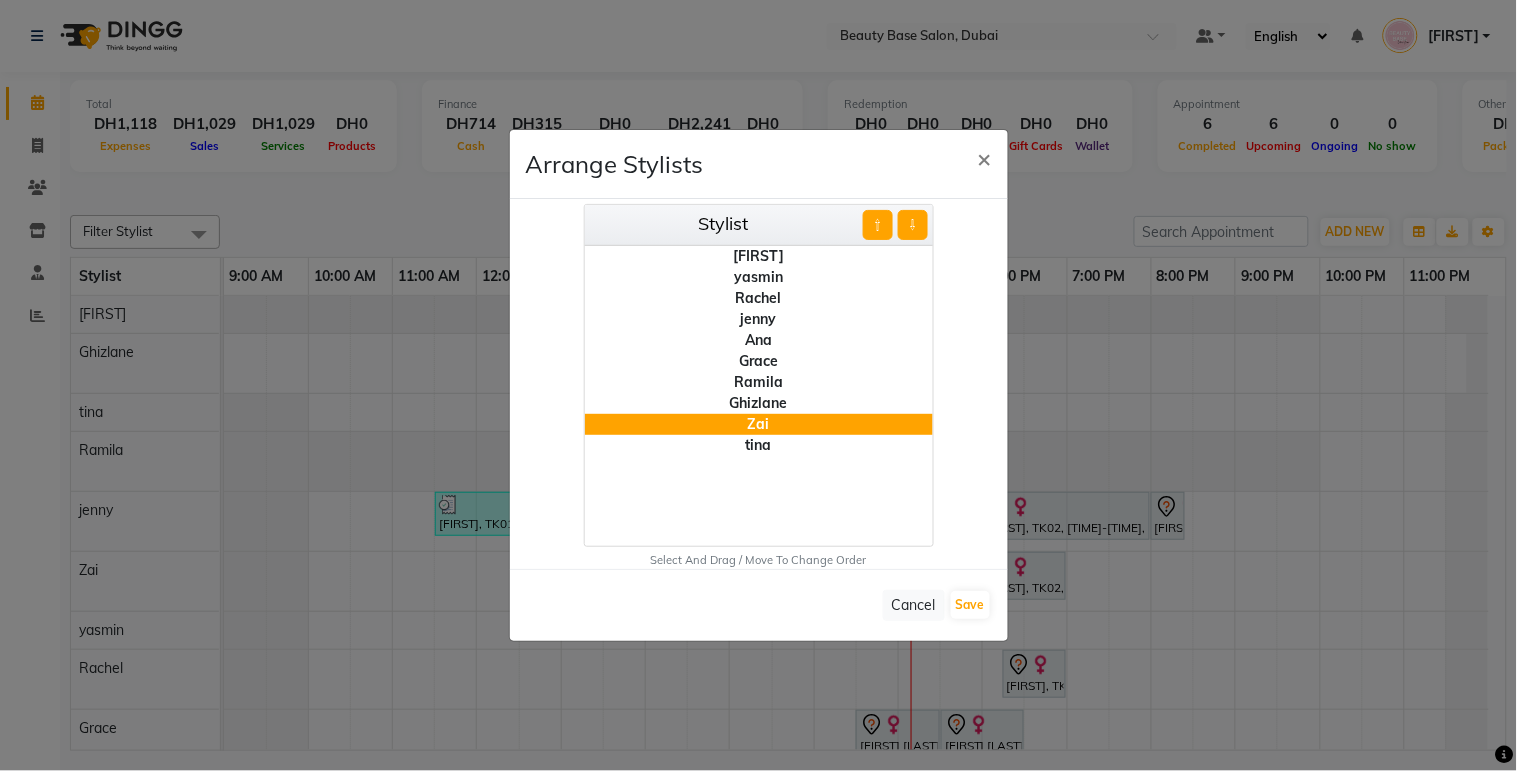 click on "⇧" 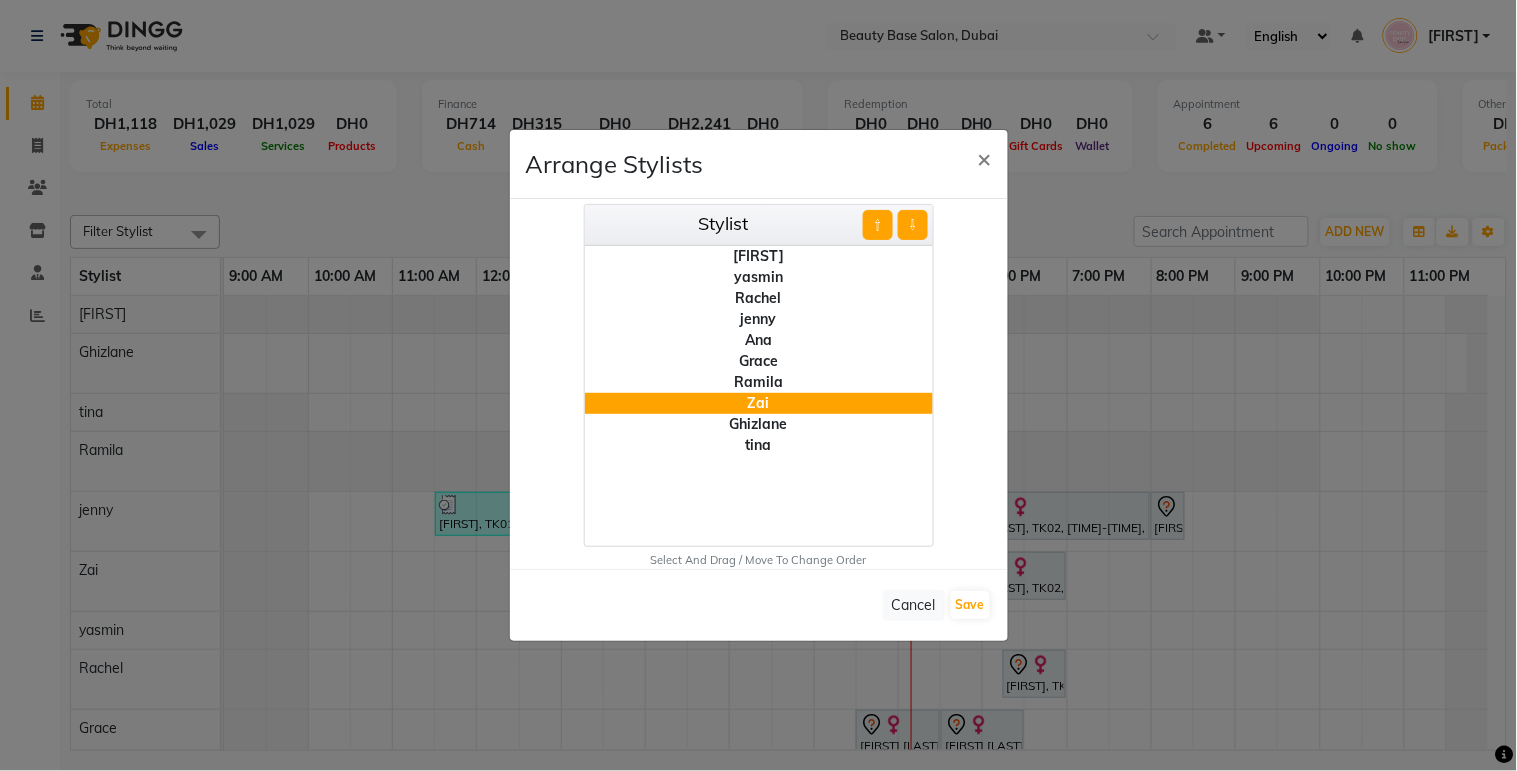 click on "⇧" 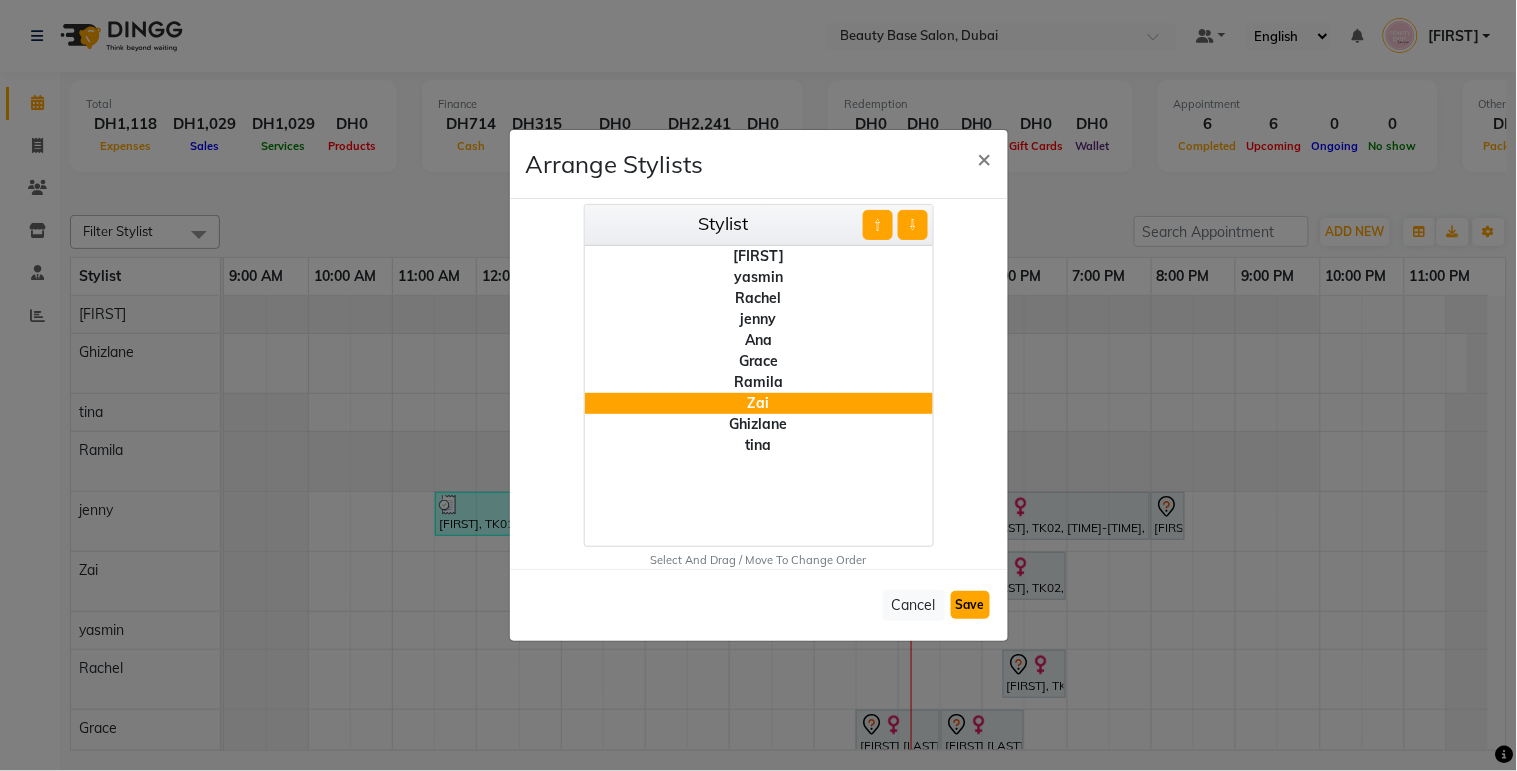 click on "Save" 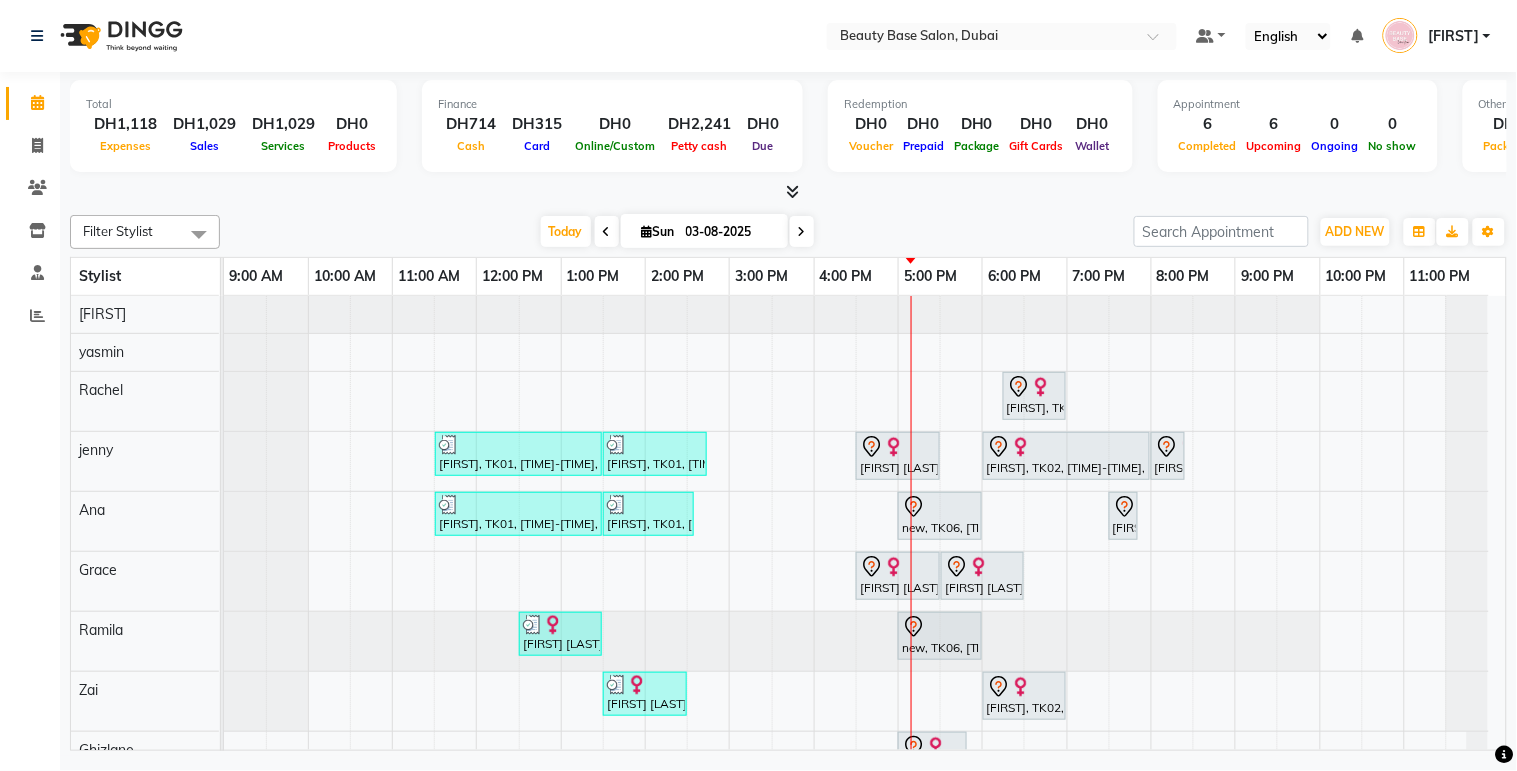 click at bounding box center (199, 234) 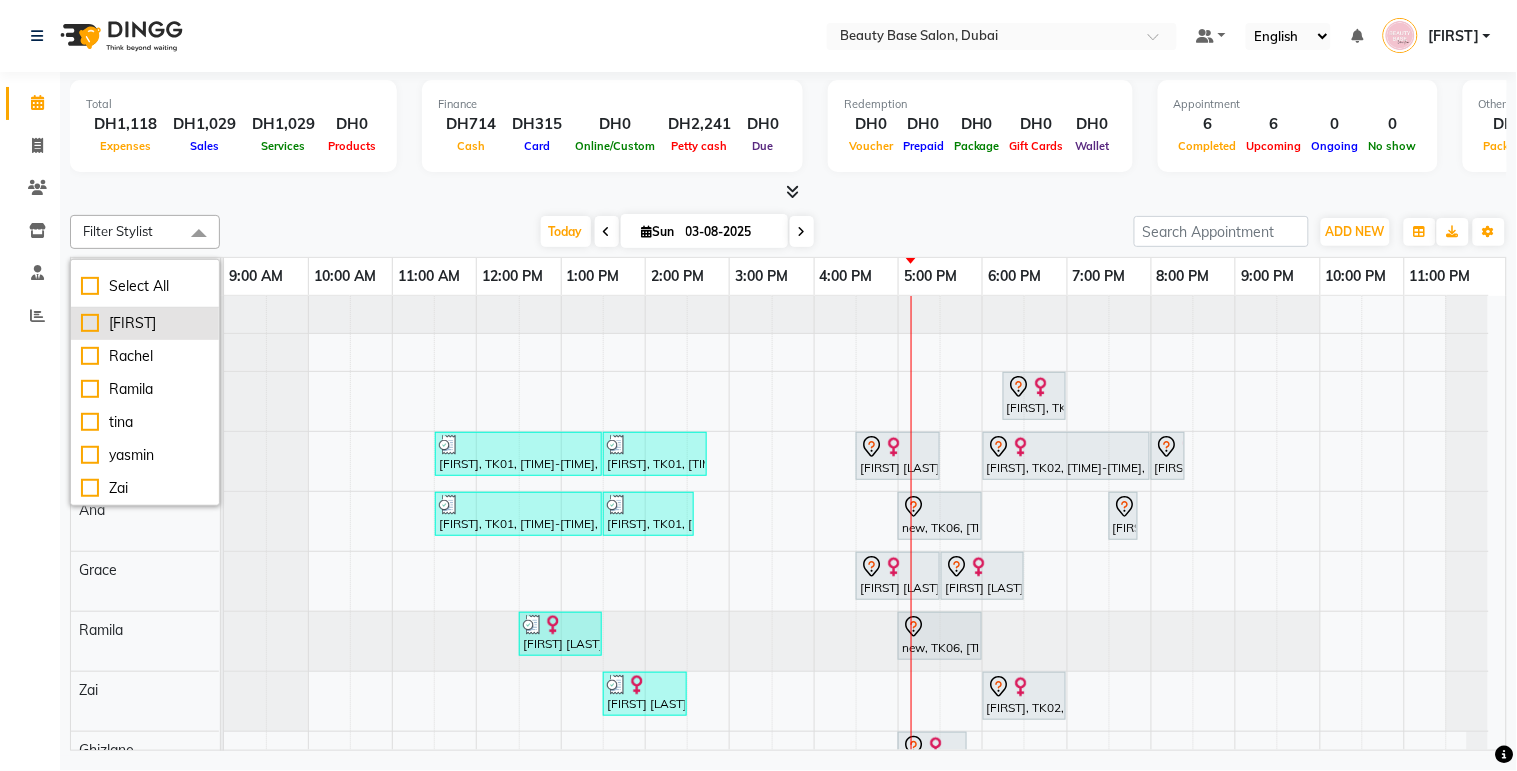 click on "[FIRST]" at bounding box center (145, 323) 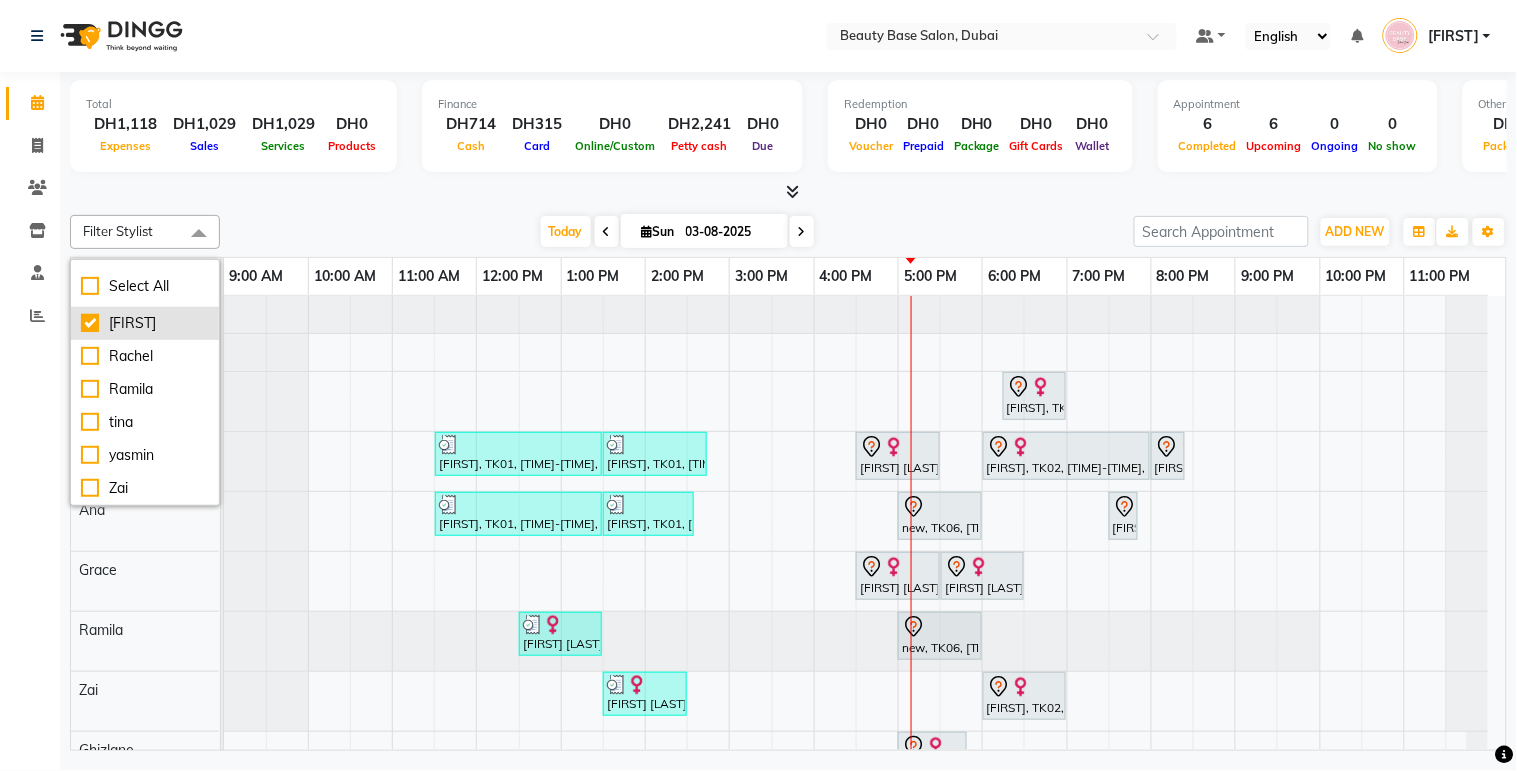 checkbox on "true" 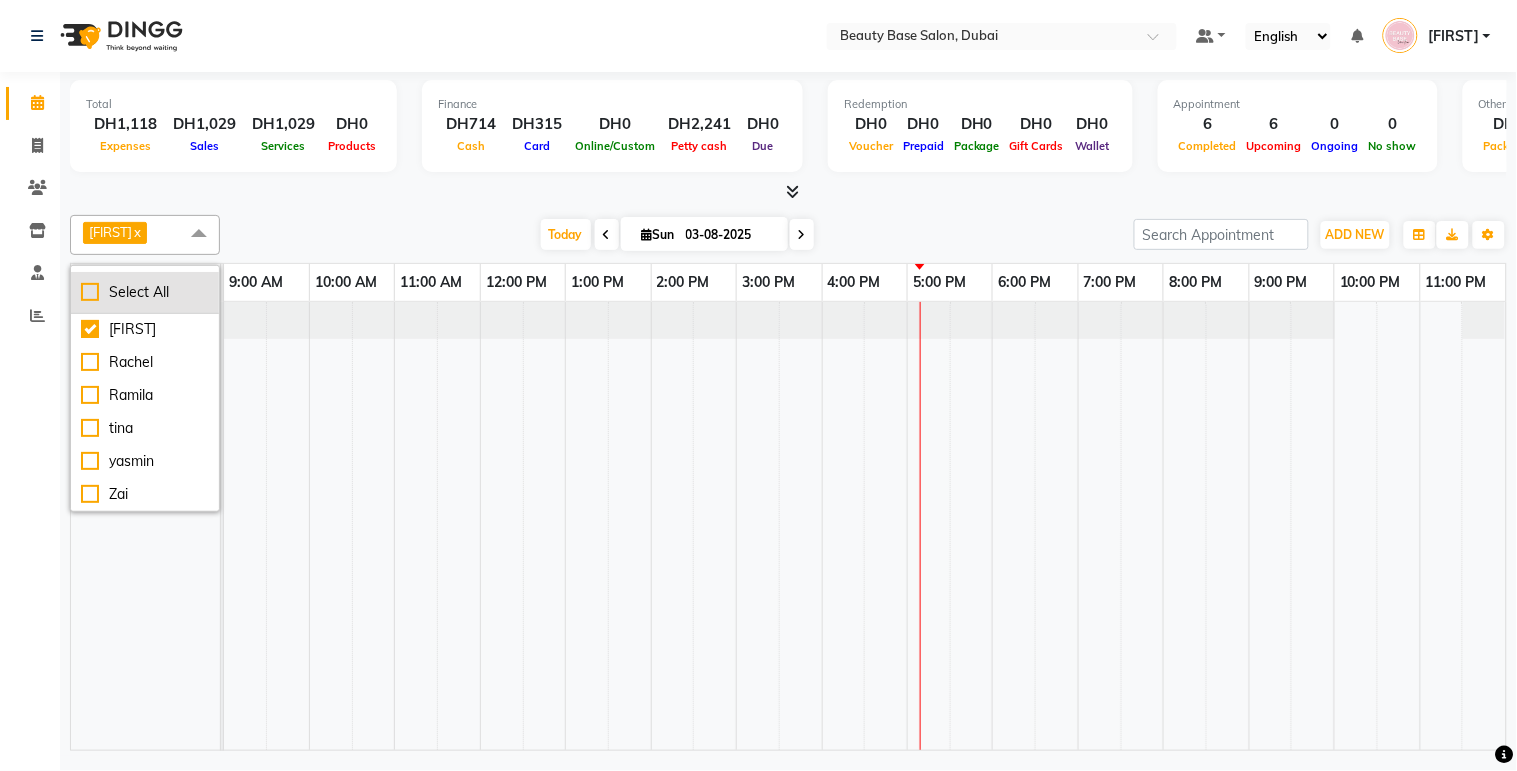 click on "Select All" at bounding box center [145, 292] 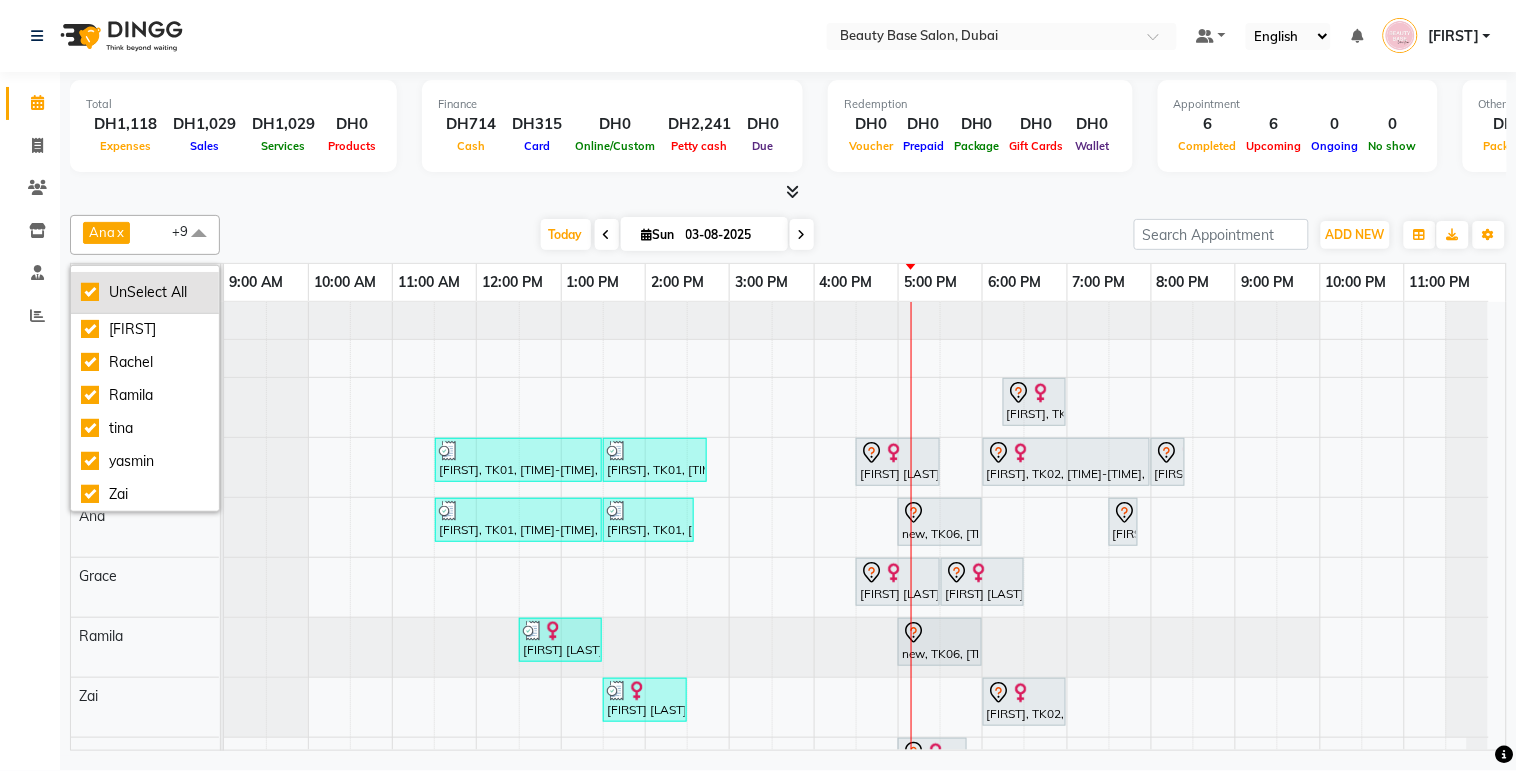 checkbox on "true" 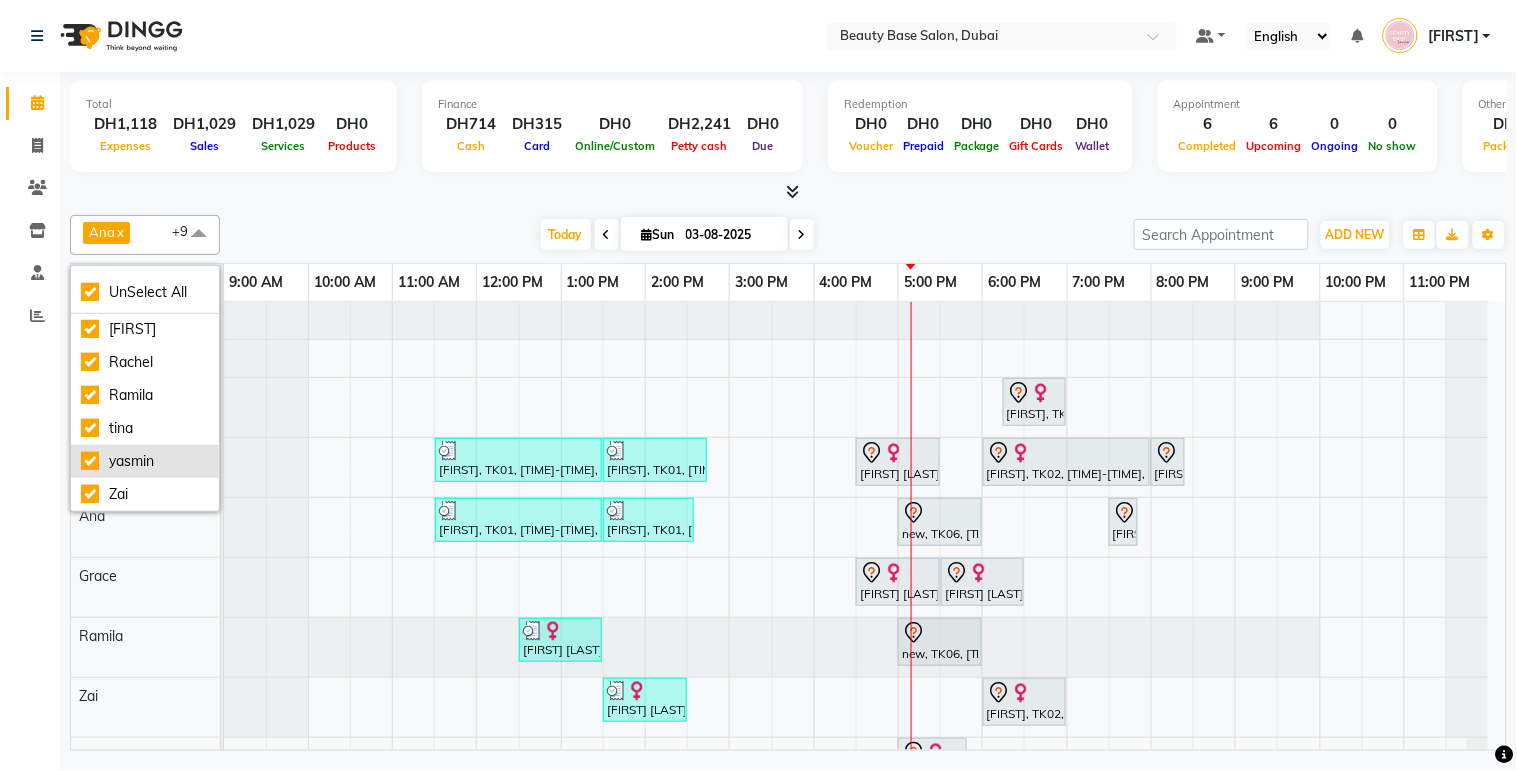 click on "yasmin" at bounding box center [145, 461] 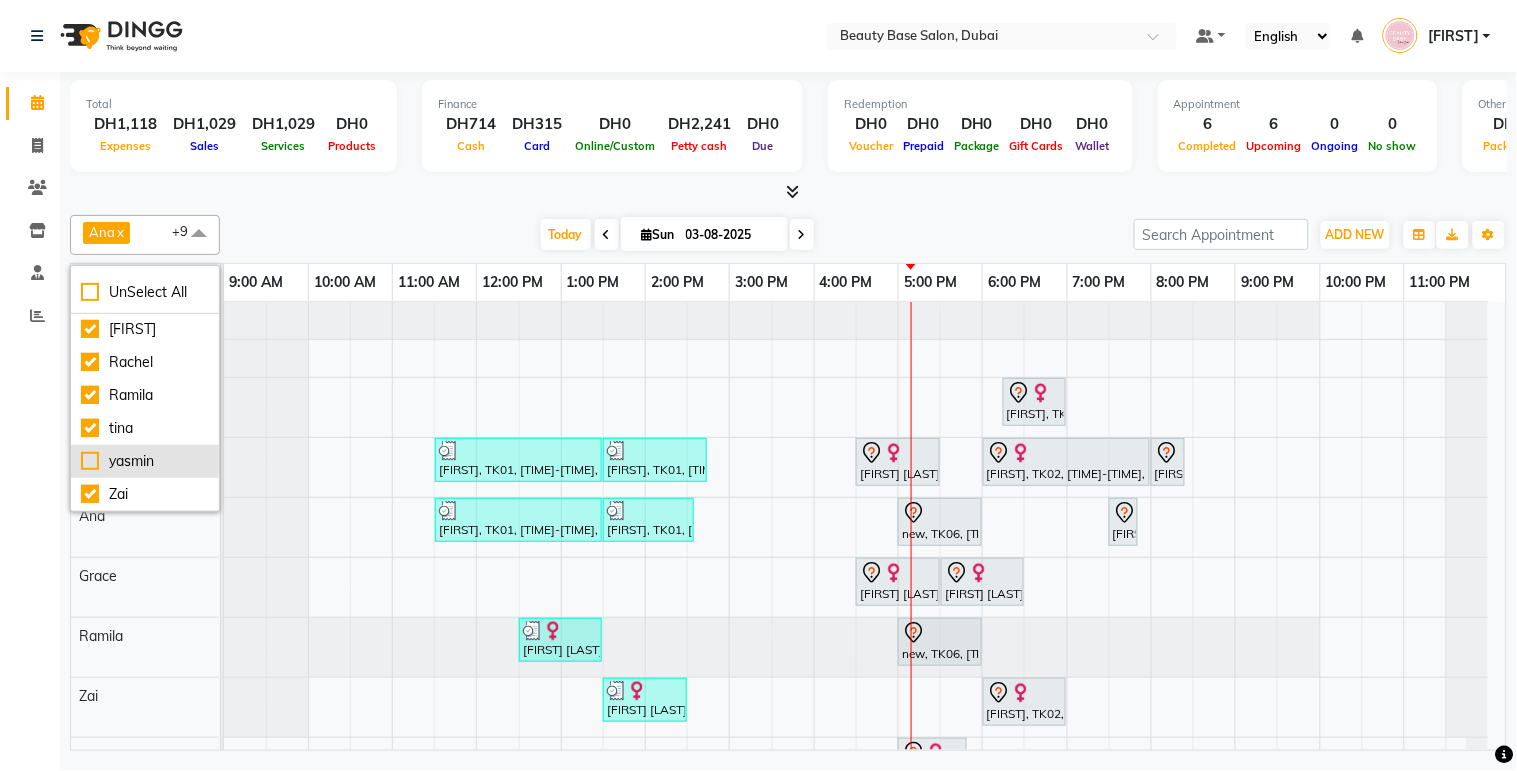 checkbox on "false" 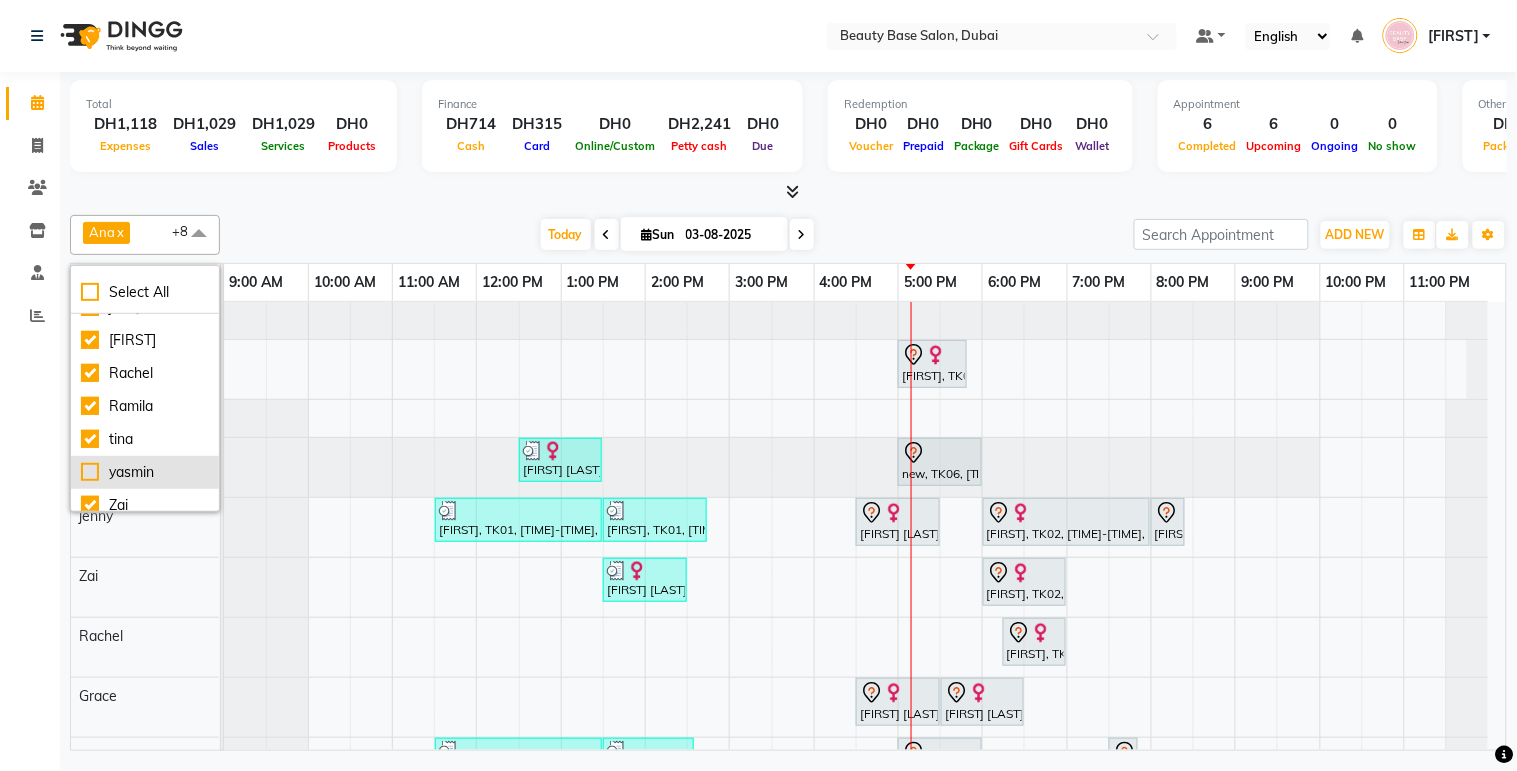 scroll, scrollTop: 132, scrollLeft: 0, axis: vertical 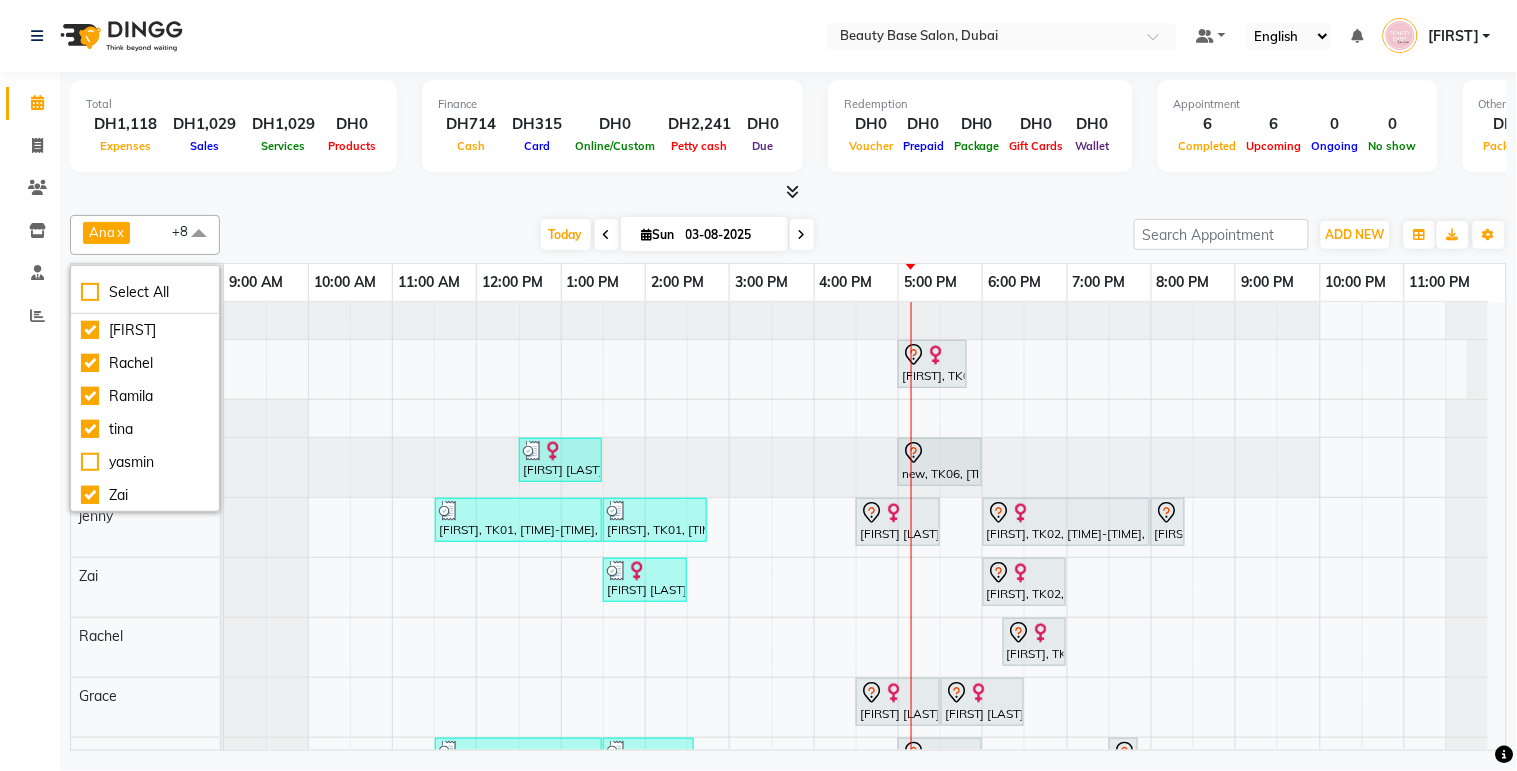 click on "Calendar  Invoice  Clients  Inventory  Staff  Reports Completed InProgress Upcoming Dropped Tentative Check-In Confirm Bookings Segments Page Builder" 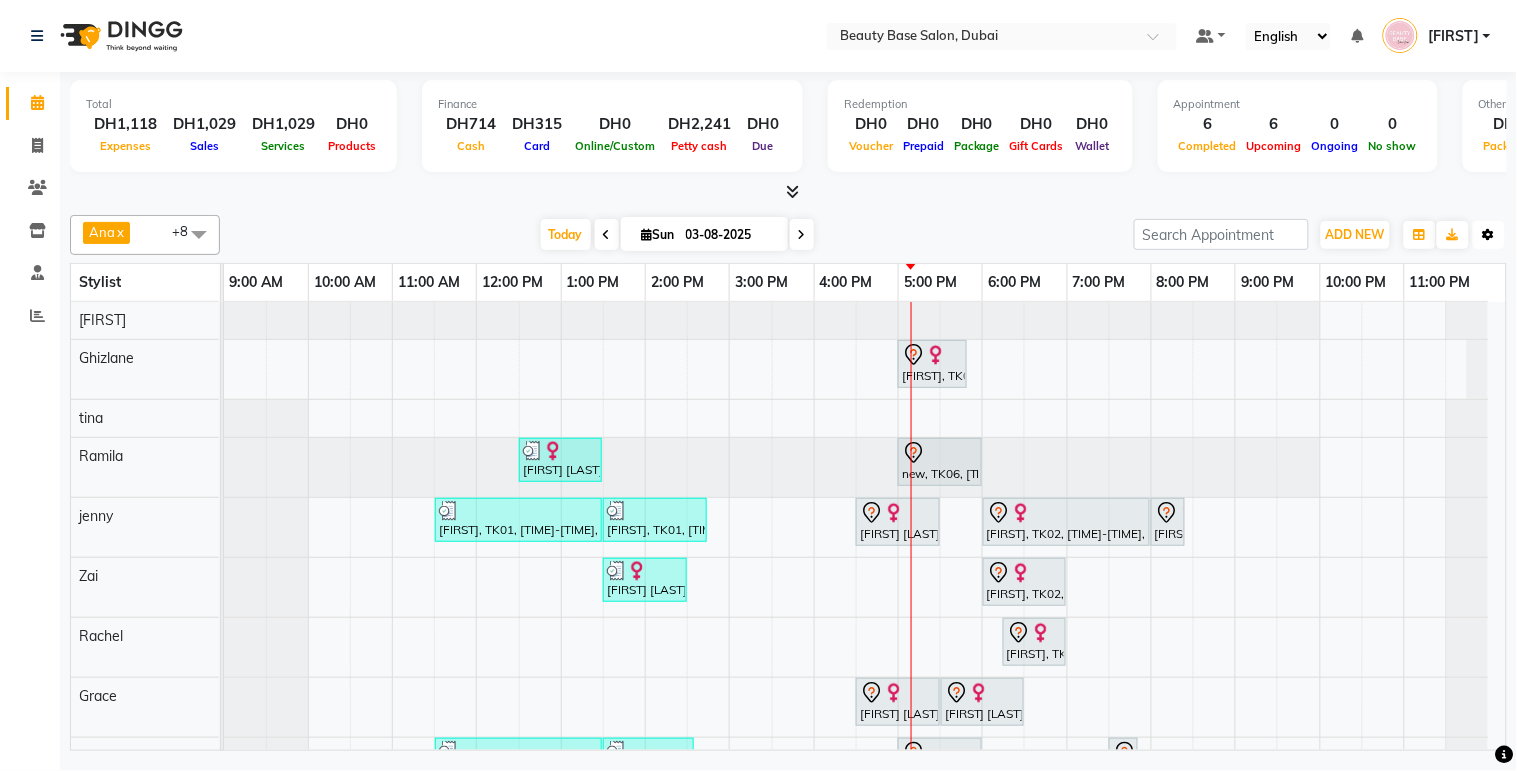 click at bounding box center (1489, 235) 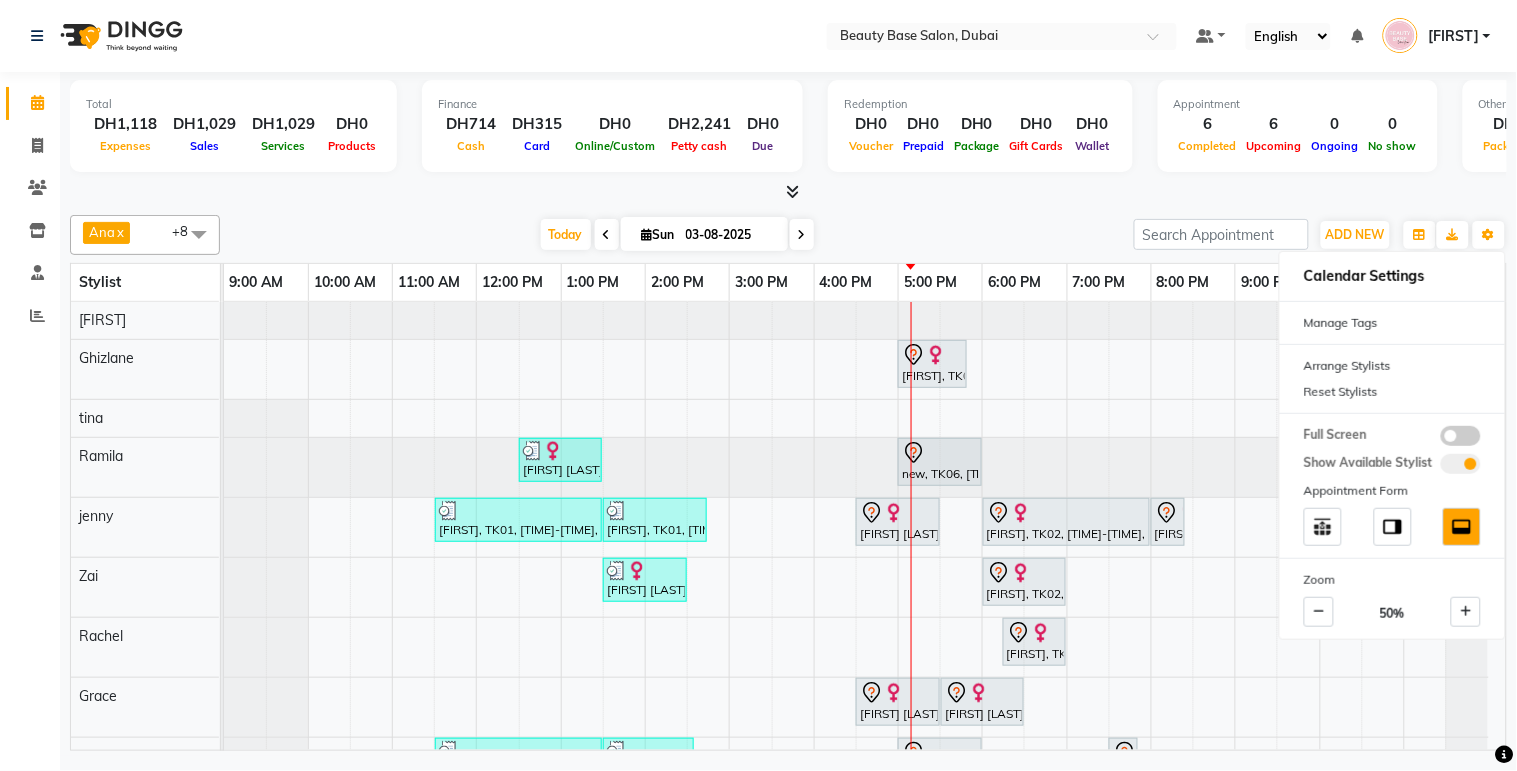 click on "[FIRST]  x [FIRST]  x [FIRST]  x [FIRST]  x [FIRST]  x [FIRST]  x [FIRST]  x [FIRST]  x [FIRST]  x +8" at bounding box center (145, 235) 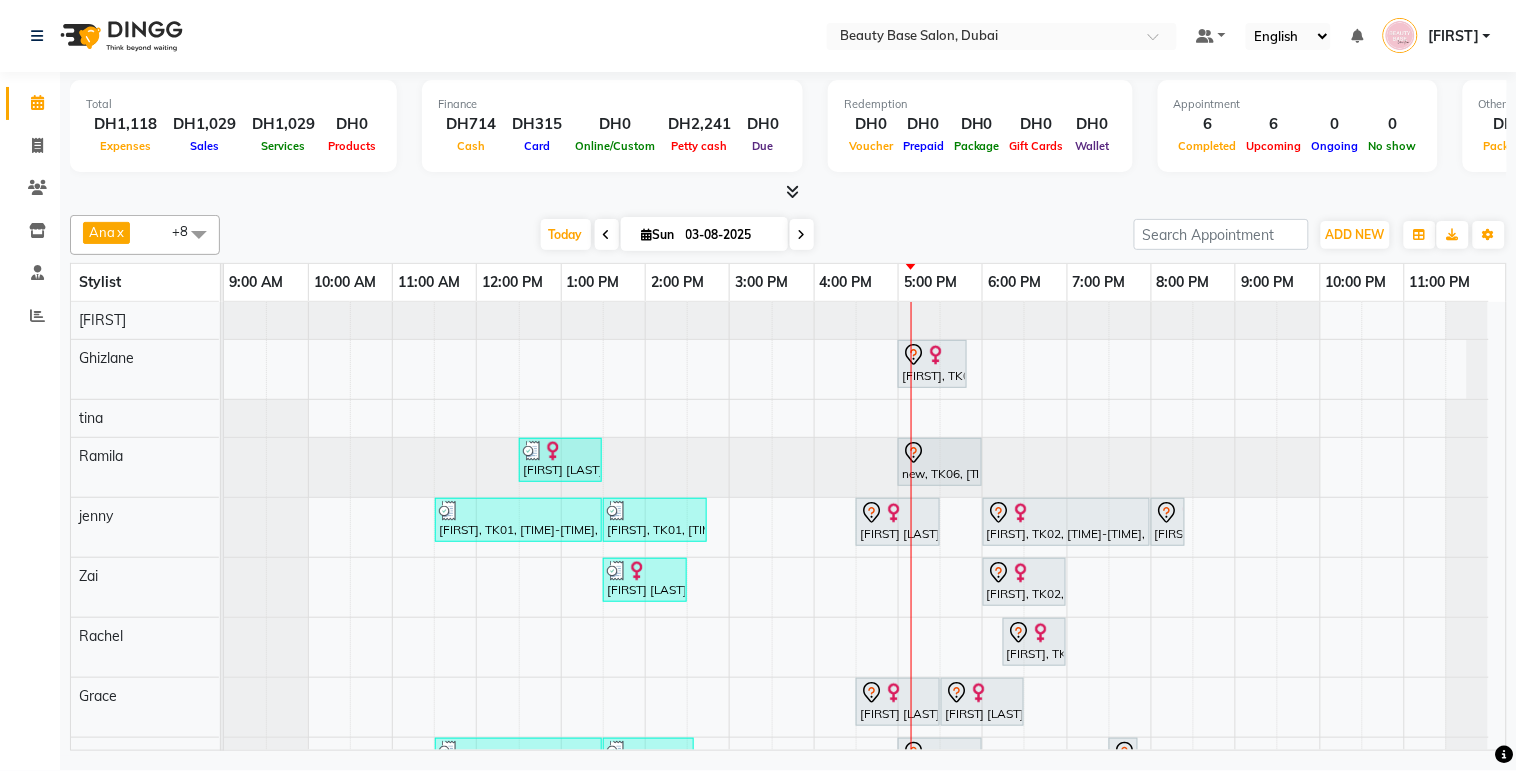 click on "[FIRST]  x [FIRST]  x [FIRST]  x [FIRST]  x [FIRST]  x [FIRST]  x [FIRST]  x [FIRST]  x [FIRST]  x +8" at bounding box center [145, 235] 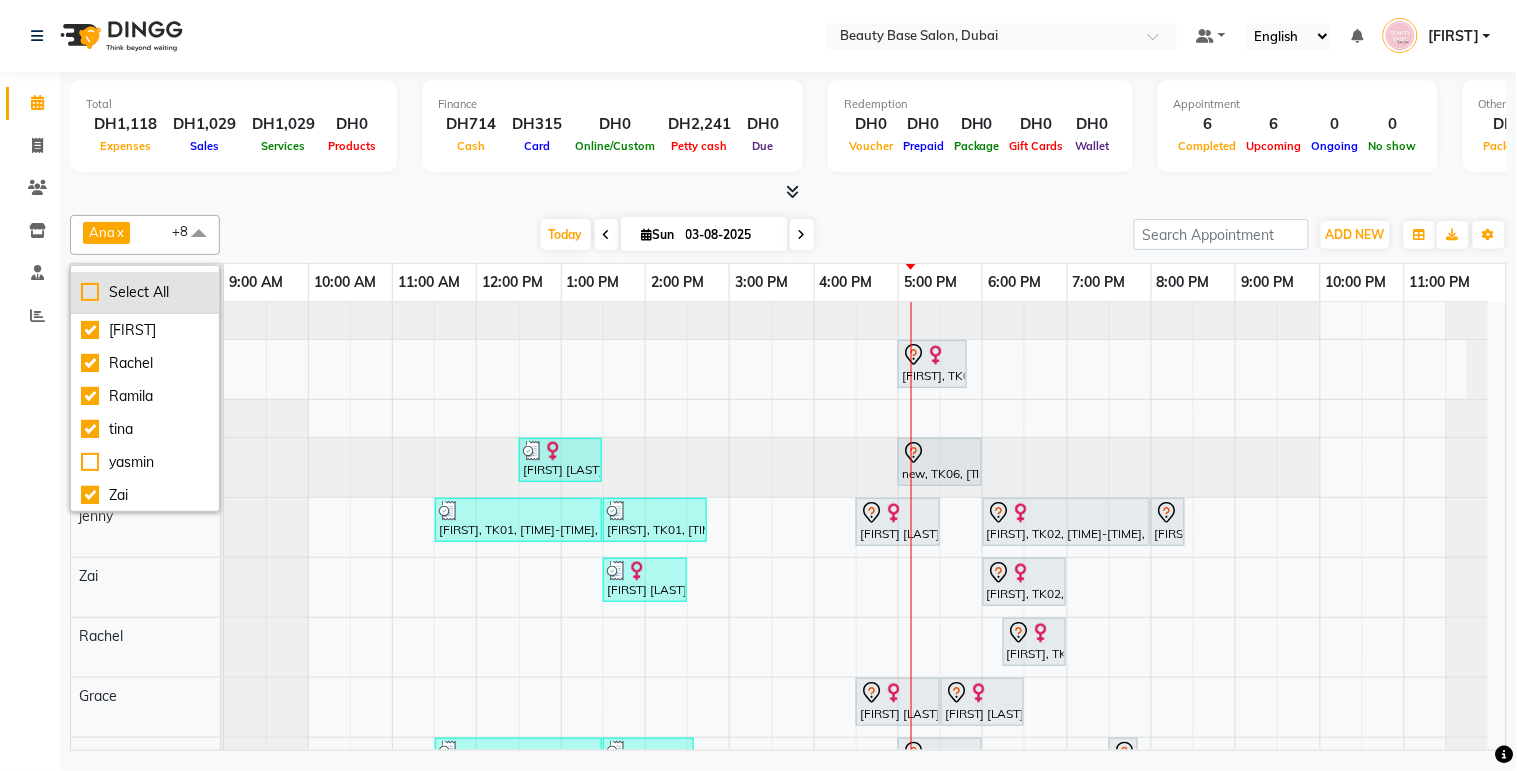 click on "Select All" at bounding box center [145, 292] 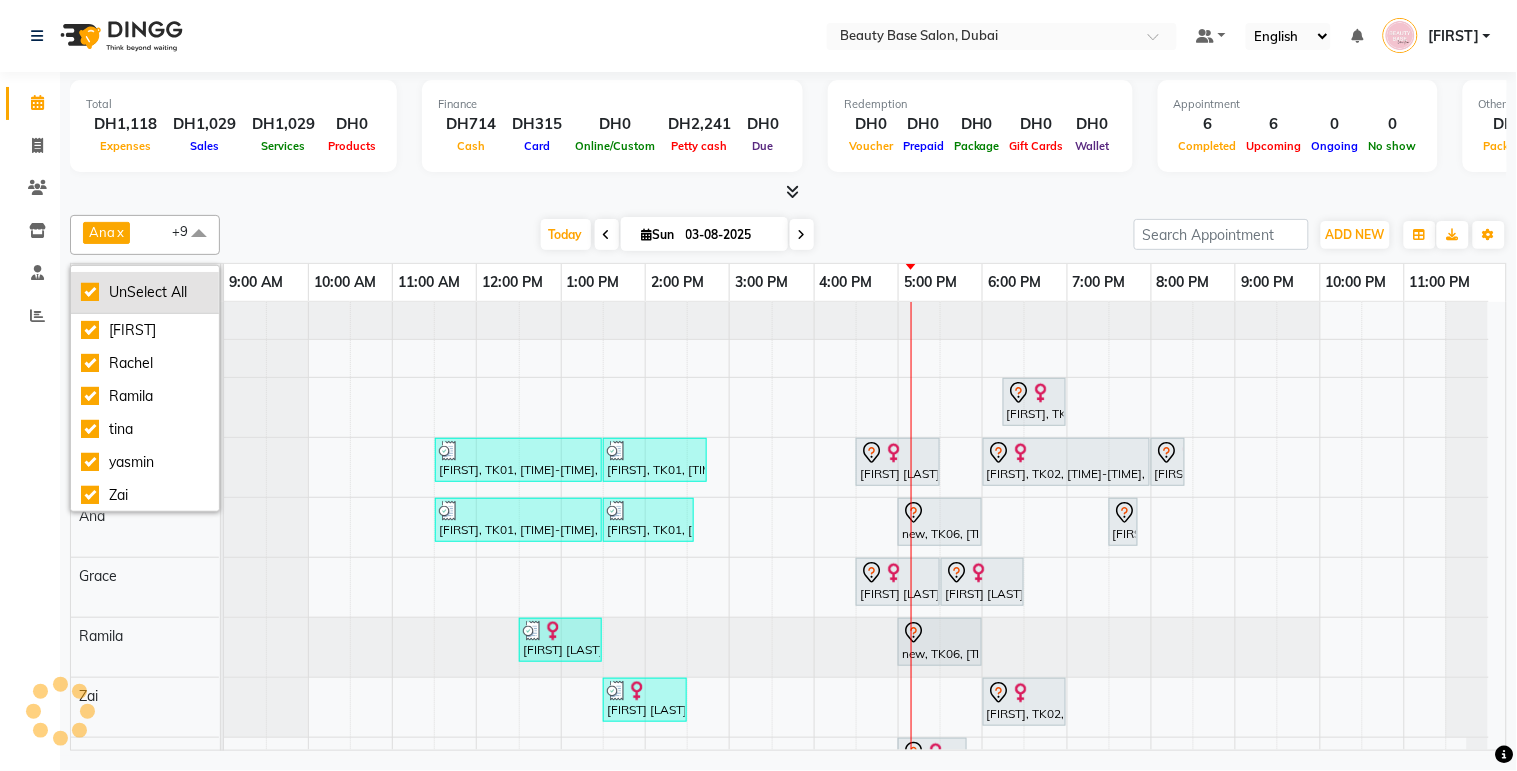 checkbox on "true" 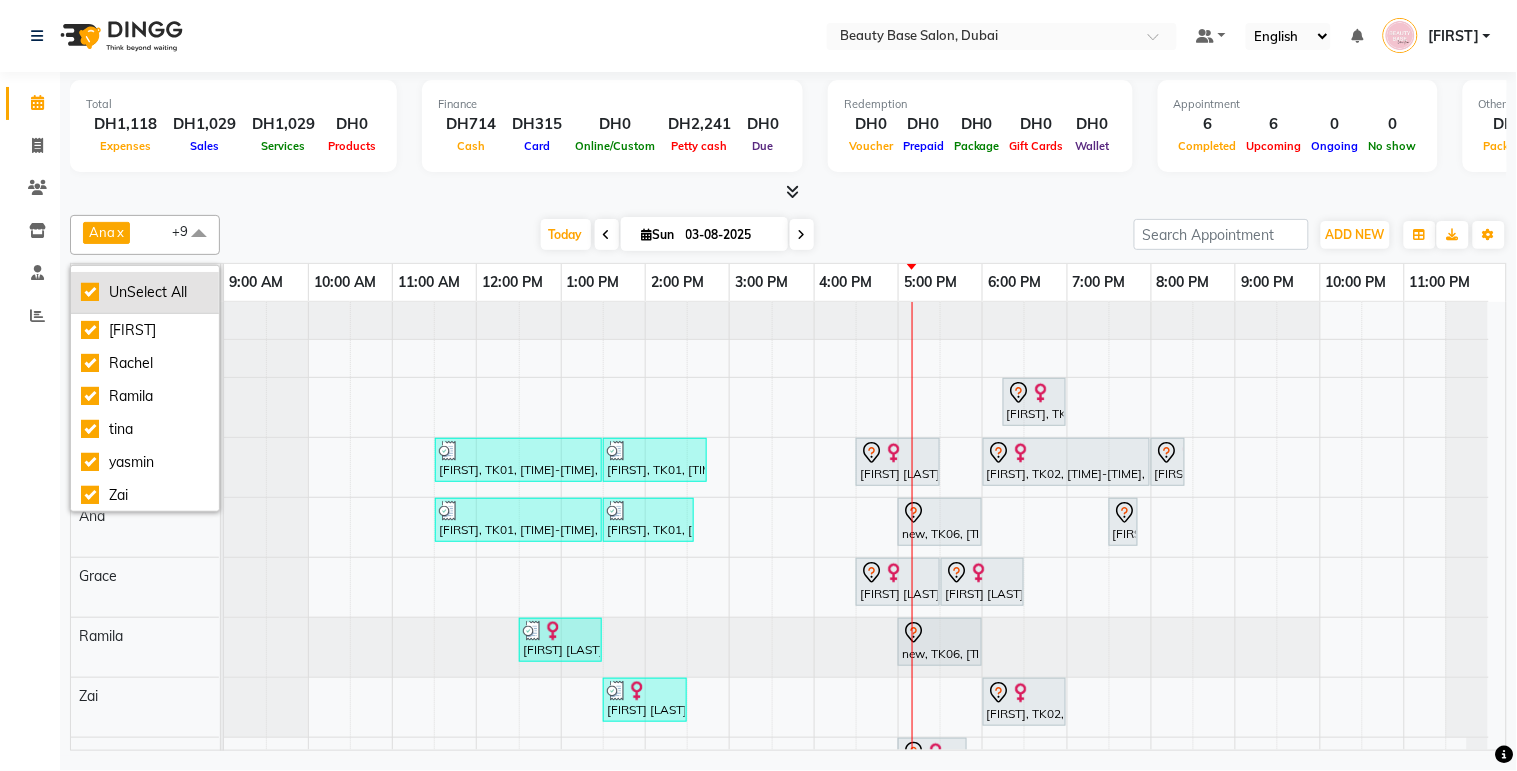 click on "UnSelect All" at bounding box center (145, 292) 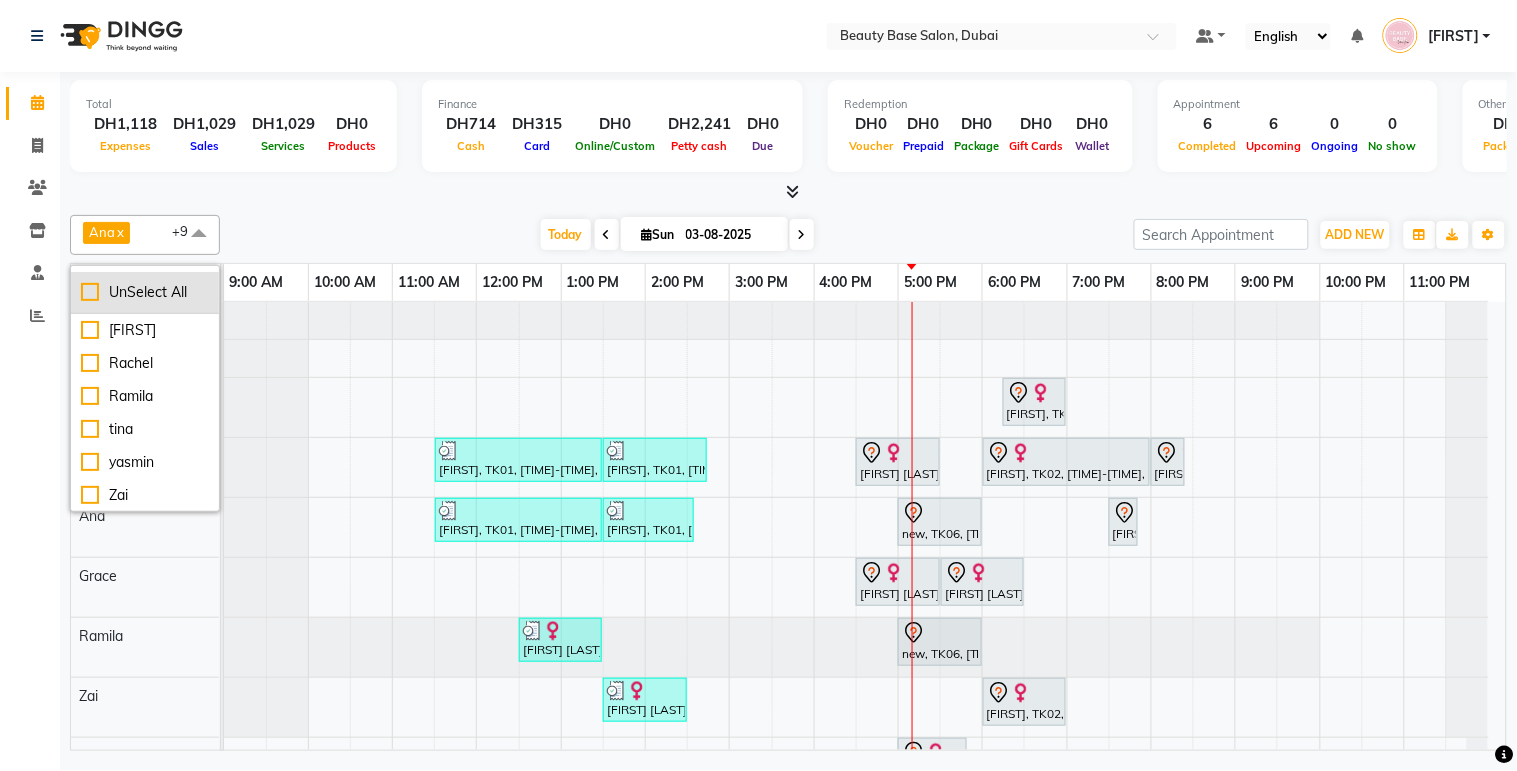 checkbox on "false" 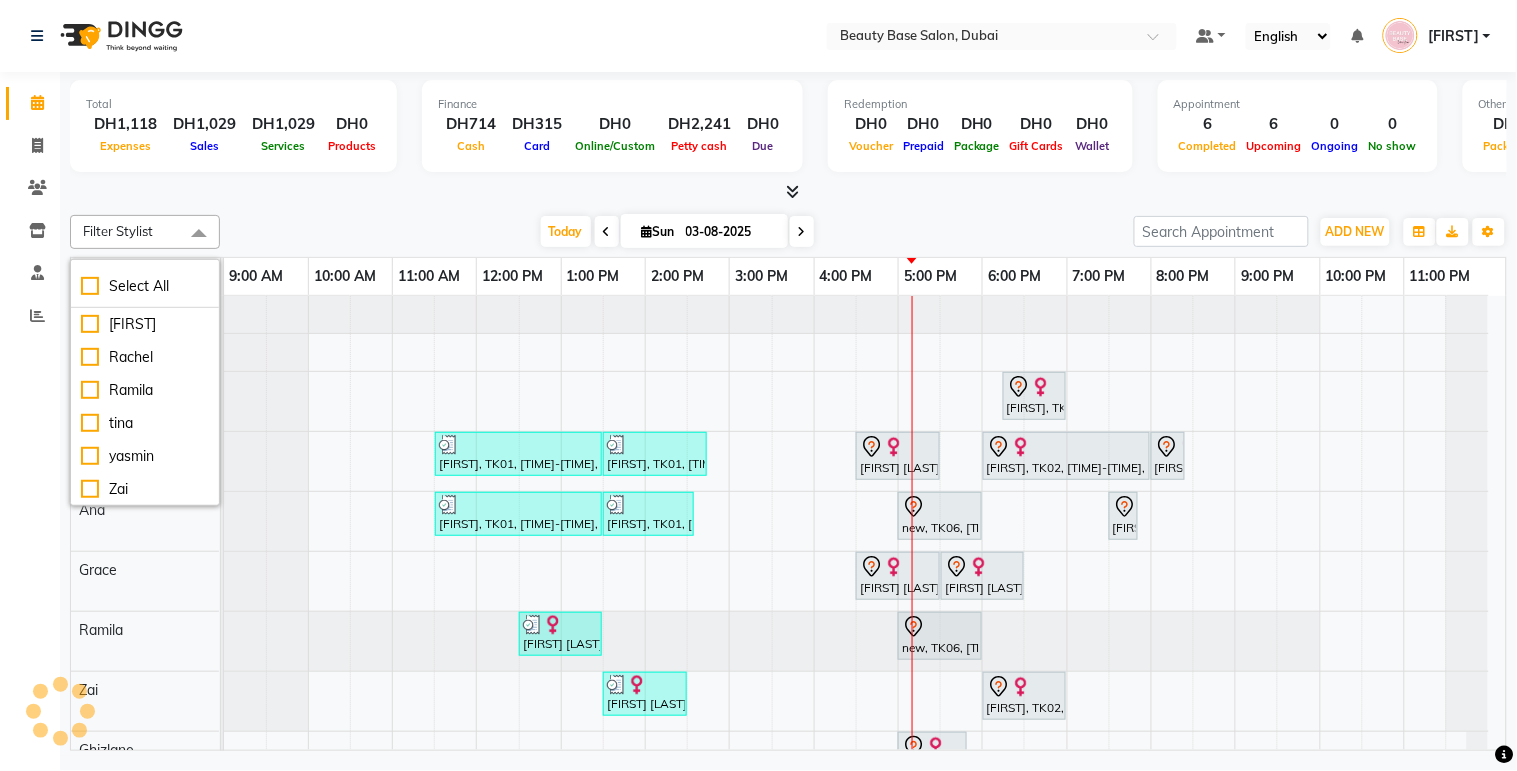 click on "Calendar  Invoice  Clients  Inventory  Staff  Reports Completed InProgress Upcoming Dropped Tentative Check-In Confirm Bookings Segments Page Builder" 